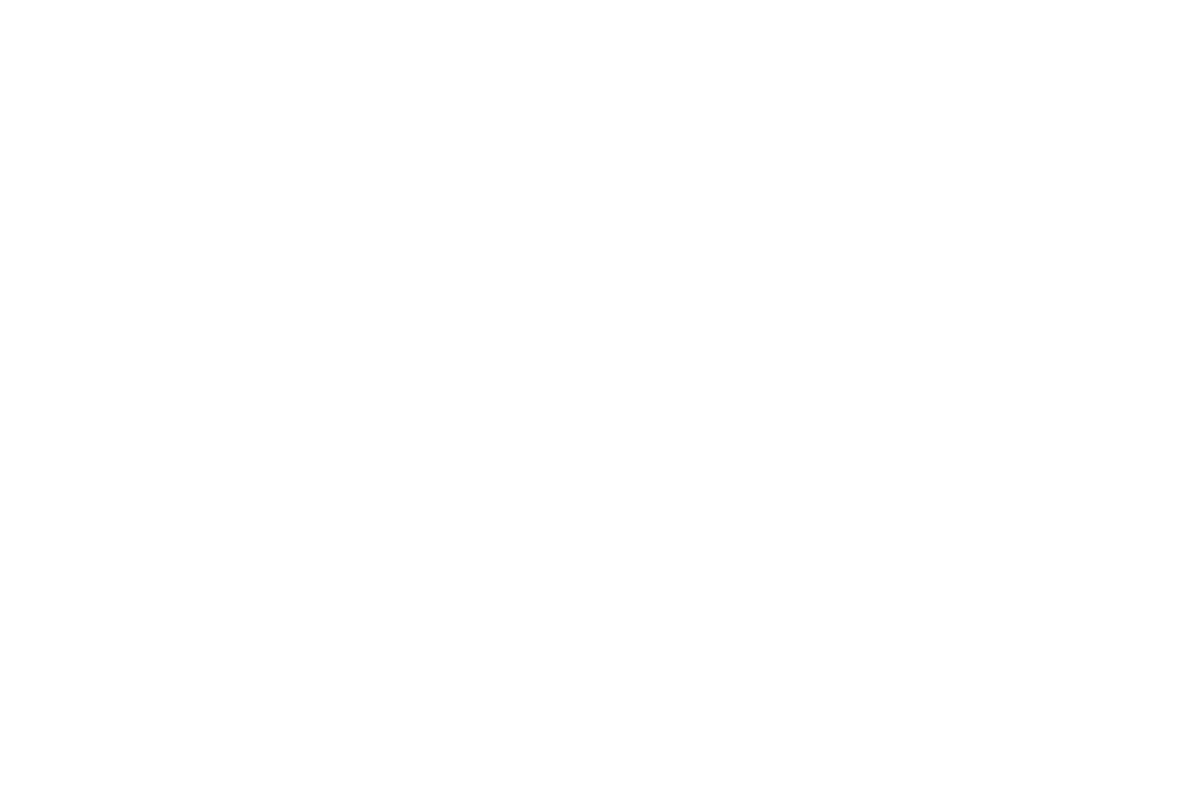 scroll, scrollTop: 0, scrollLeft: 0, axis: both 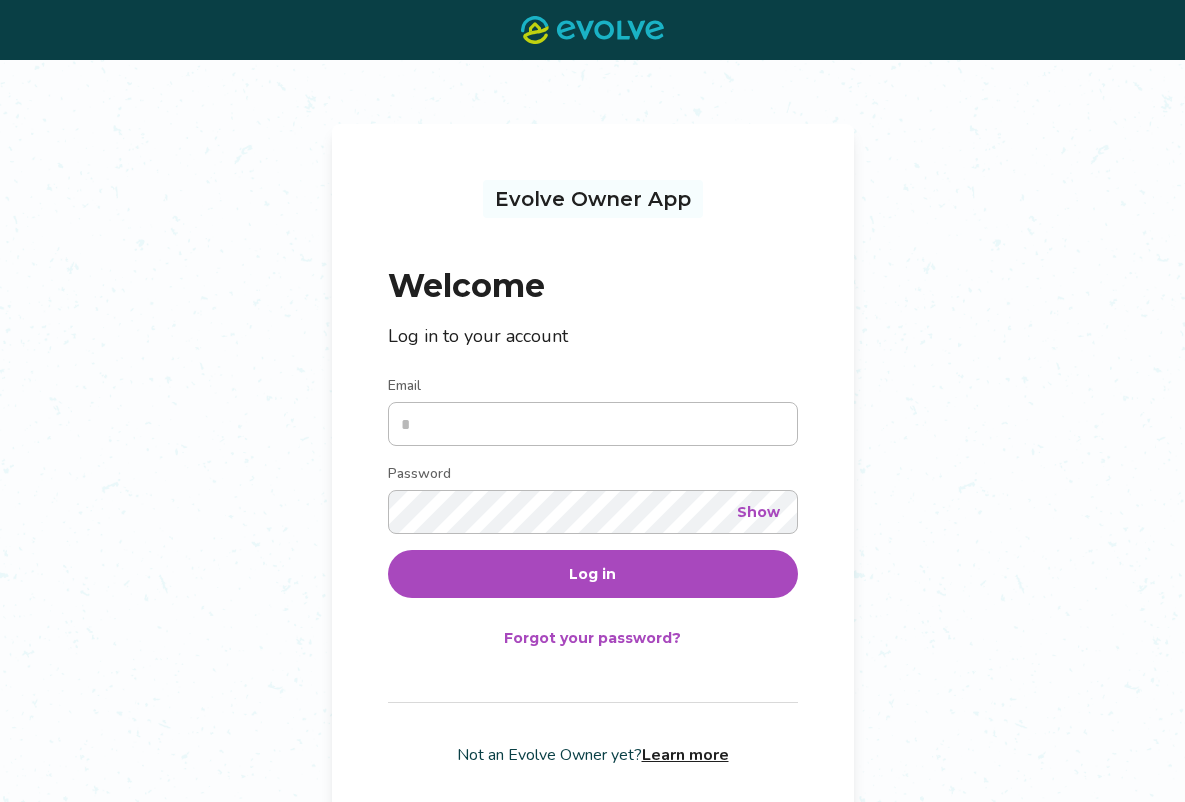 click on "Email" at bounding box center (593, 424) 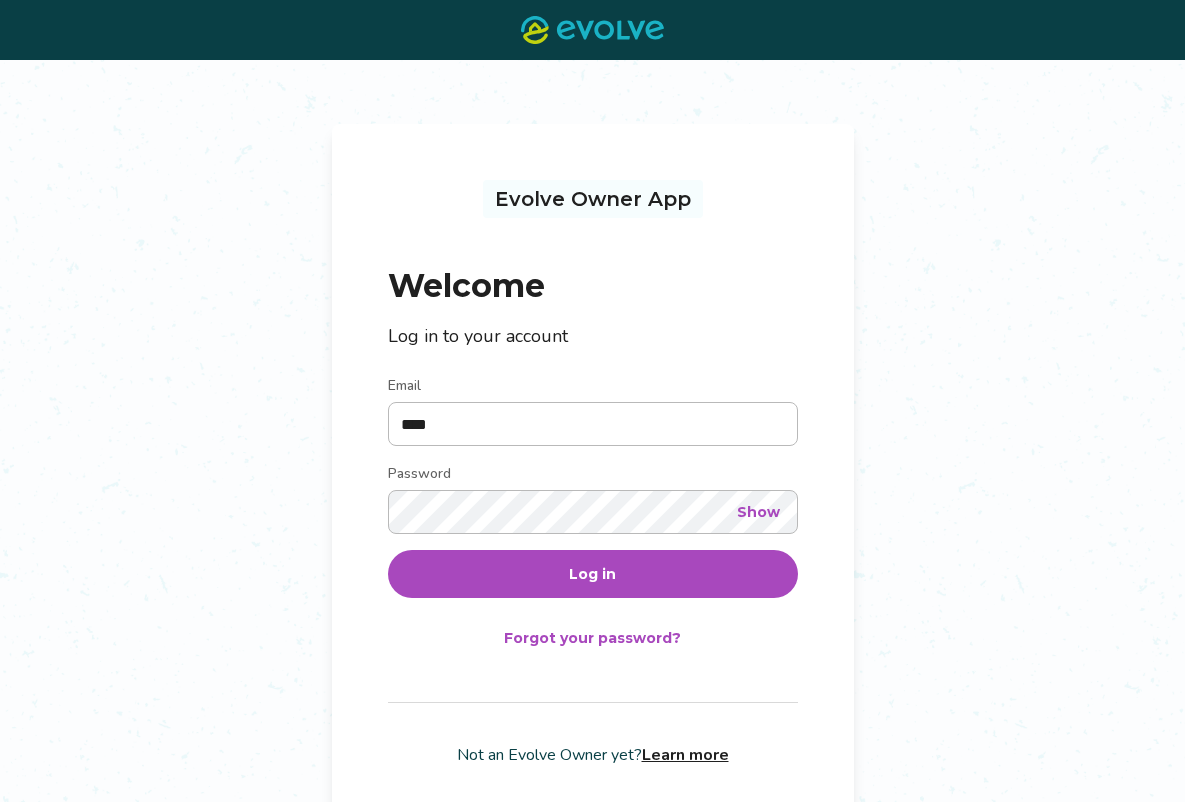 type on "**********" 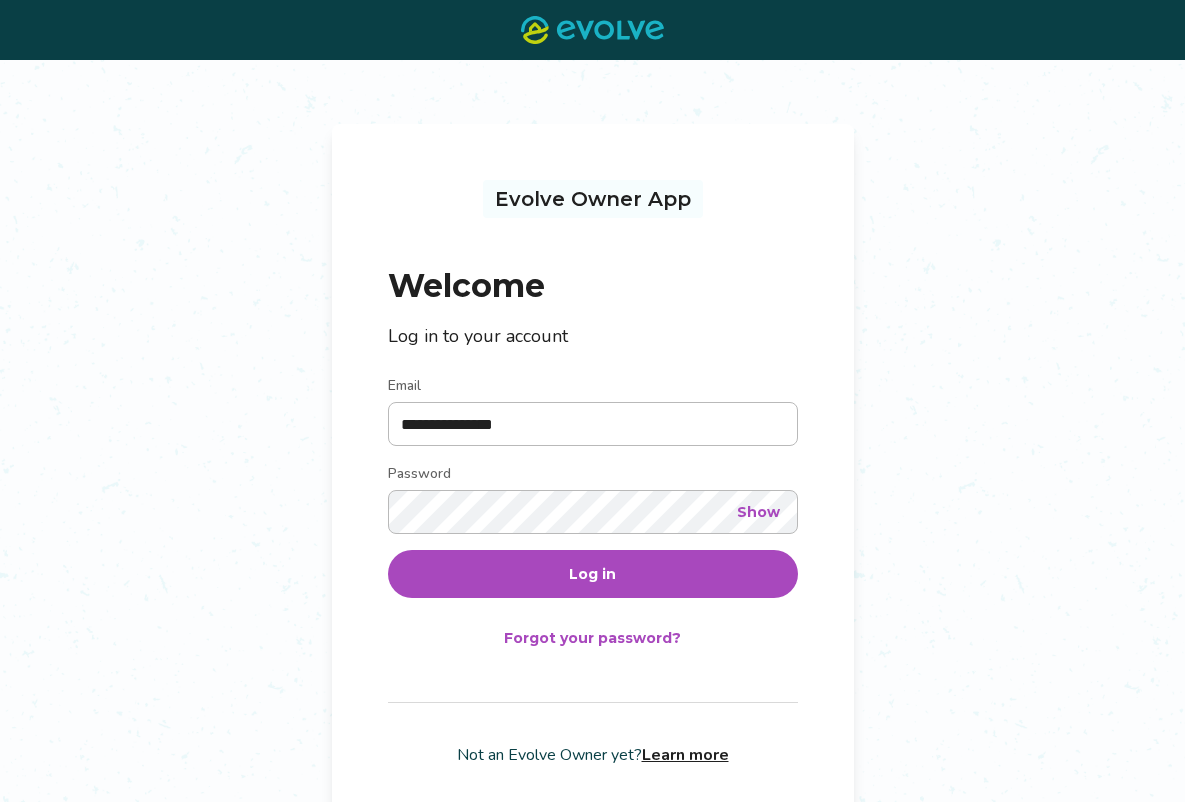 click on "Log in" at bounding box center [592, 574] 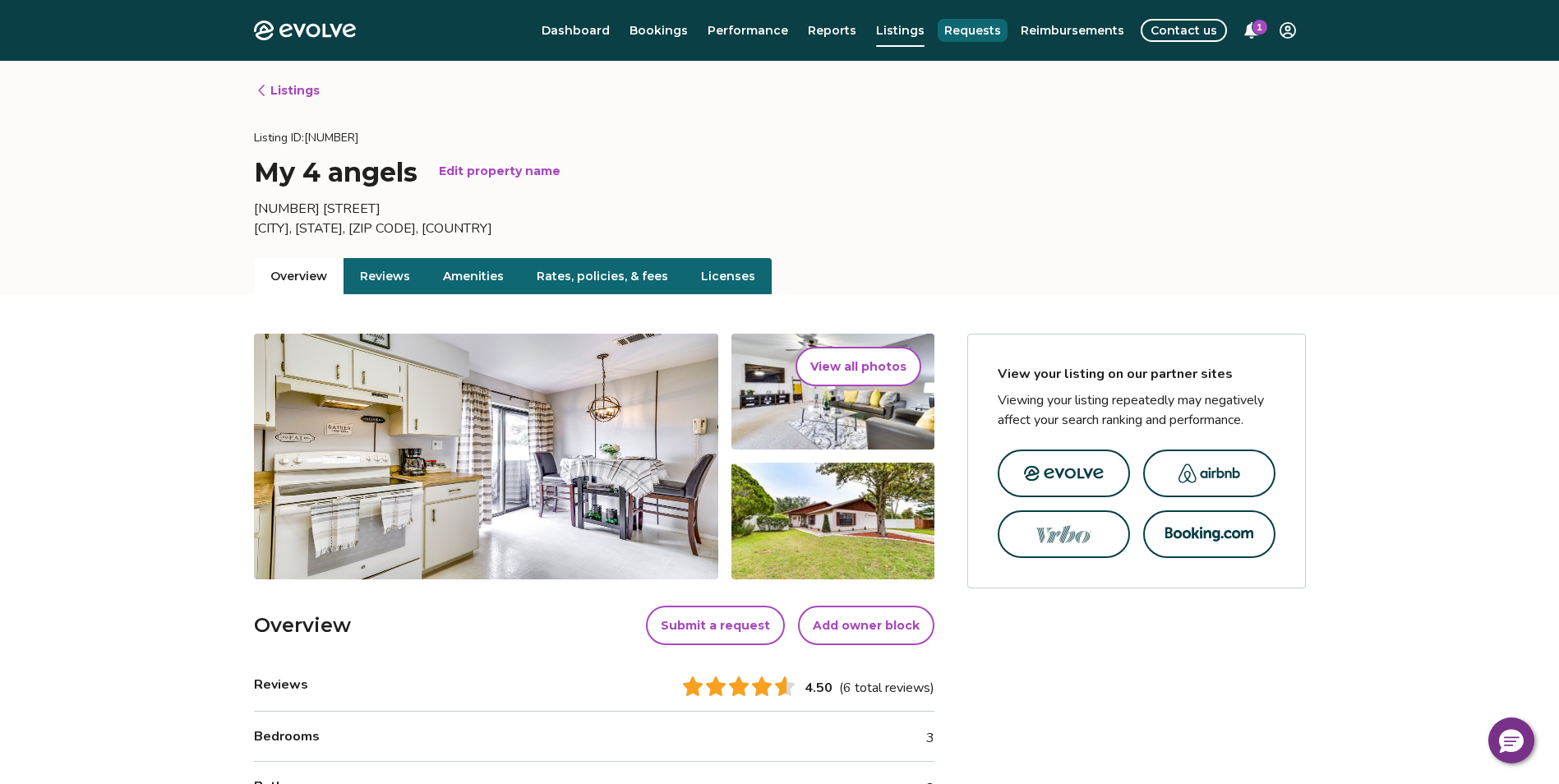 click on "Requests" at bounding box center (972, 30) 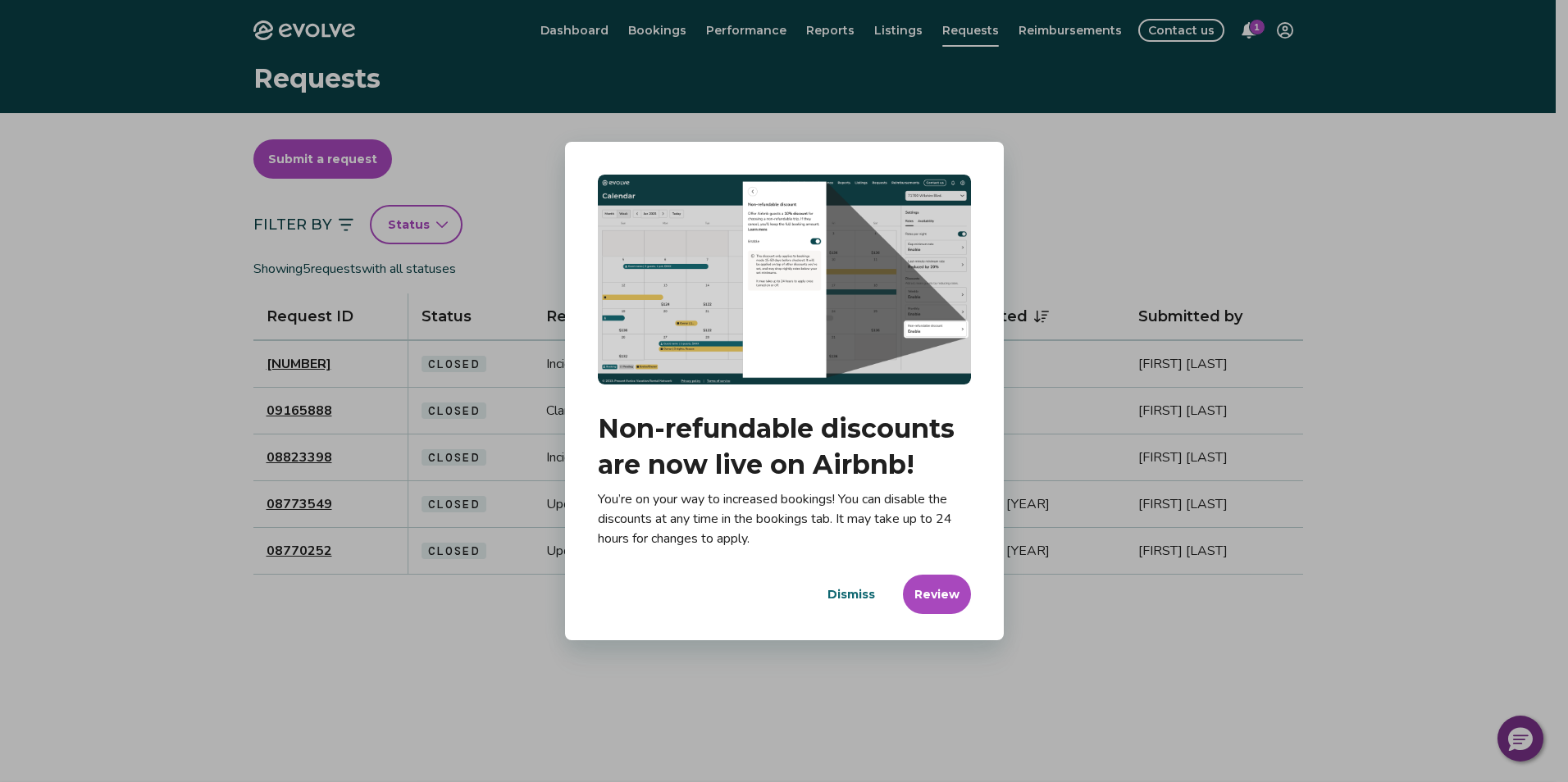 click on "Dismiss" at bounding box center [851, 594] 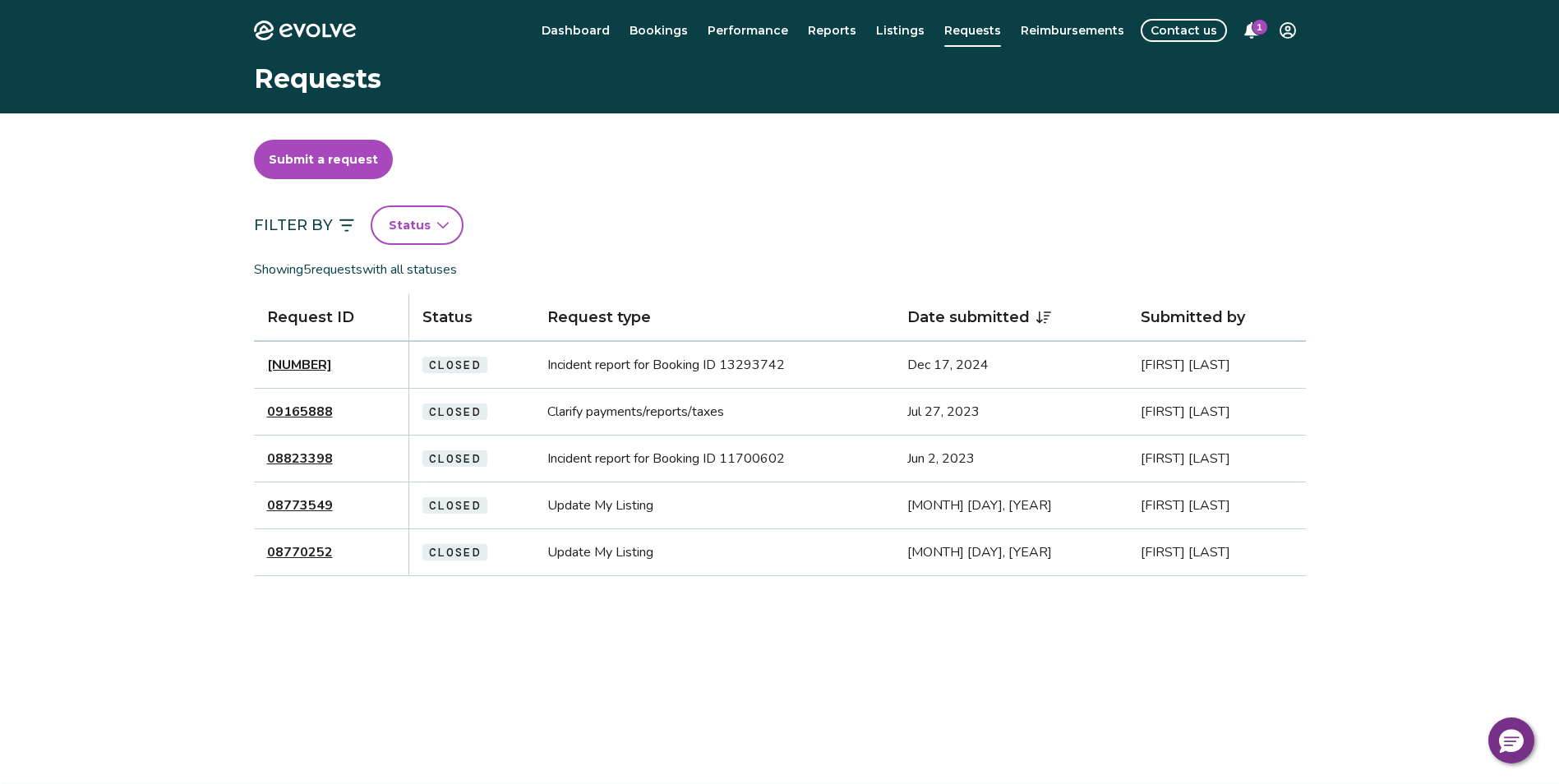 click on "09165888" at bounding box center [300, 412] 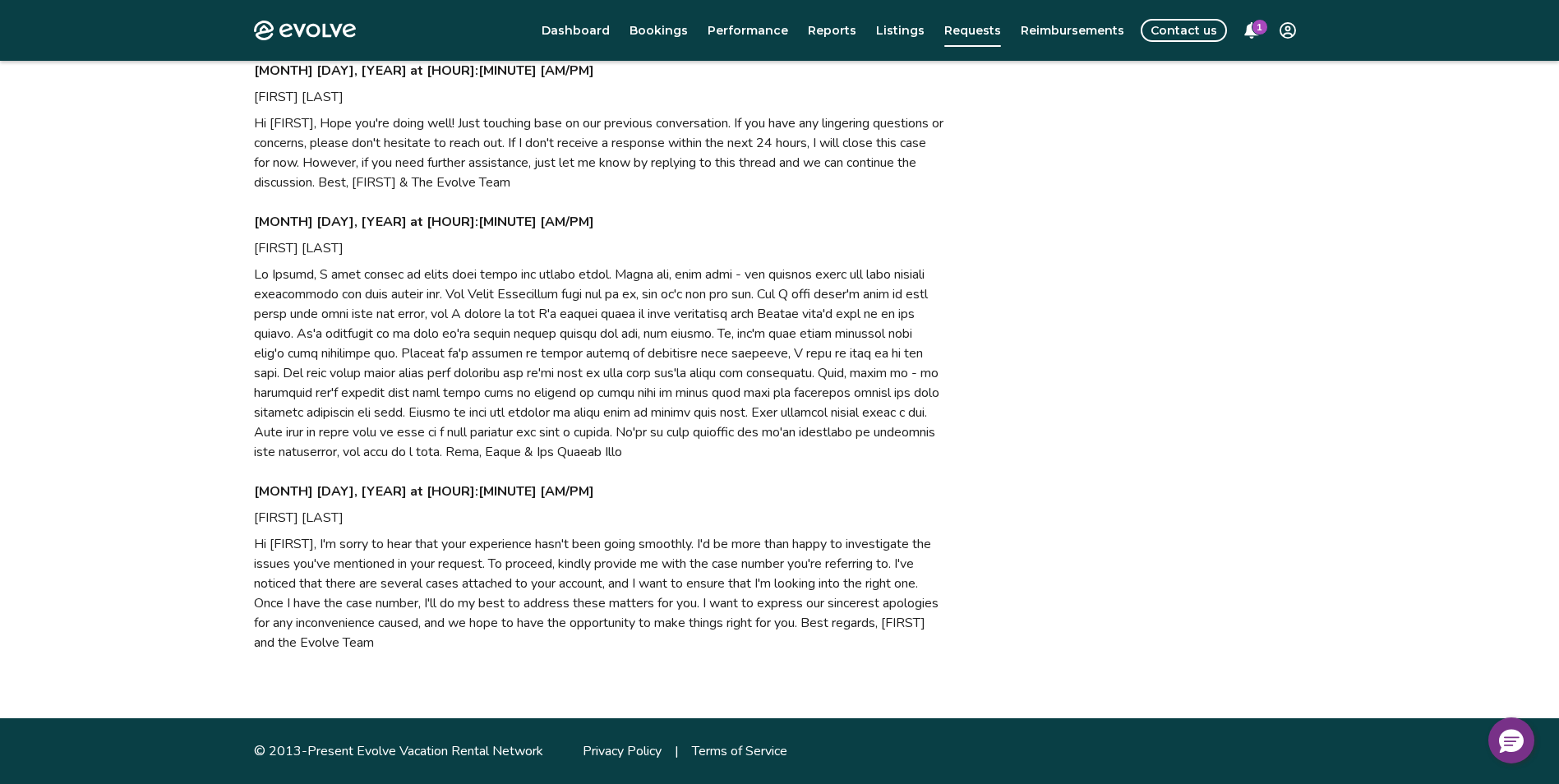 scroll, scrollTop: 0, scrollLeft: 0, axis: both 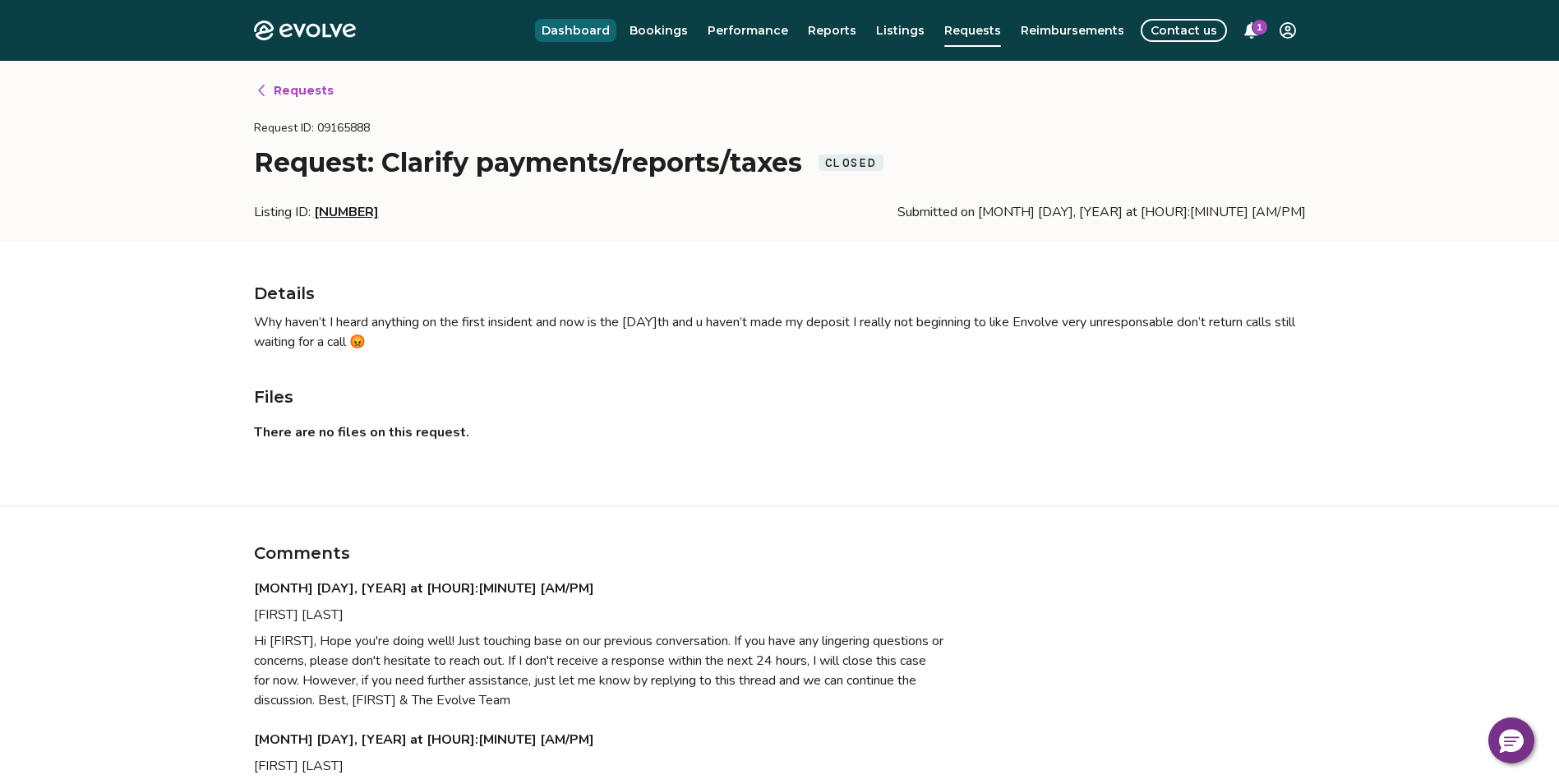 click on "Dashboard" at bounding box center (575, 30) 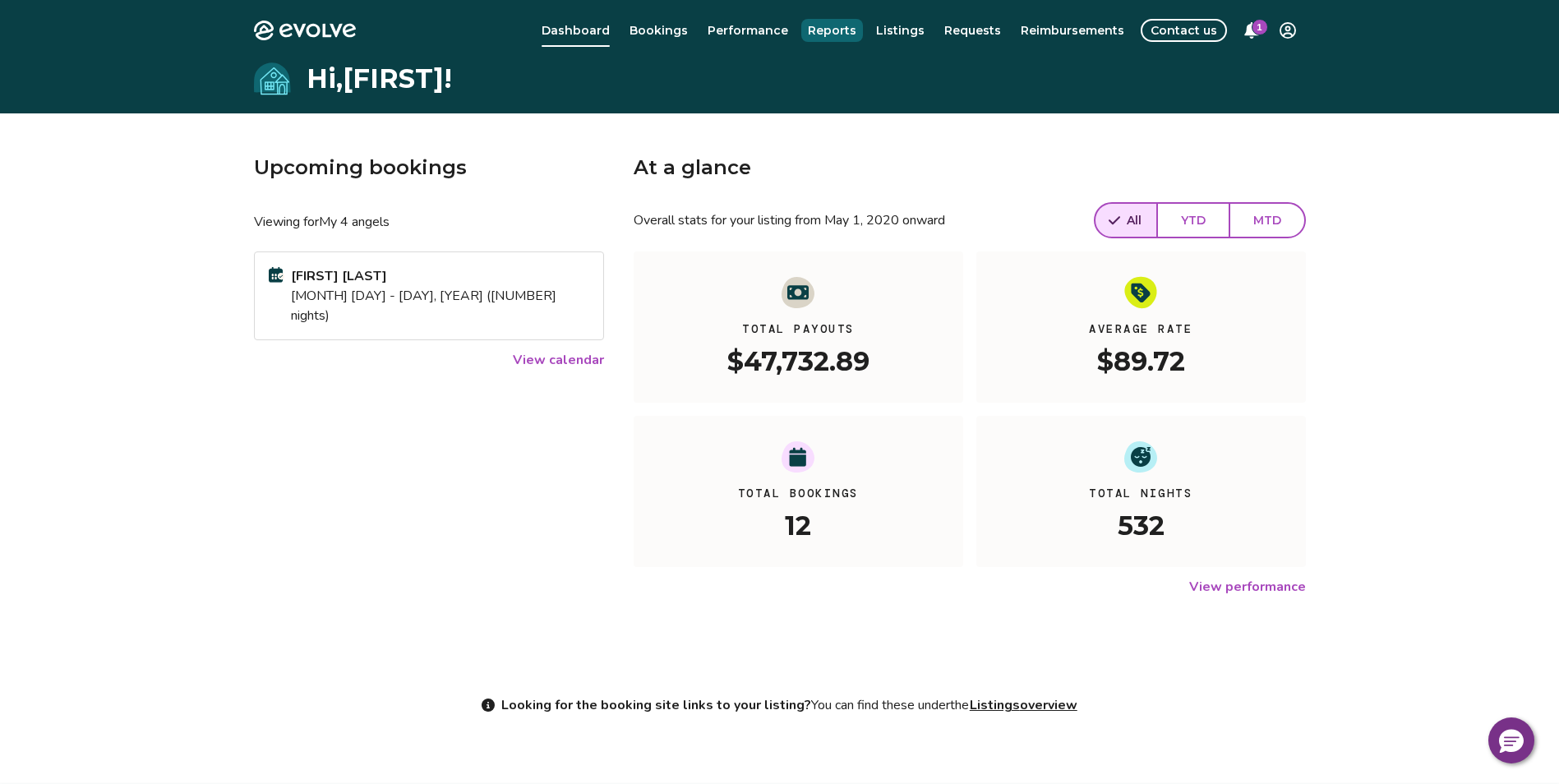 click on "Reports" at bounding box center [832, 30] 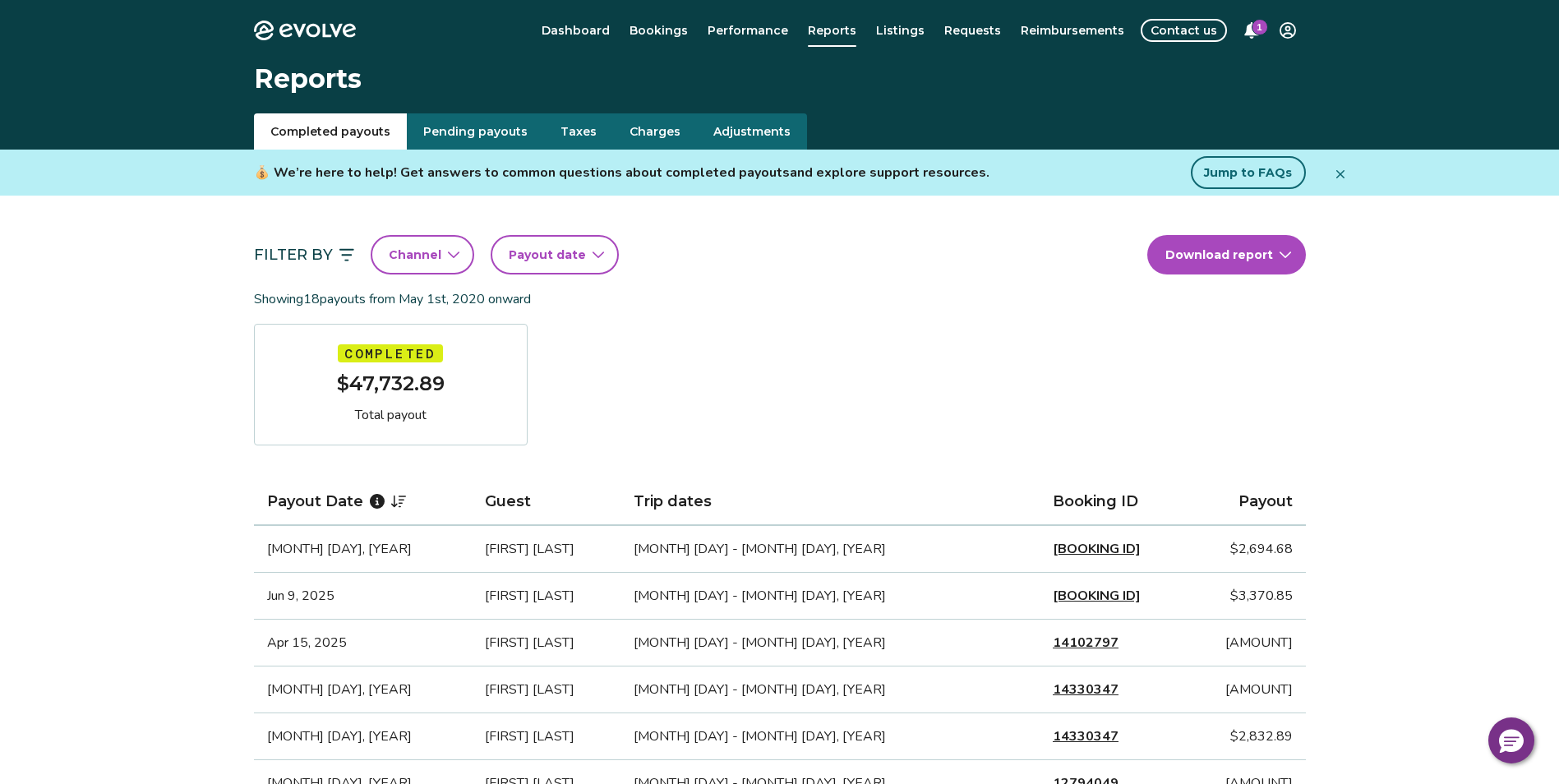 click 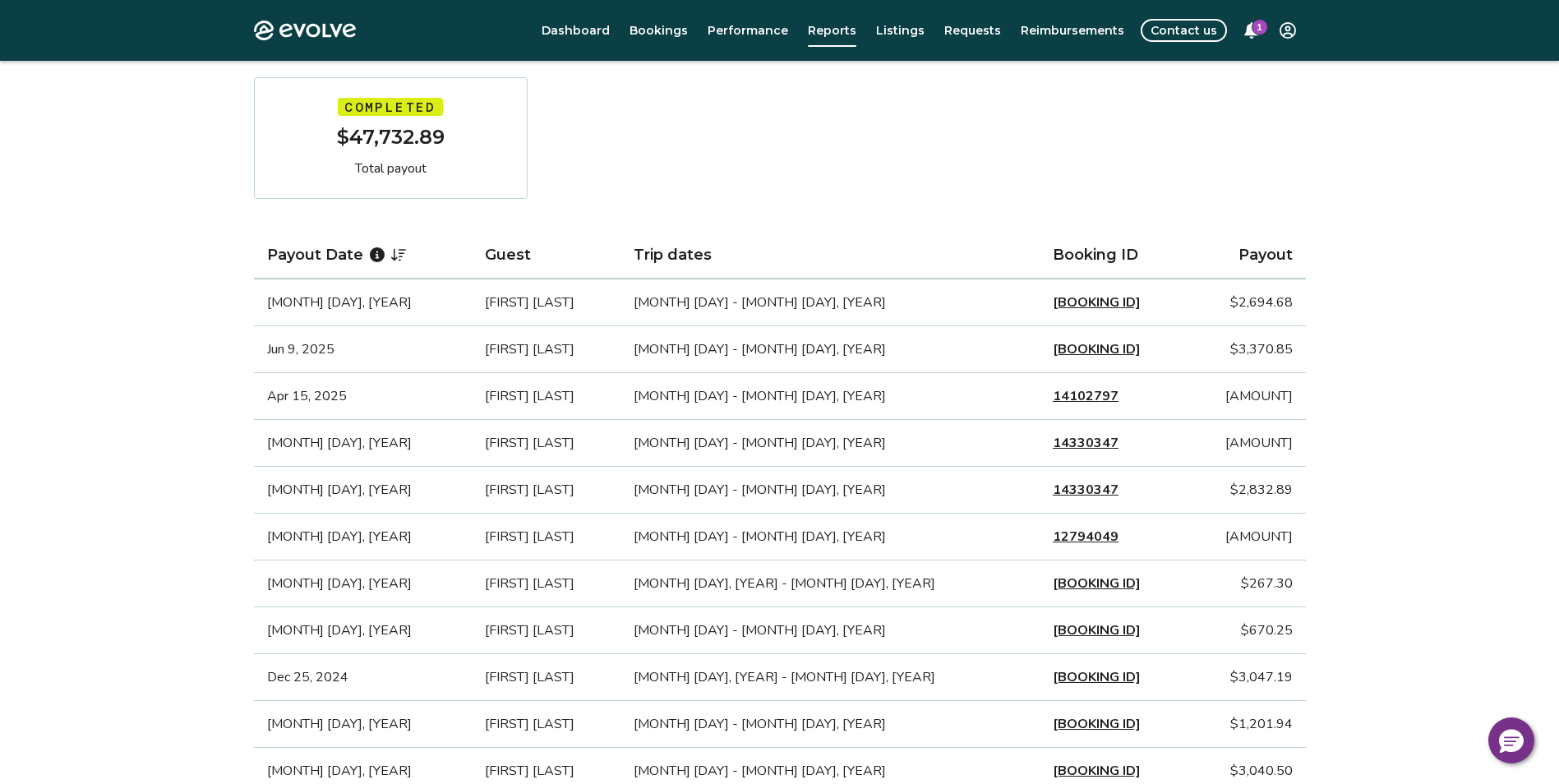 scroll, scrollTop: 82, scrollLeft: 0, axis: vertical 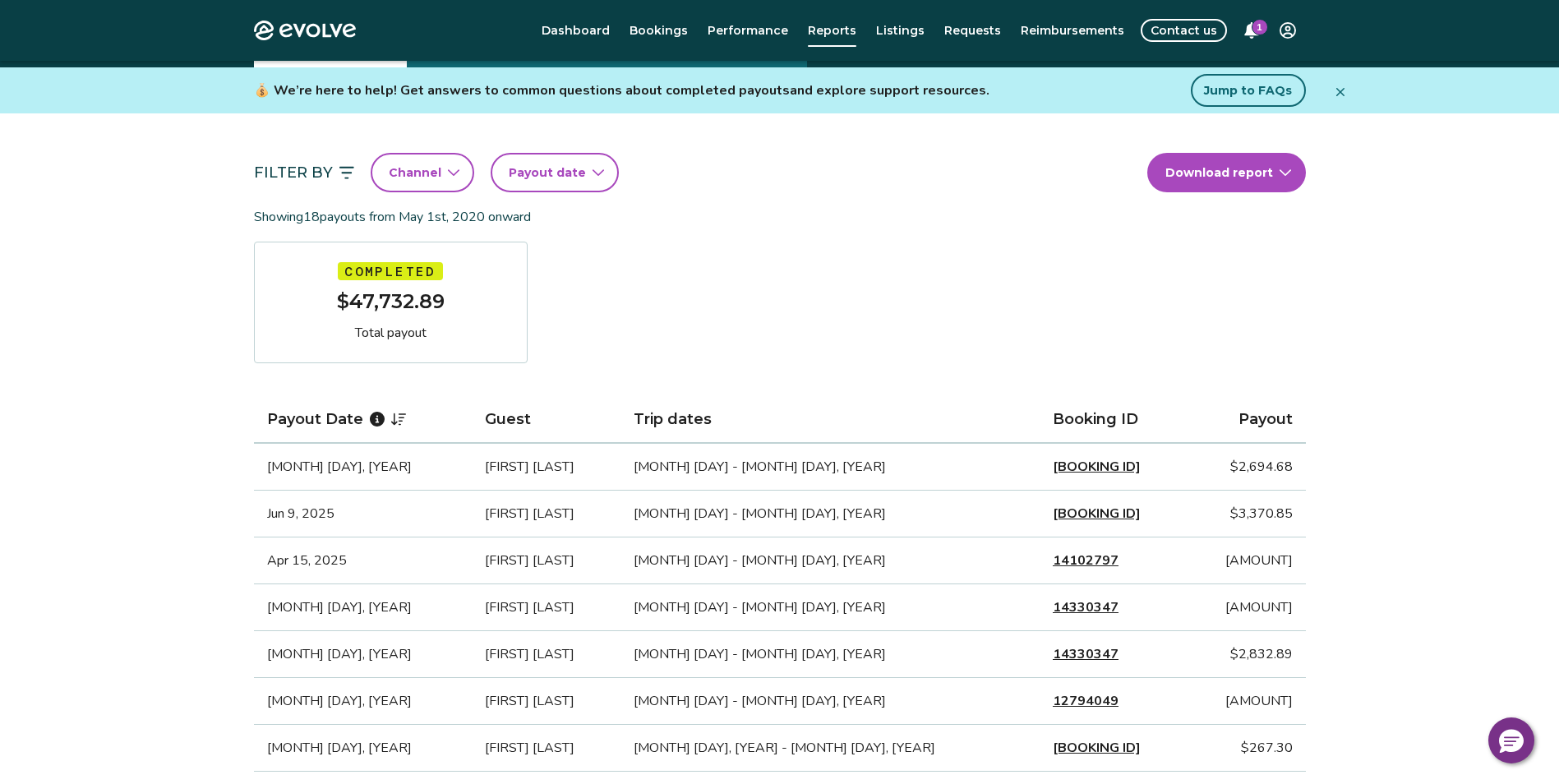 click 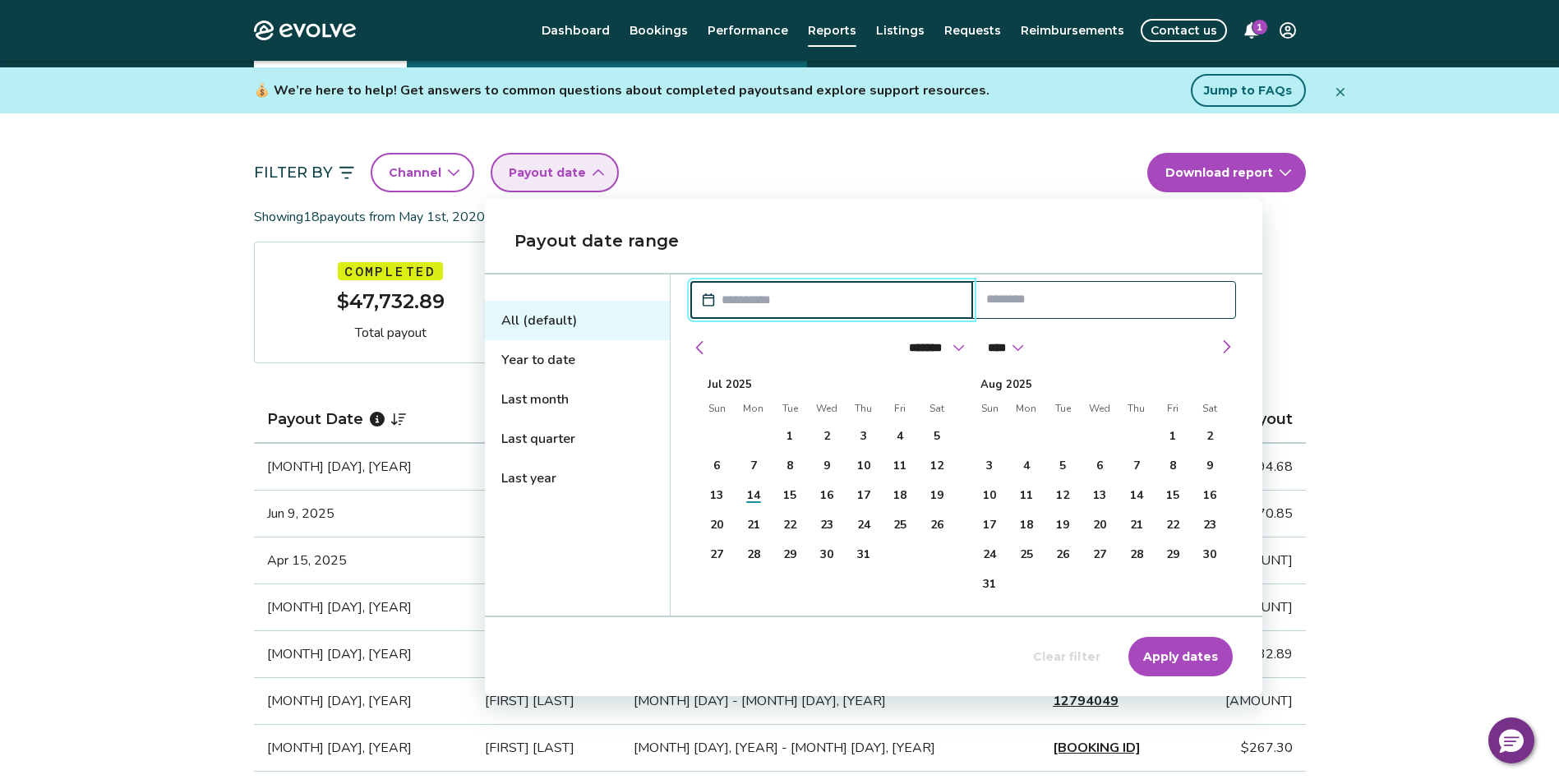 click on "Last year" at bounding box center (577, 478) 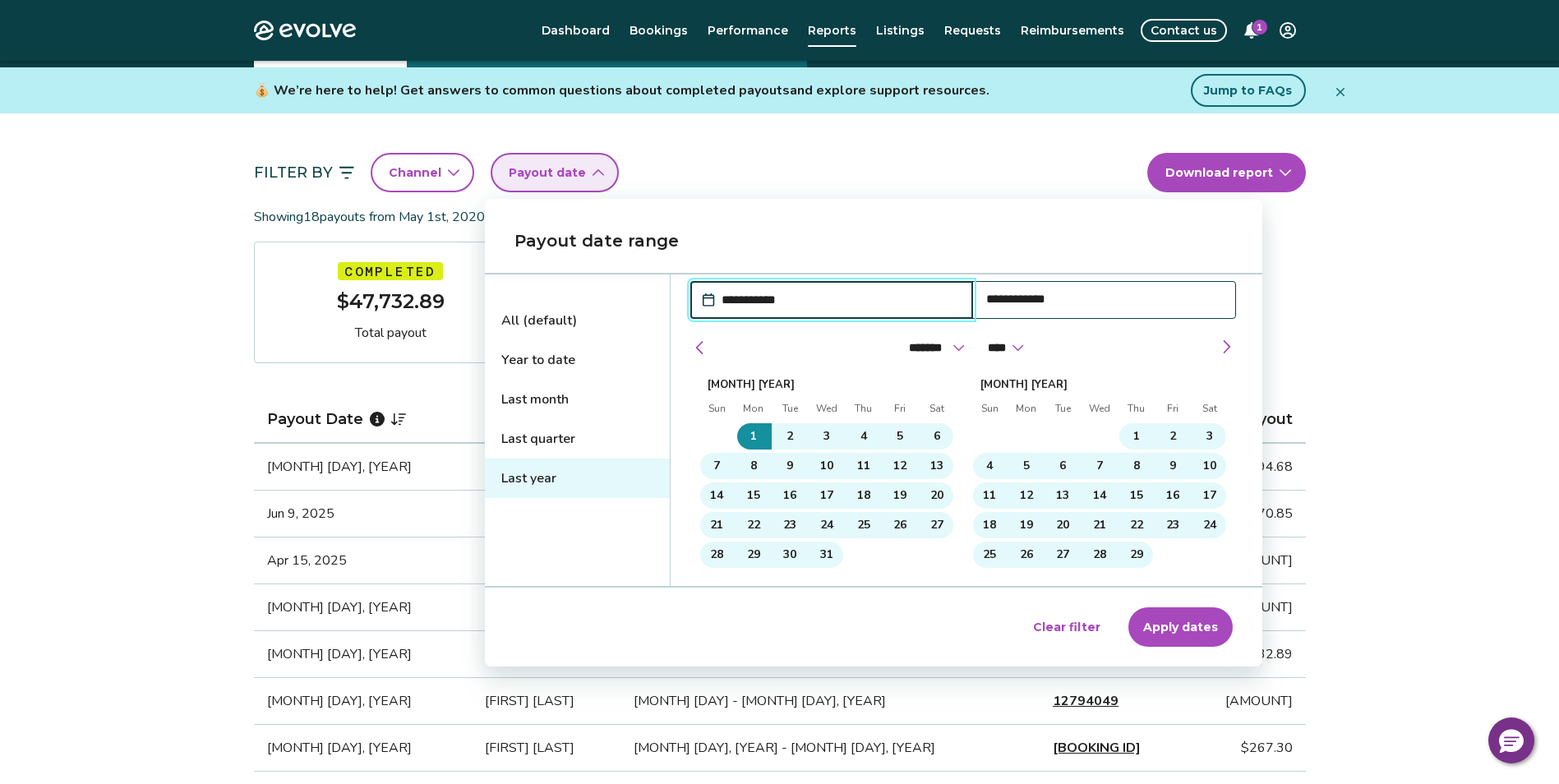 click on "**********" at bounding box center (840, 300) 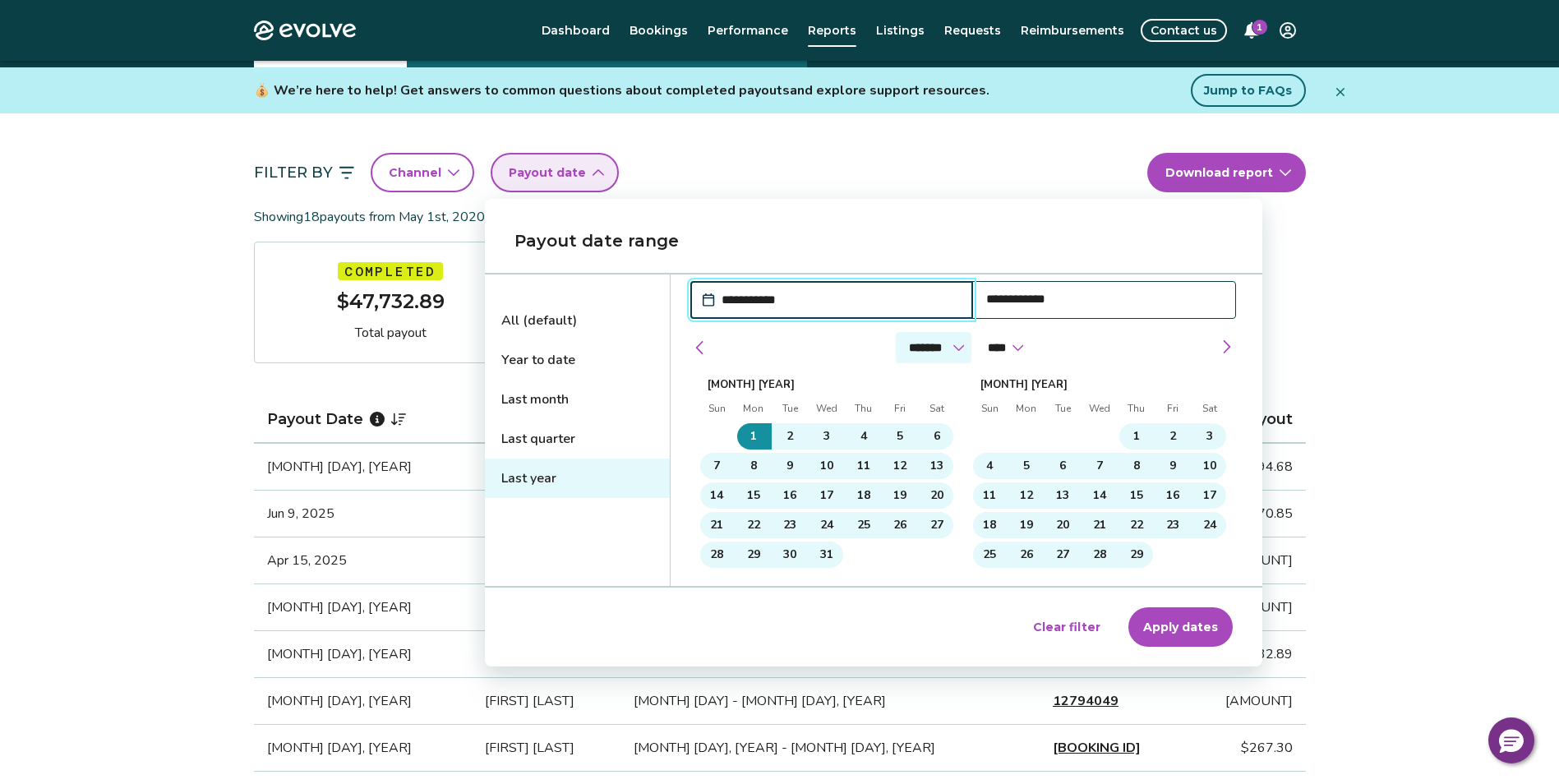 click on "******* ******** ***** ***** *** **** **** ****** ********* ******* ******** ********" at bounding box center (934, 348) 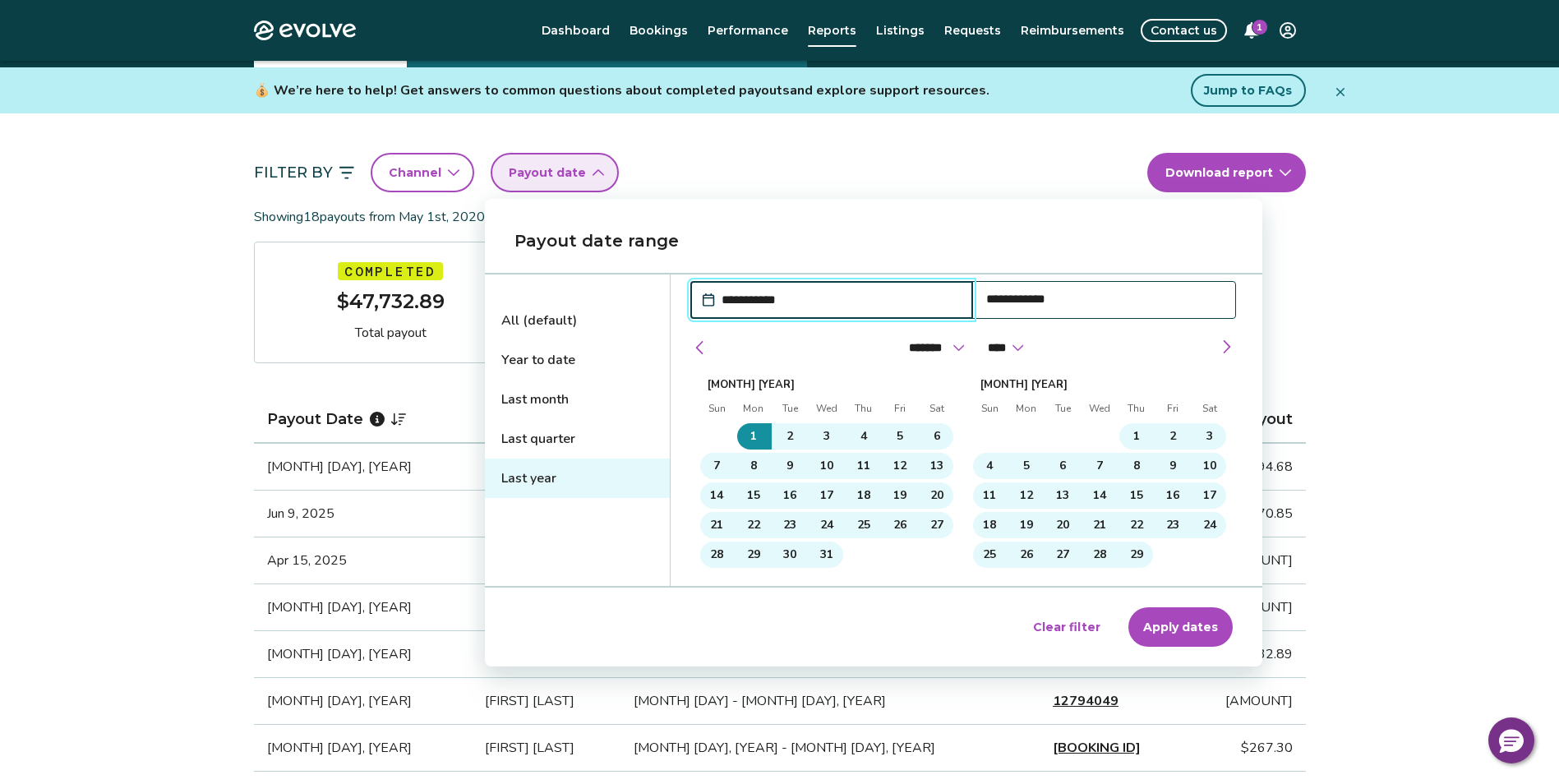 select on "*" 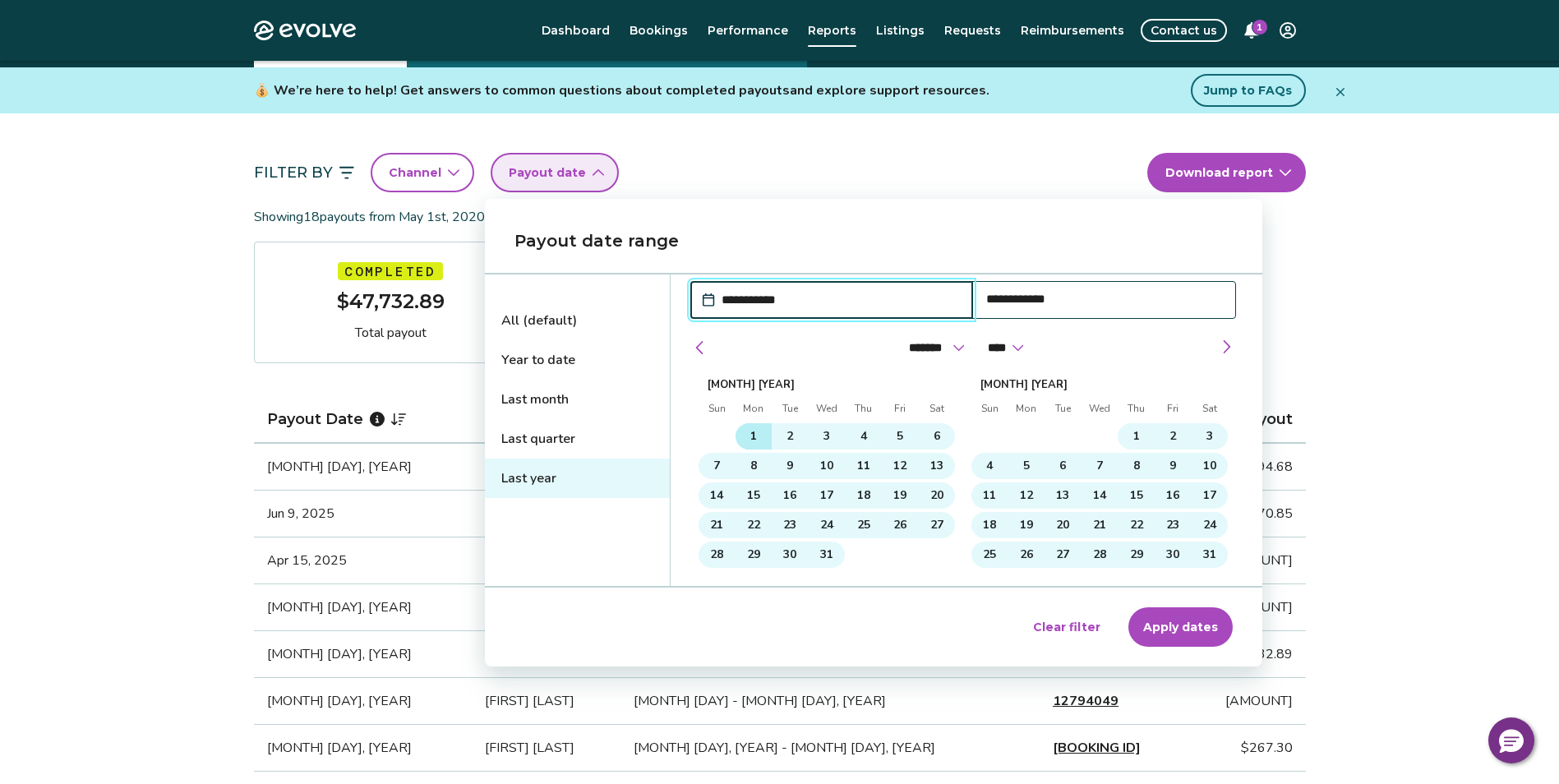 click on "1" at bounding box center [754, 436] 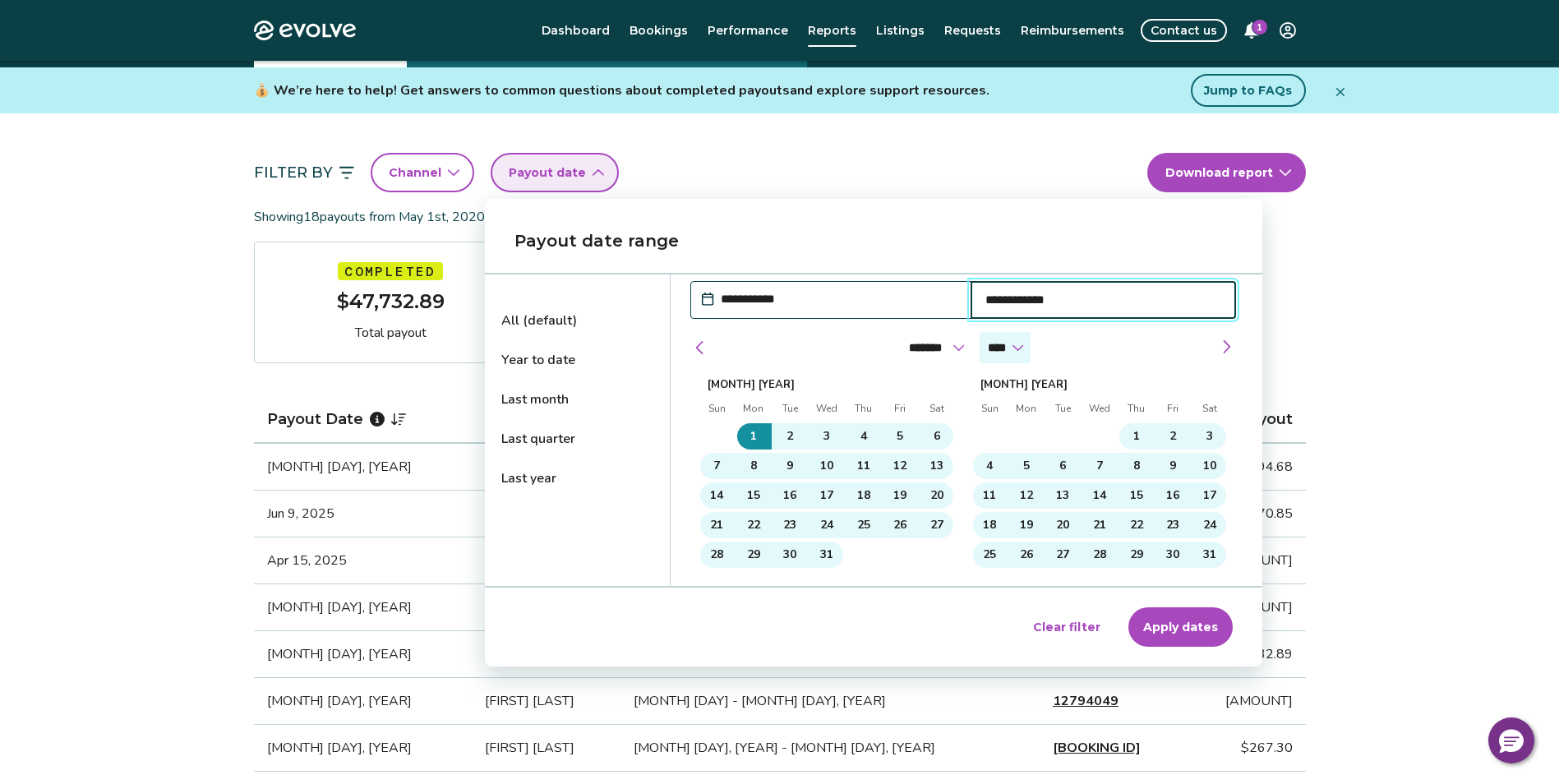 click on "**** **** **** **** **** **** **** **** **** **** **** **** **** **** **** **** **** **** **** **** **** **** **** **** **** ****" at bounding box center [1005, 348] 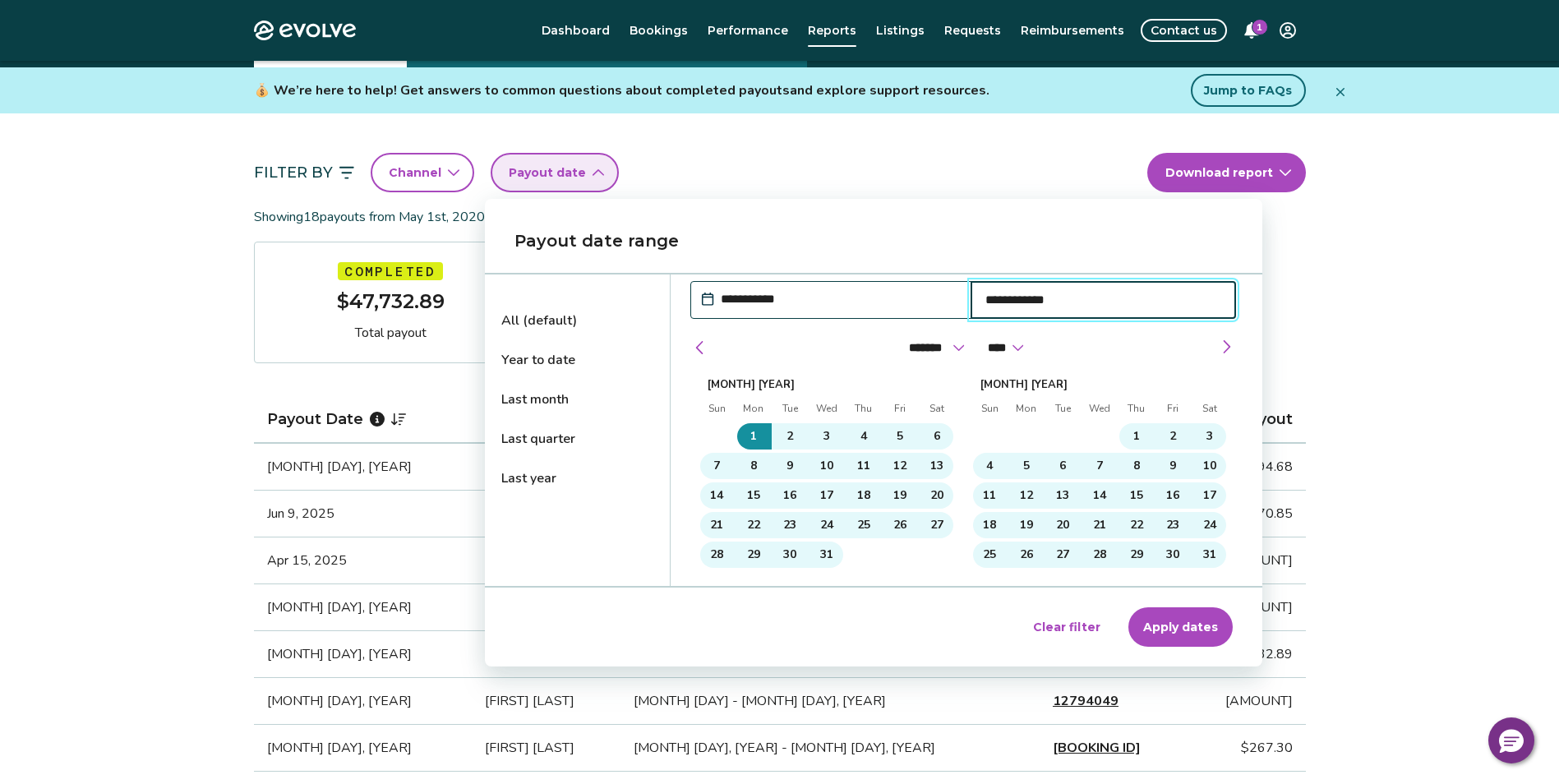 select on "****" 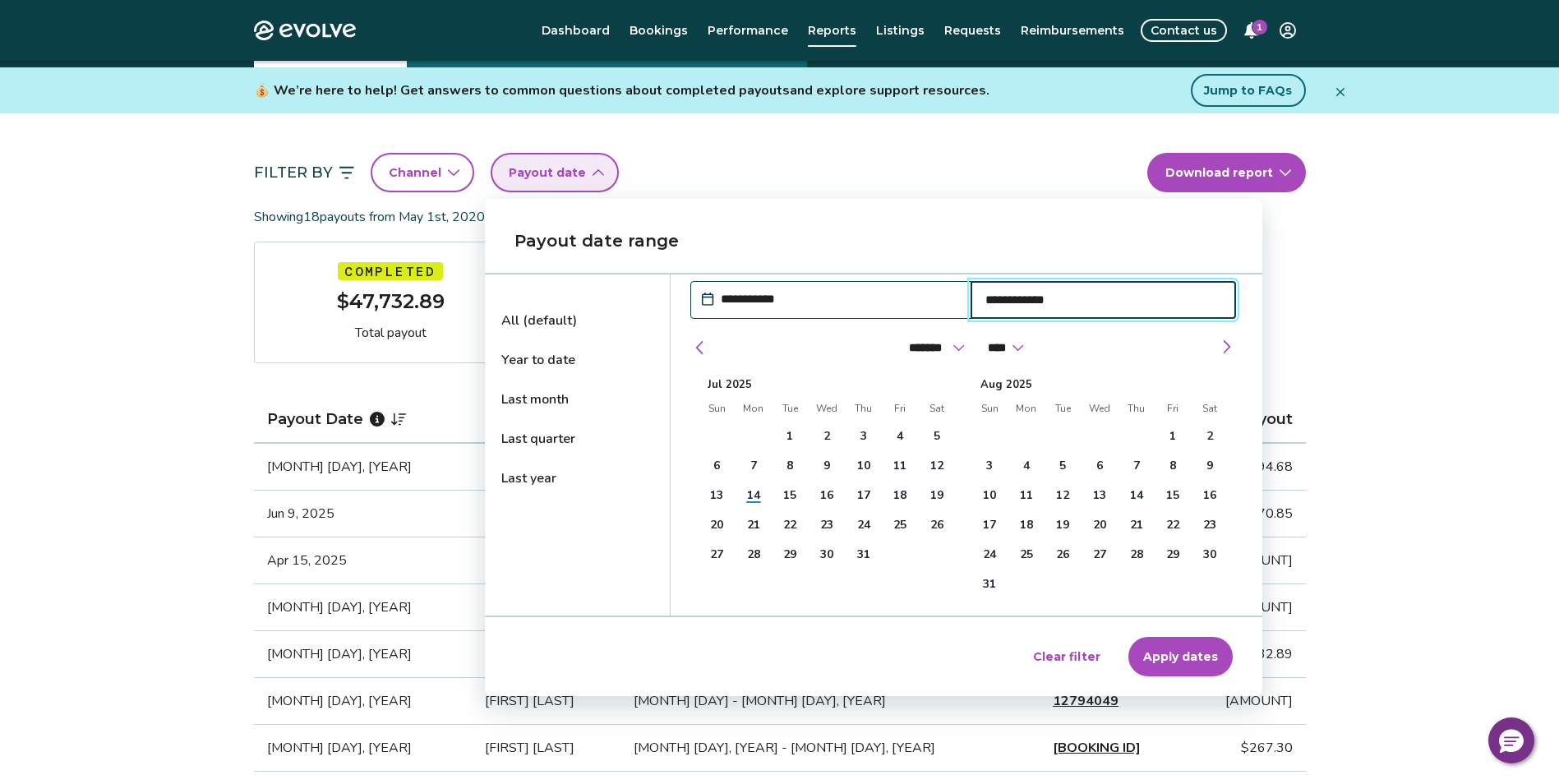 click on "Aug 2025" at bounding box center [1100, 381] 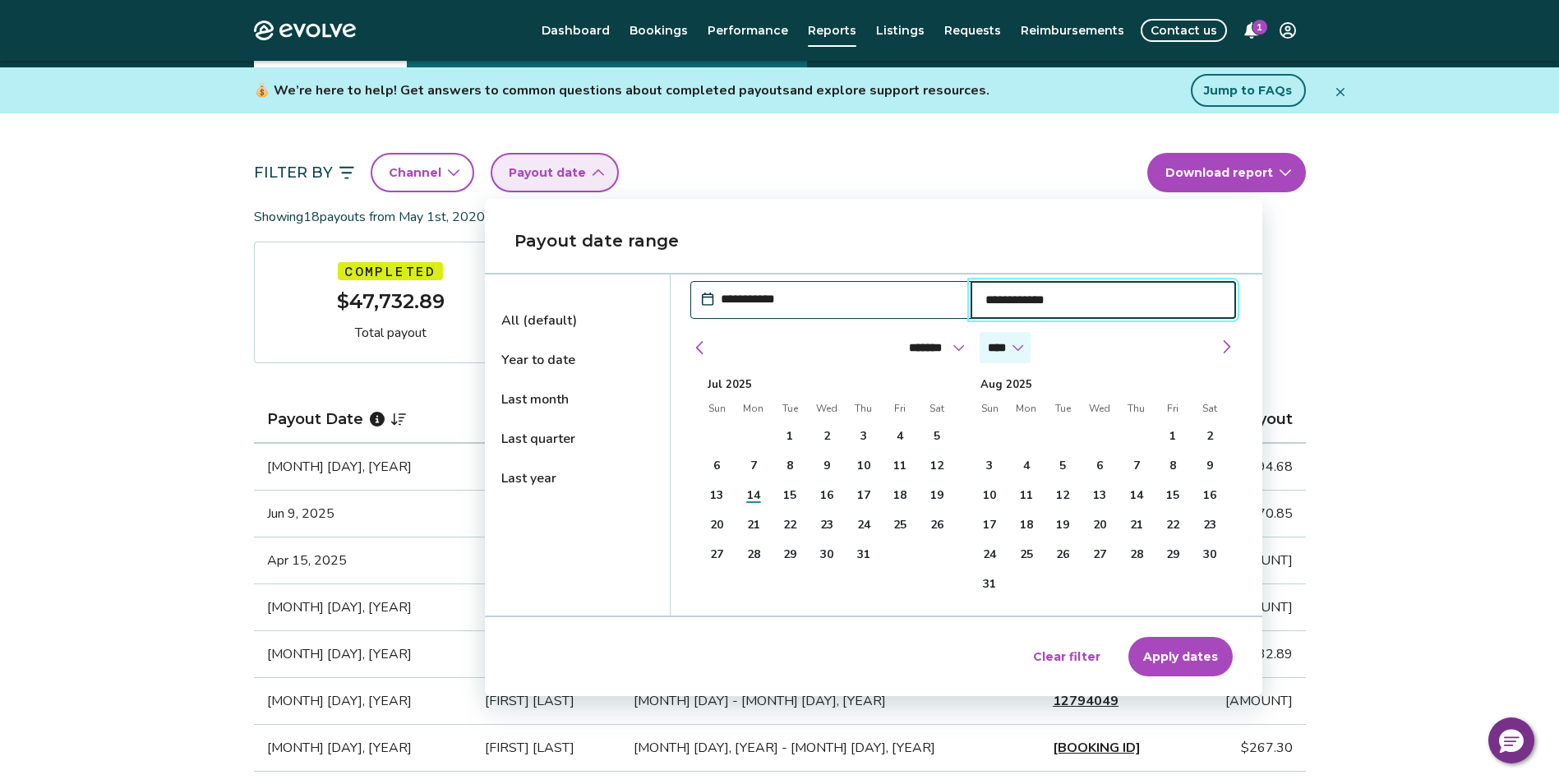 click on "**** **** **** **** **** **** **** **** **** **** **** **** **** **** **** **** **** **** **** **** **** **** **** **** **** ****" at bounding box center [1005, 348] 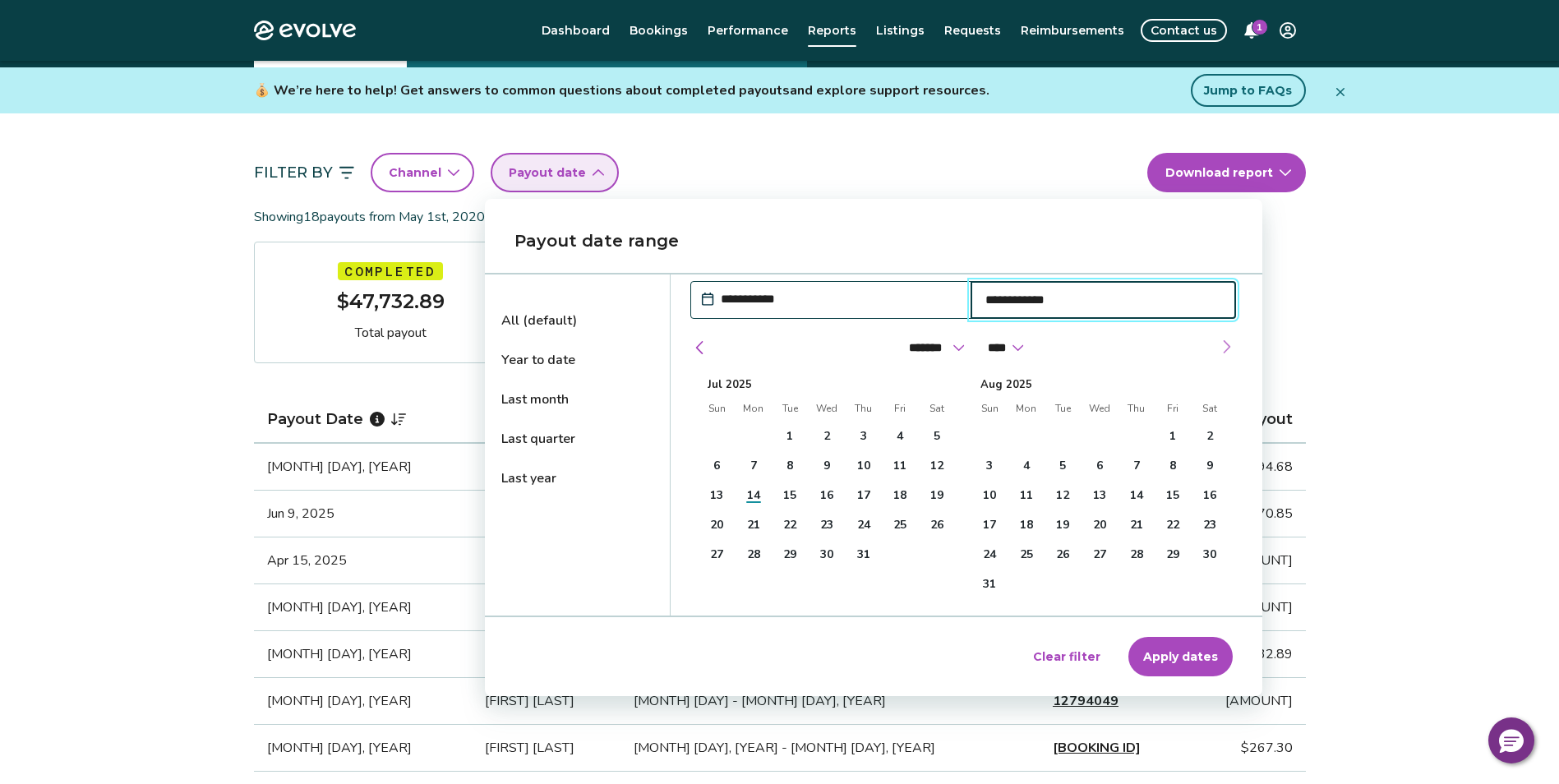click at bounding box center (1226, 347) 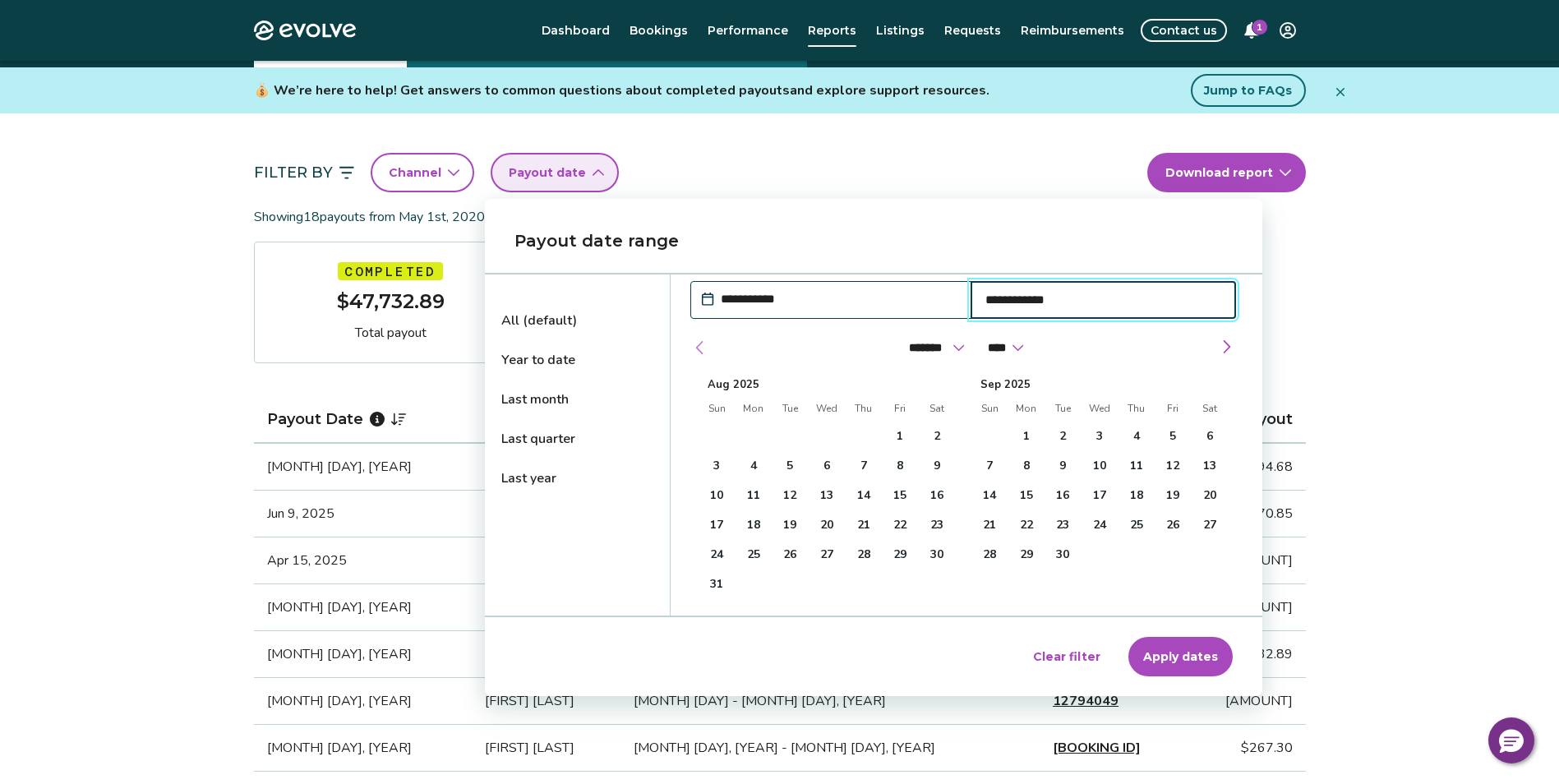 click at bounding box center [700, 348] 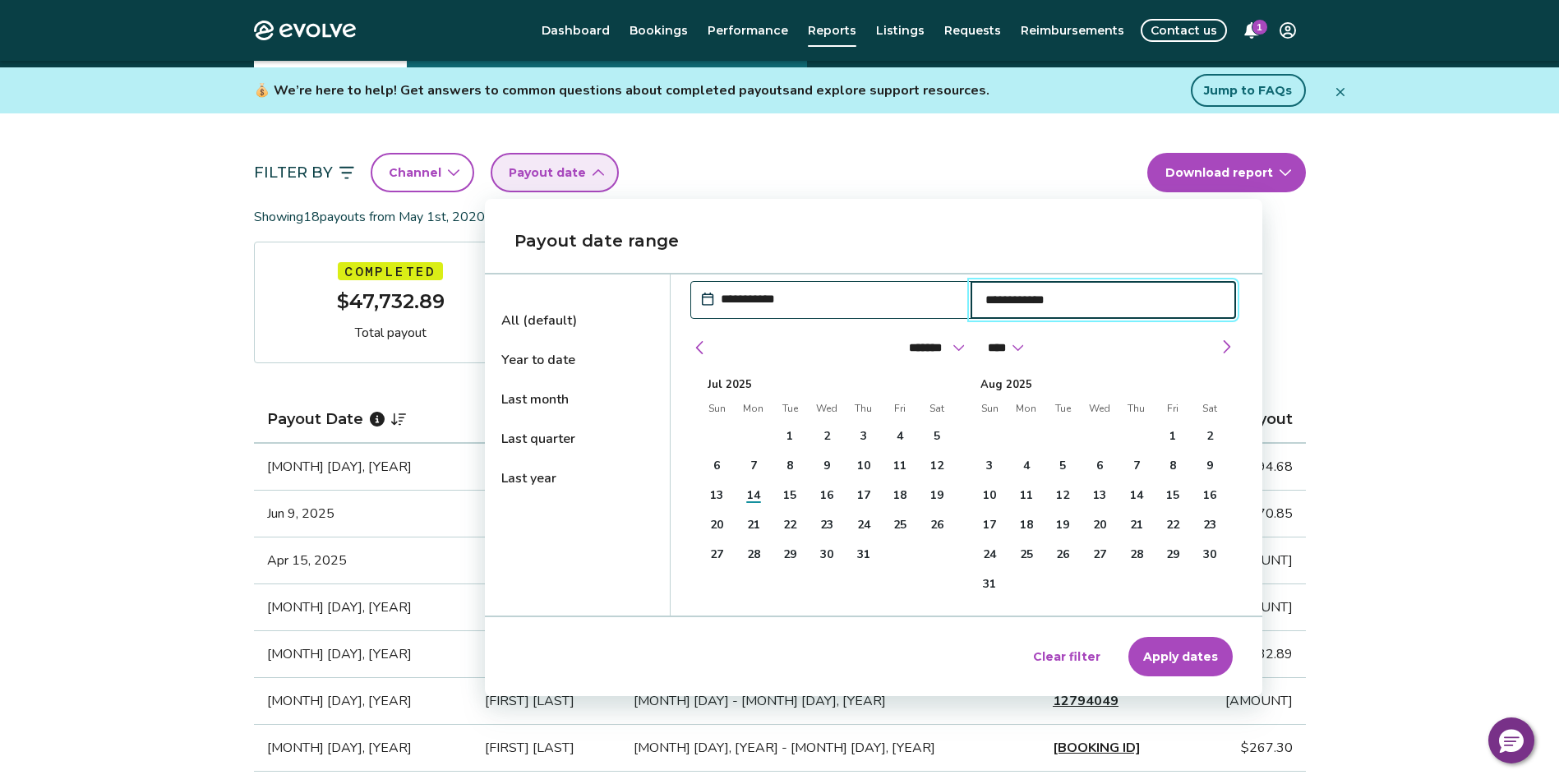 click on "**********" at bounding box center [1104, 300] 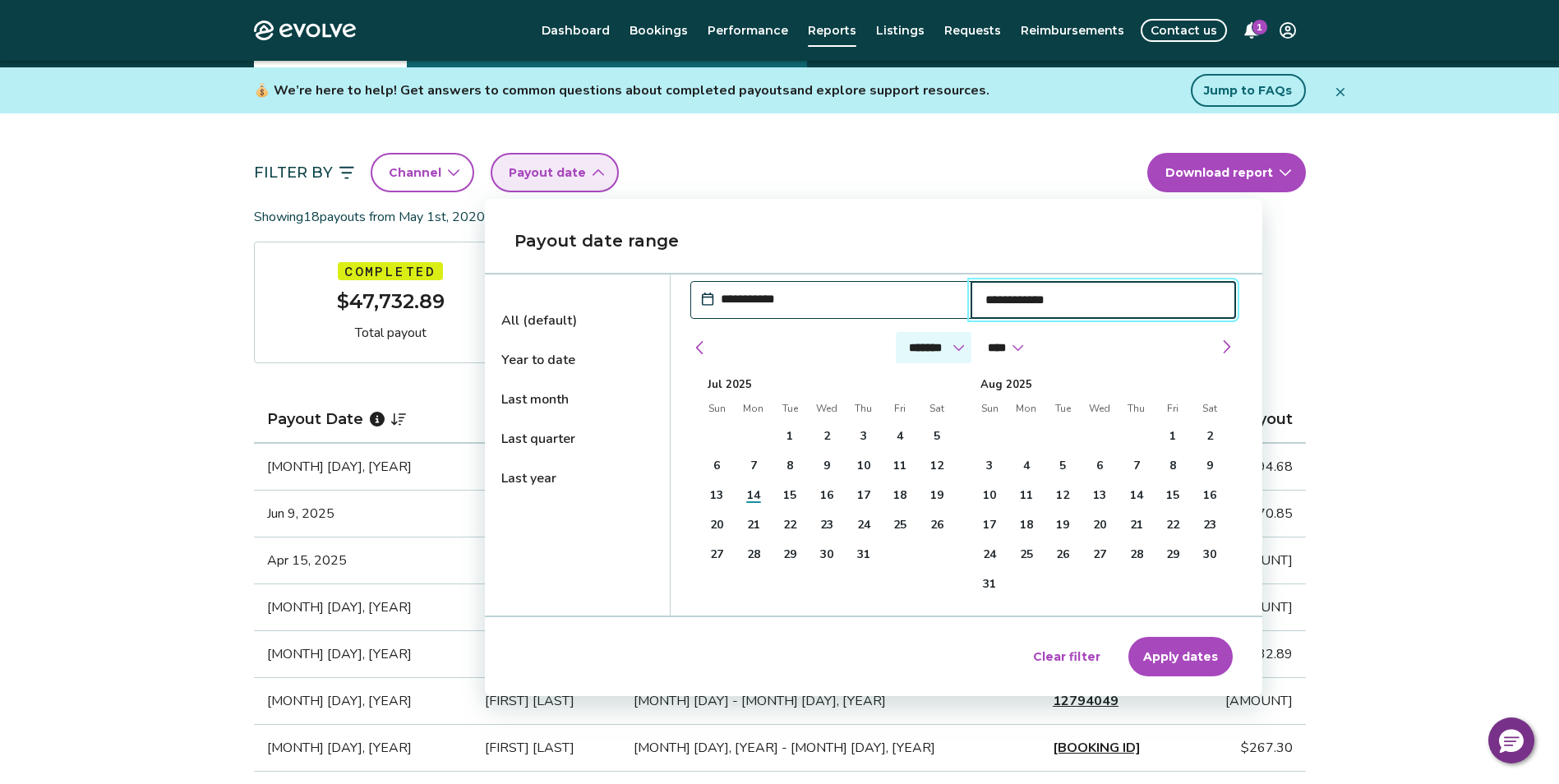 click on "******* ******** ***** ***** *** **** **** ****** ********* ******* ******** ********" at bounding box center [934, 348] 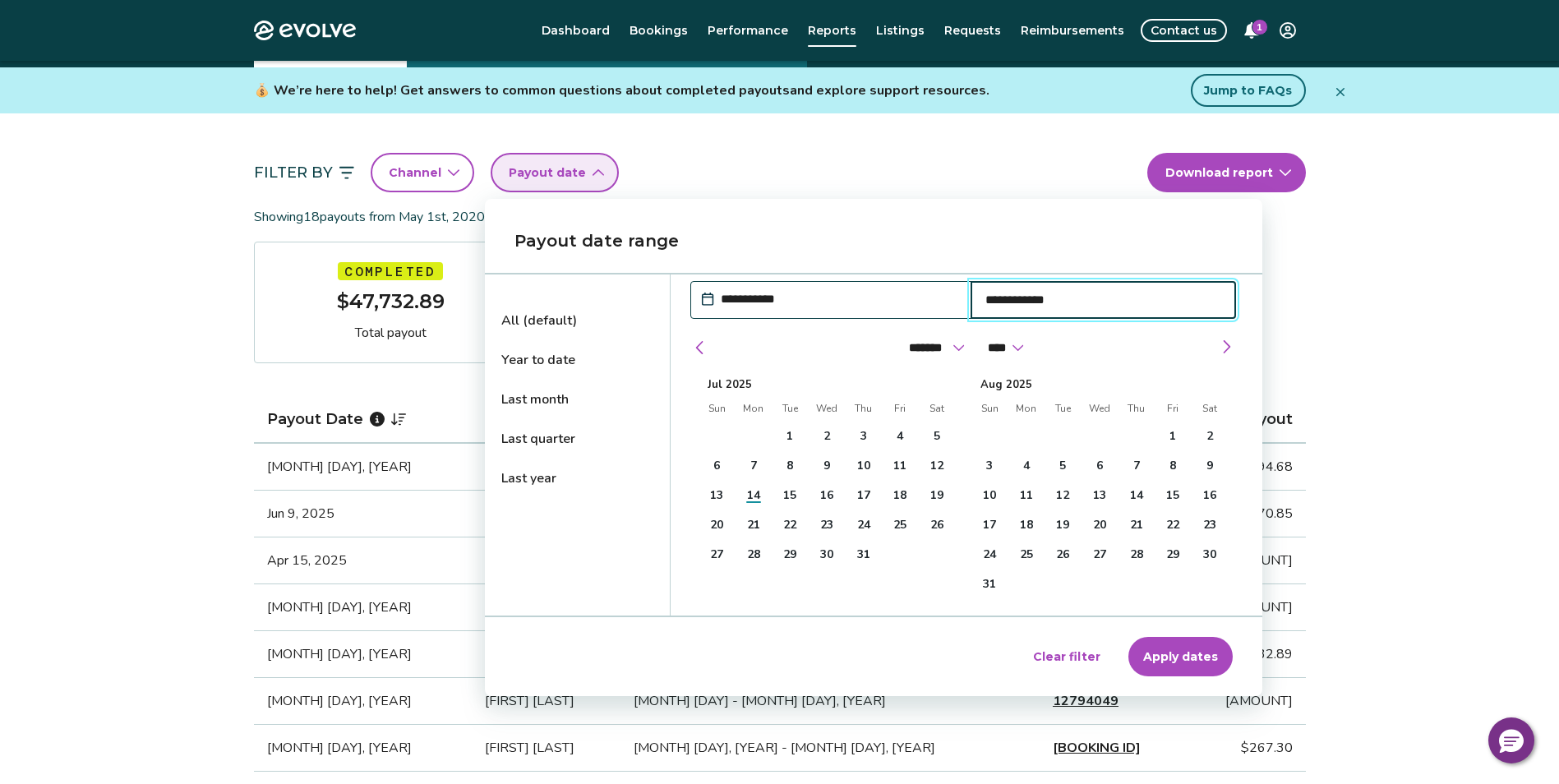 select on "*" 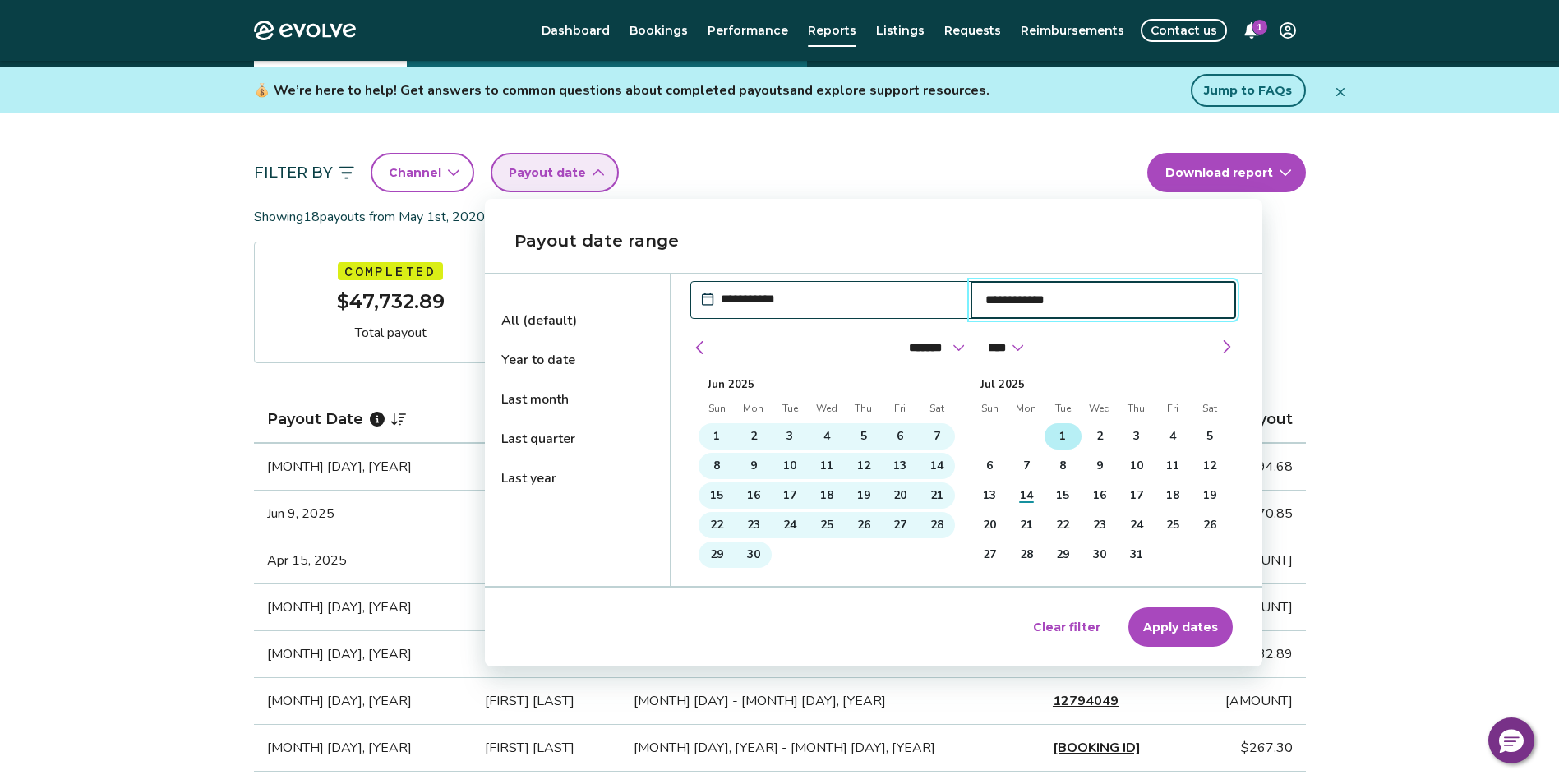 click on "1" at bounding box center (1063, 436) 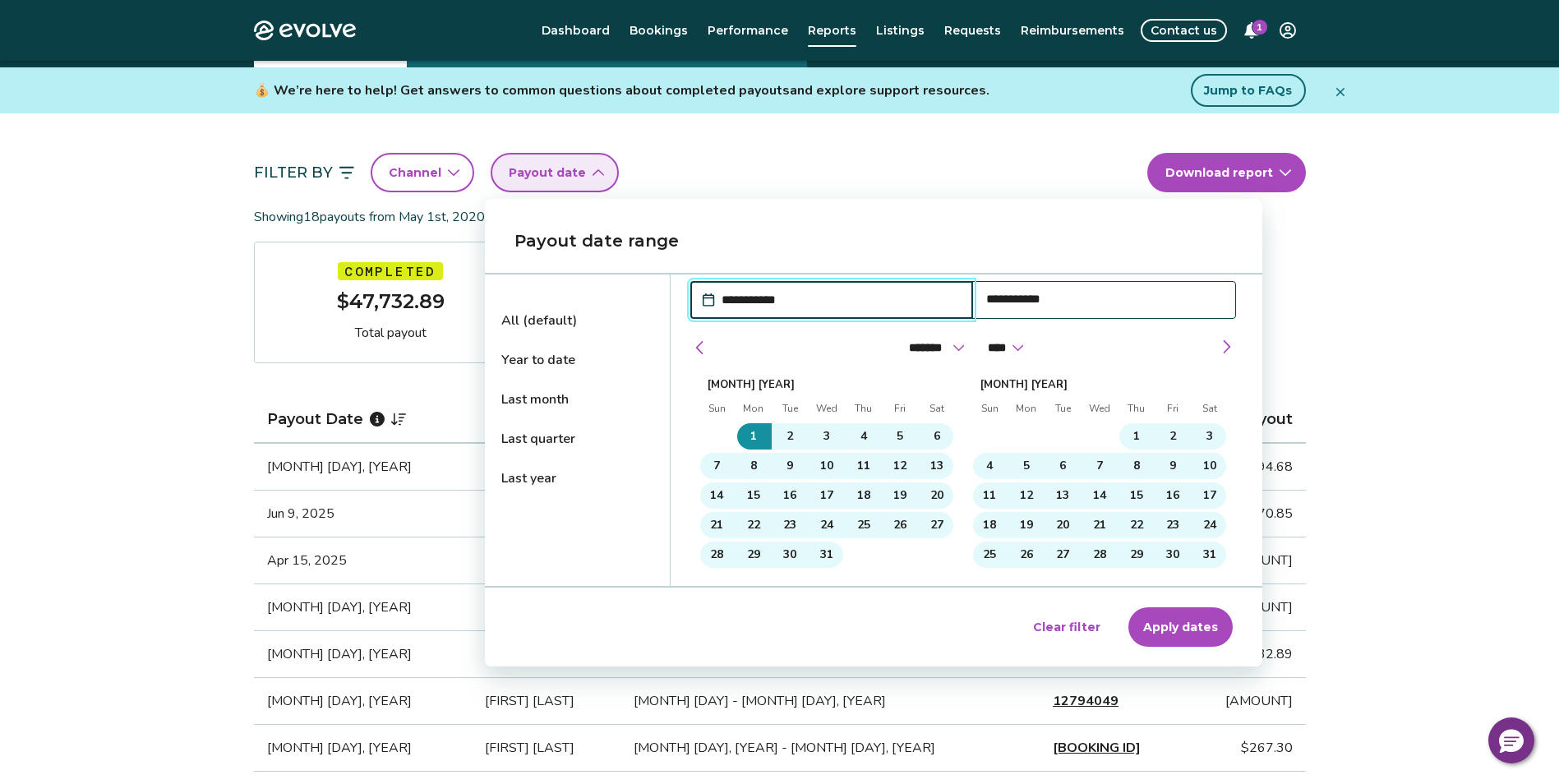 click on "Apply dates" at bounding box center (1180, 627) 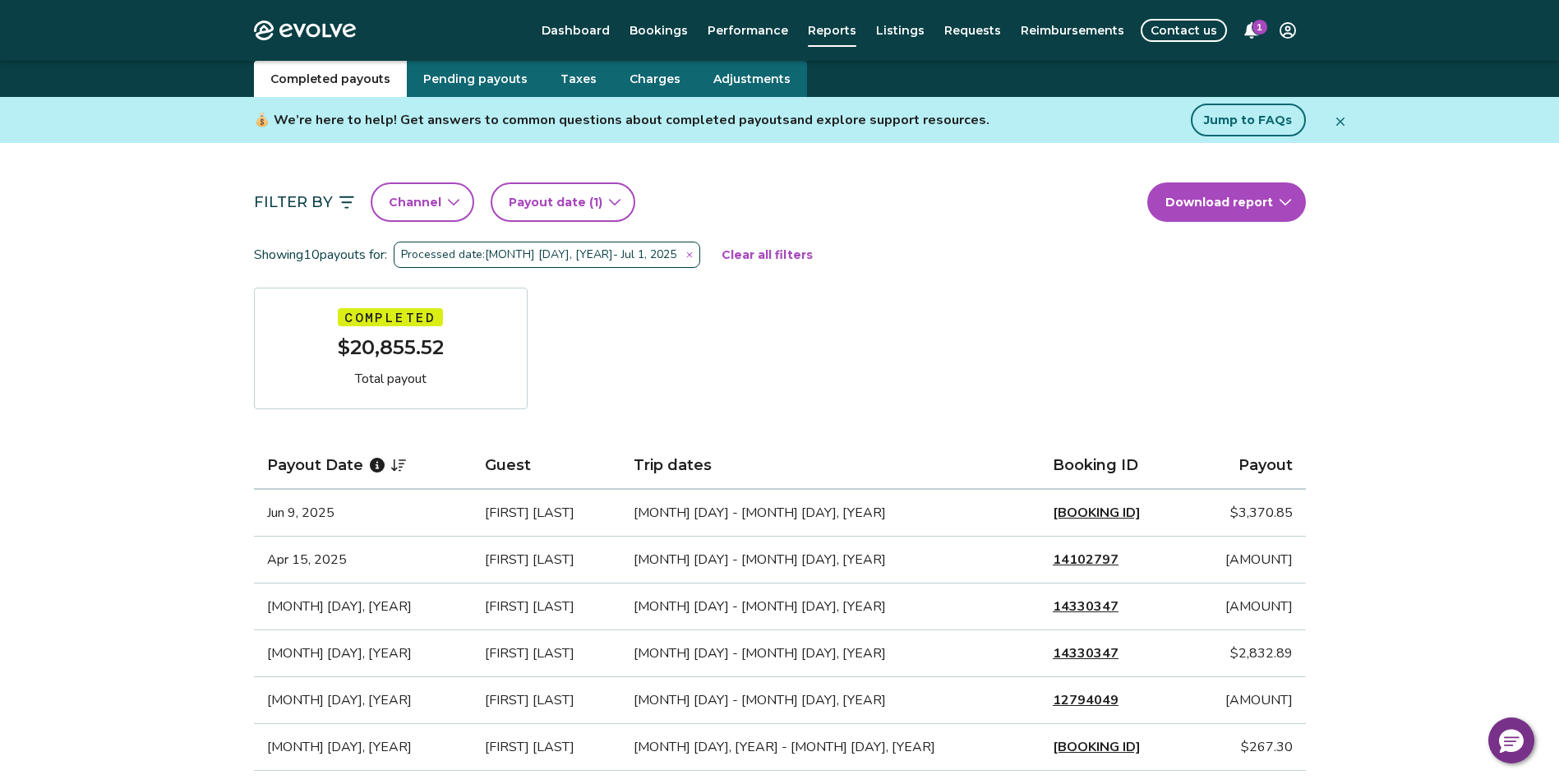 scroll, scrollTop: 0, scrollLeft: 0, axis: both 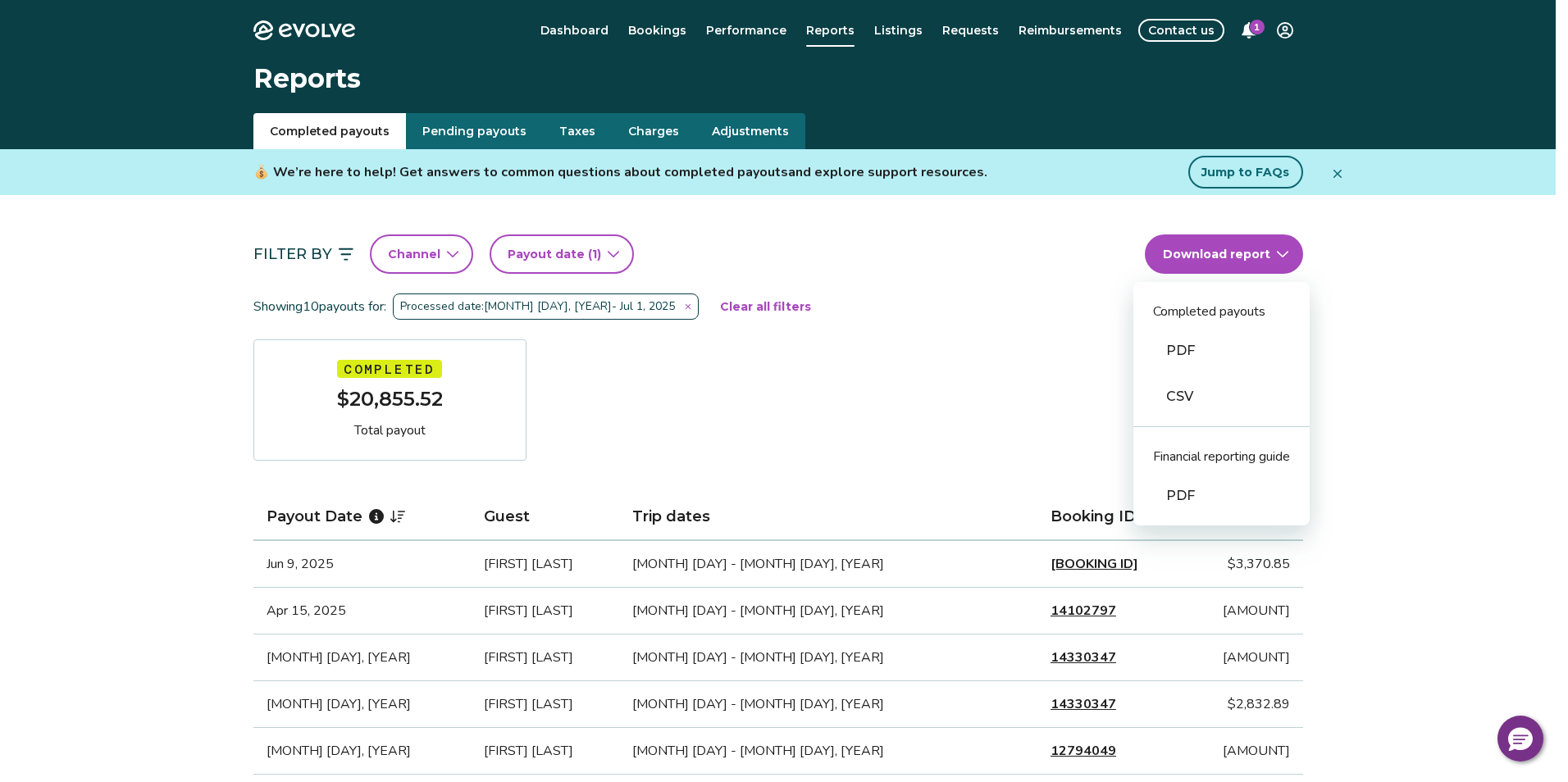 click on "Evolve Dashboard Bookings Performance Reports Listings Requests Reimbursements Contact us 1 Reports Completed payouts Pending payouts Taxes Charges Adjustments 💰 We’re here to help! Get answers to common questions about completed payouts and explore support resources. Jump to FAQs Filter By Channel Payout date (1) Download report Completed payouts PDF CSV Financial reporting guide PDF Showing 10 payouts for: Processed date: [MONTH] [DAY], [YEAR] - [MONTH] [DAY], [YEAR] Clear all filters Completed Total payout Payout Date Guest Trip dates Booking ID Payout [MONTH] [DAY], [YEAR] [FIRST] [LAST] [MONTH] [DAY] - [MONTH] [DAY], [YEAR] [BOOKING ID] [AMOUNT] [MONTH] [DAY], [YEAR] [FIRST] [LAST] [MONTH] [DAY] - [MONTH] [DAY], [YEAR] [BOOKING ID] [AMOUNT] [MONTH] [DAY], [YEAR] [FIRST] [LAST] [MONTH] [DAY] - [MONTH] [DAY], [YEAR] [BOOKING ID] [AMOUNT] [MONTH] [DAY], [YEAR] [FIRST] [LAST] [MONTH] [DAY] - [MONTH] [DAY], [YEAR] [BOOKING ID] [AMOUNT] [MONTH] [DAY], [YEAR] [FIRST] [LAST] [MONTH] [DAY] - [MONTH] [DAY], [YEAR] [BOOKING ID] [AMOUNT] [MONTH] [DAY], [YEAR] [FIRST] [LAST] [MONTH] [DAY] - [MONTH] [DAY], [YEAR] [BOOKING ID] [AMOUNT] [MONTH] [DAY], [YEAR] [FIRST] [LAST] [MONTH] [DAY] - [MONTH] [DAY], [YEAR] [BOOKING ID] [AMOUNT] [MONTH] [DAY], [YEAR] [FIRST] [LAST] [MONTH] [DAY] - [MONTH] [DAY], [YEAR] [BOOKING ID] [AMOUNT] [MONTH] [DAY], [YEAR] [FIRST] [LAST] [MONTH] [DAY] - [MONTH] [DAY], [YEAR] [BOOKING ID] [AMOUNT]" at bounding box center [784, 808] 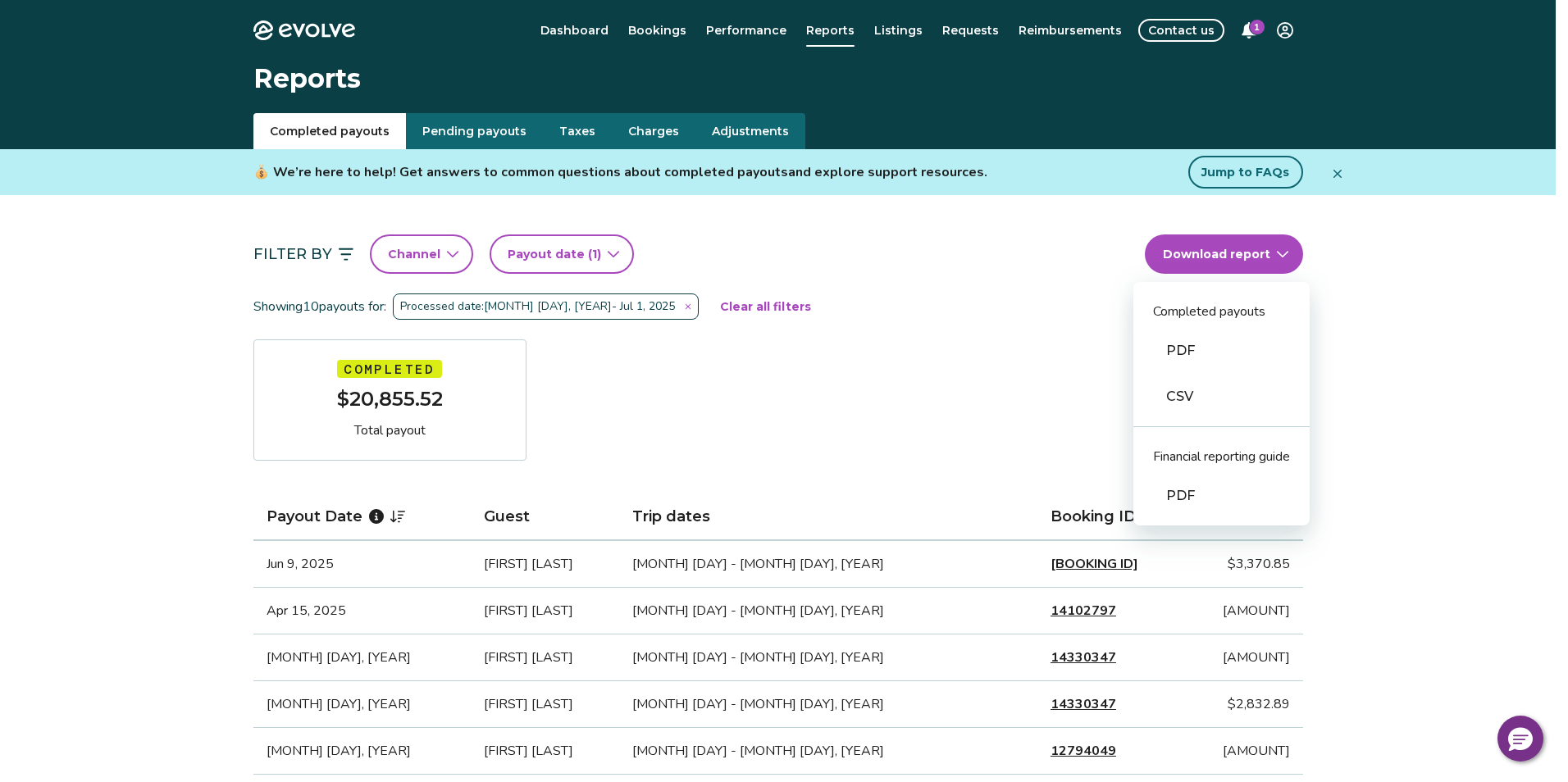 click on "PDF" at bounding box center [1221, 351] 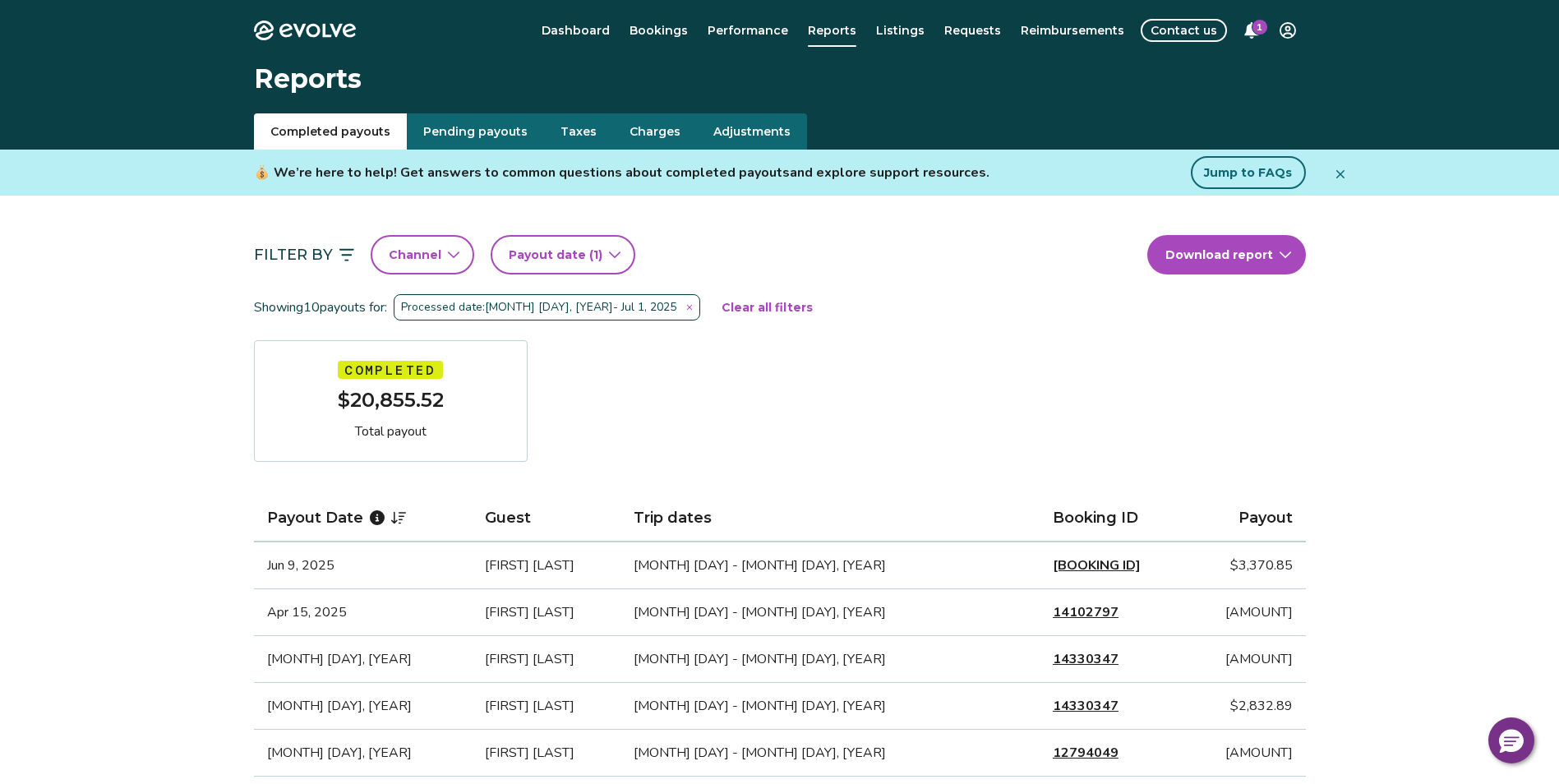 click 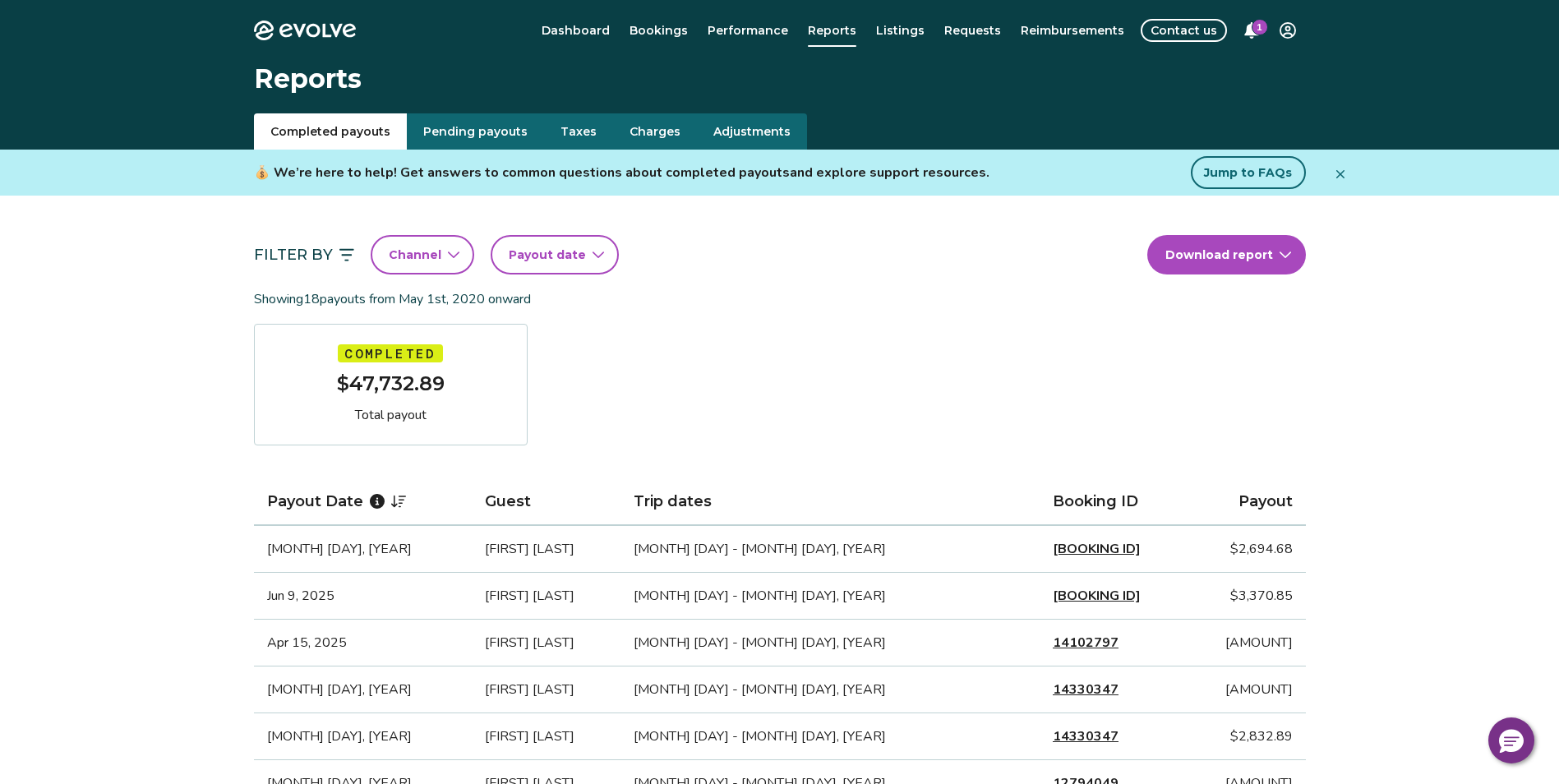 click 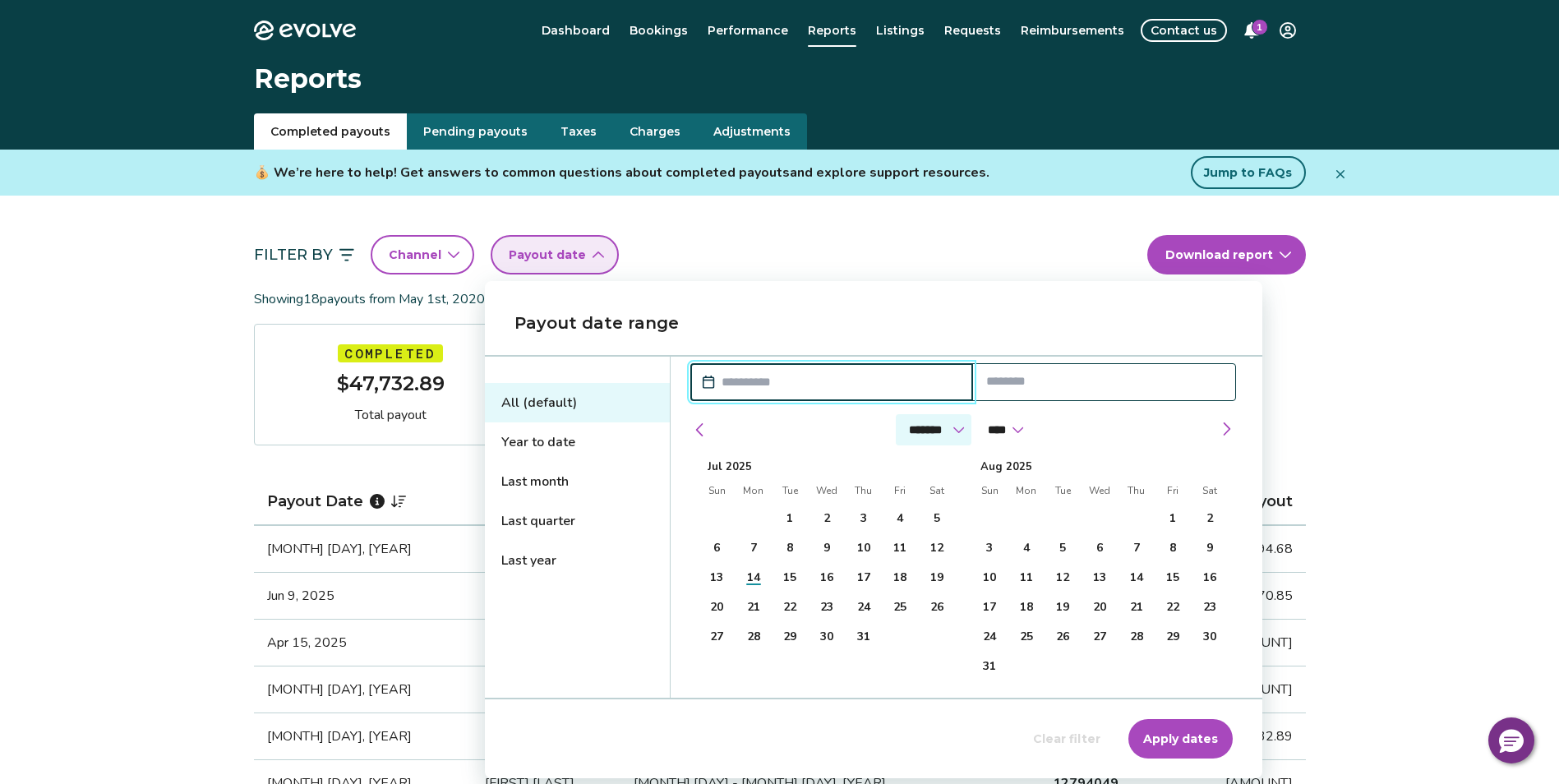 click on "******* ******** ***** ***** *** **** **** ****** ********* ******* ******** ********" at bounding box center [934, 430] 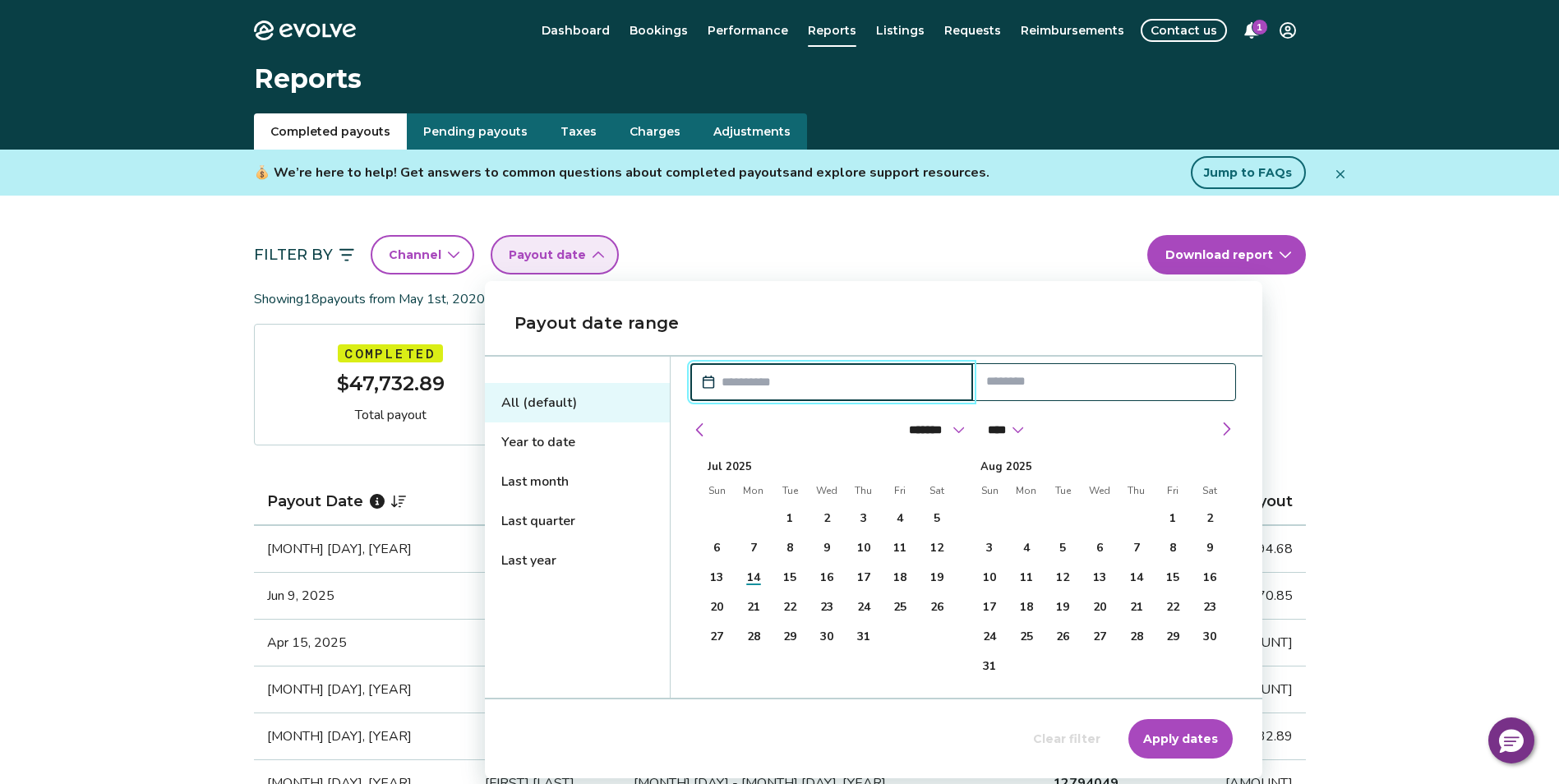 select on "*" 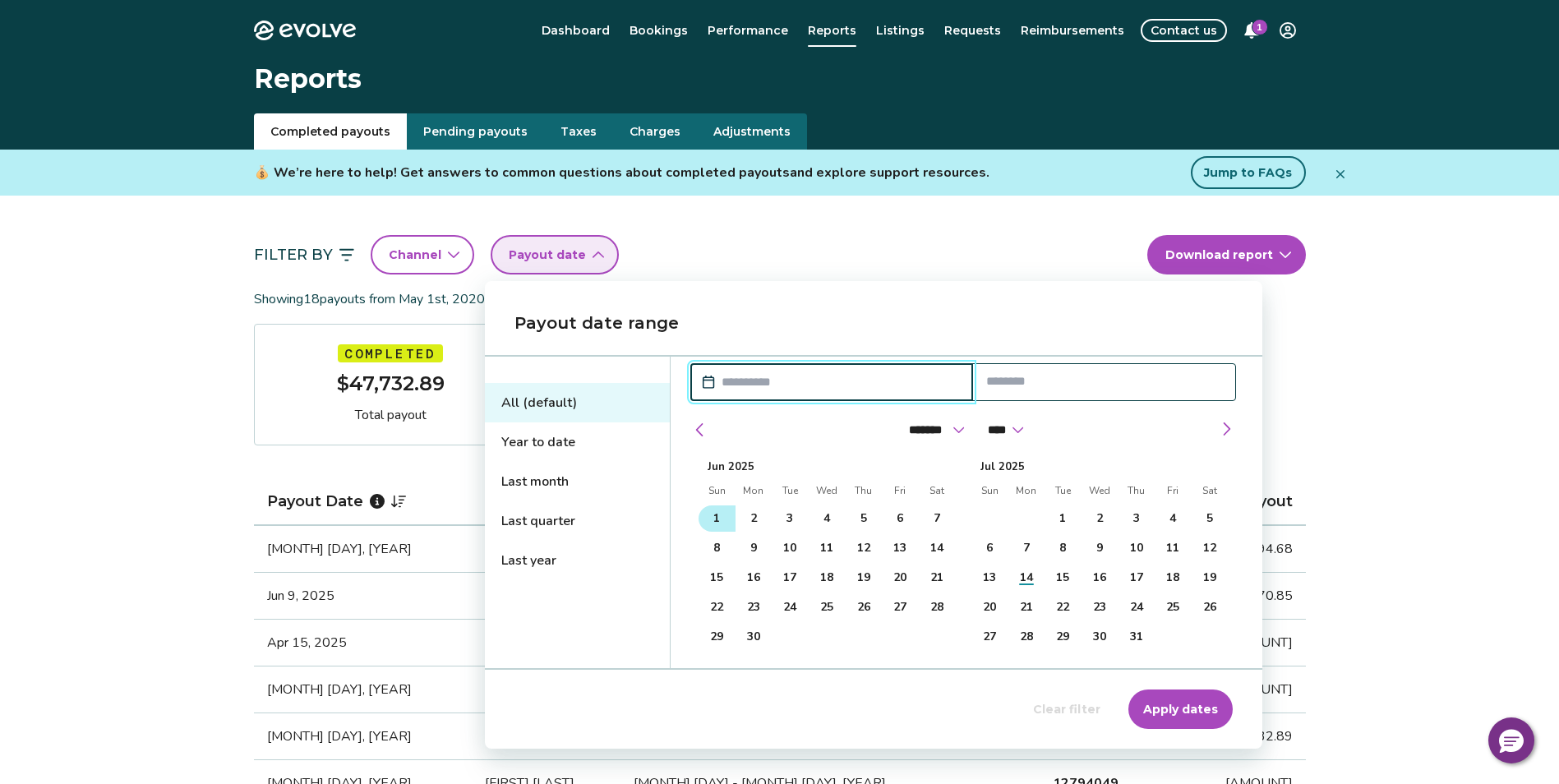 click on "1" at bounding box center (717, 519) 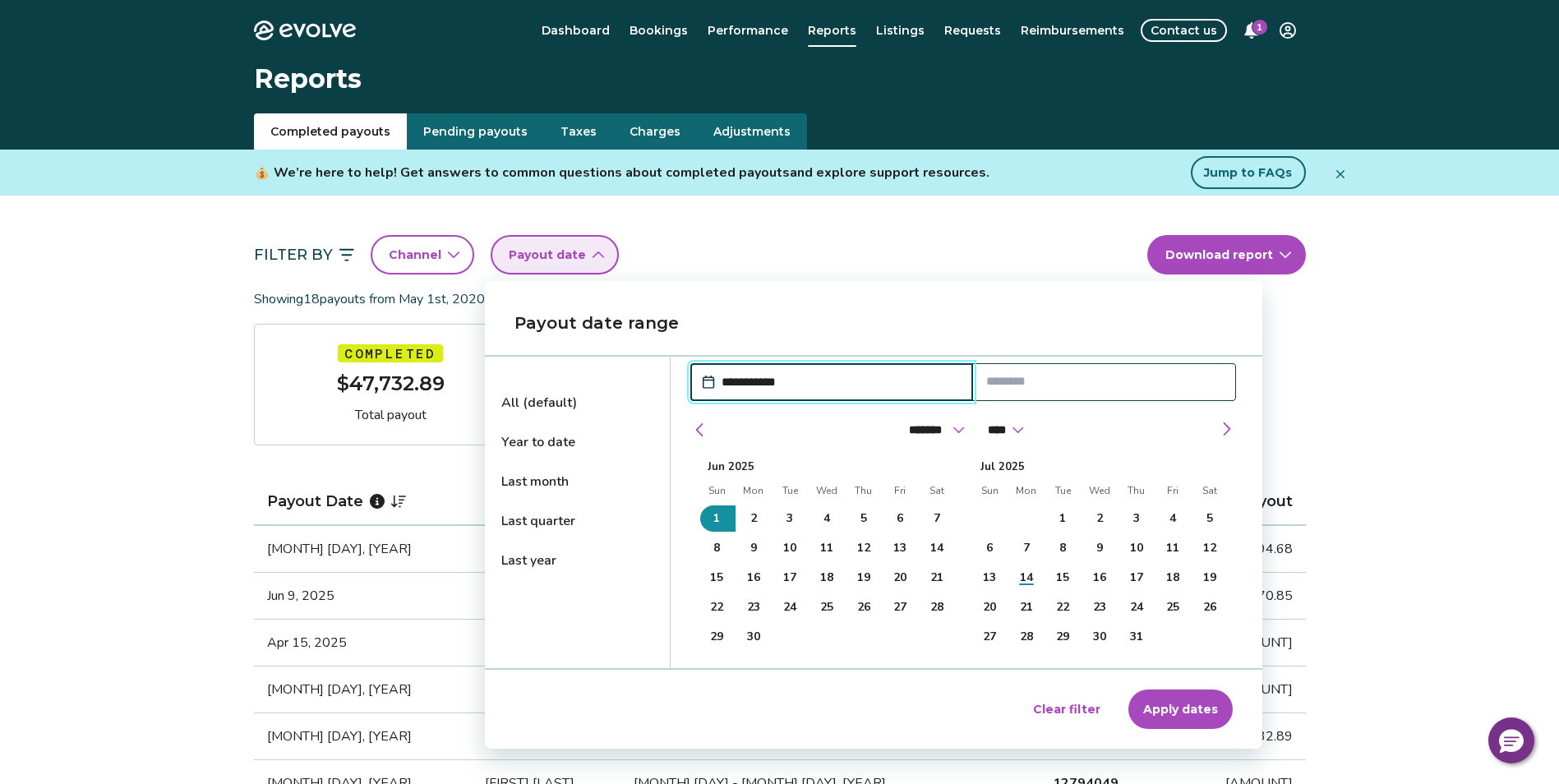 click on "**********" at bounding box center (840, 382) 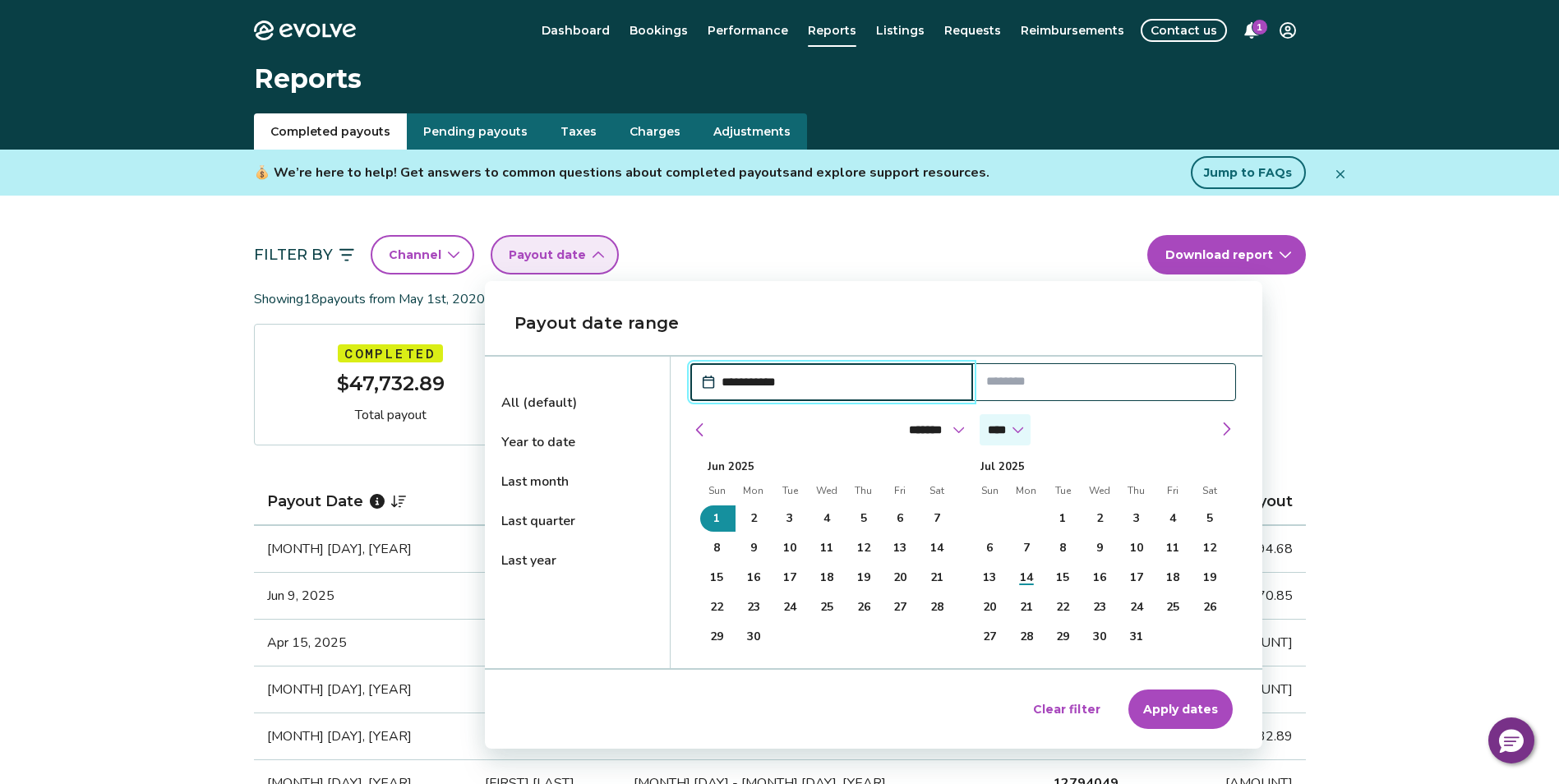 click on "**** **** **** **** **** **** **** **** **** **** **** **** **** **** **** **** **** **** **** **** **** **** **** **** **** ****" at bounding box center [1005, 430] 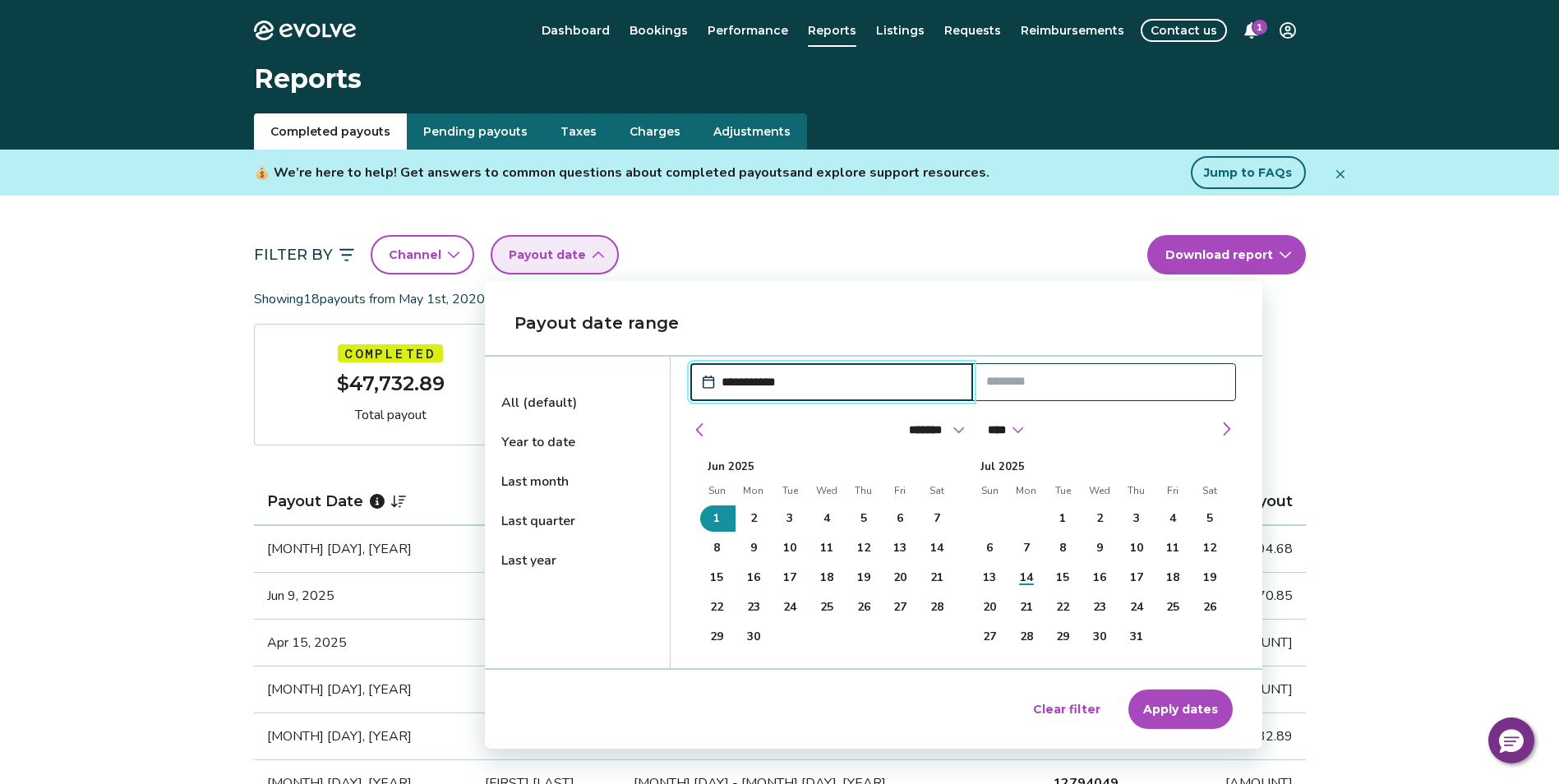 select on "****" 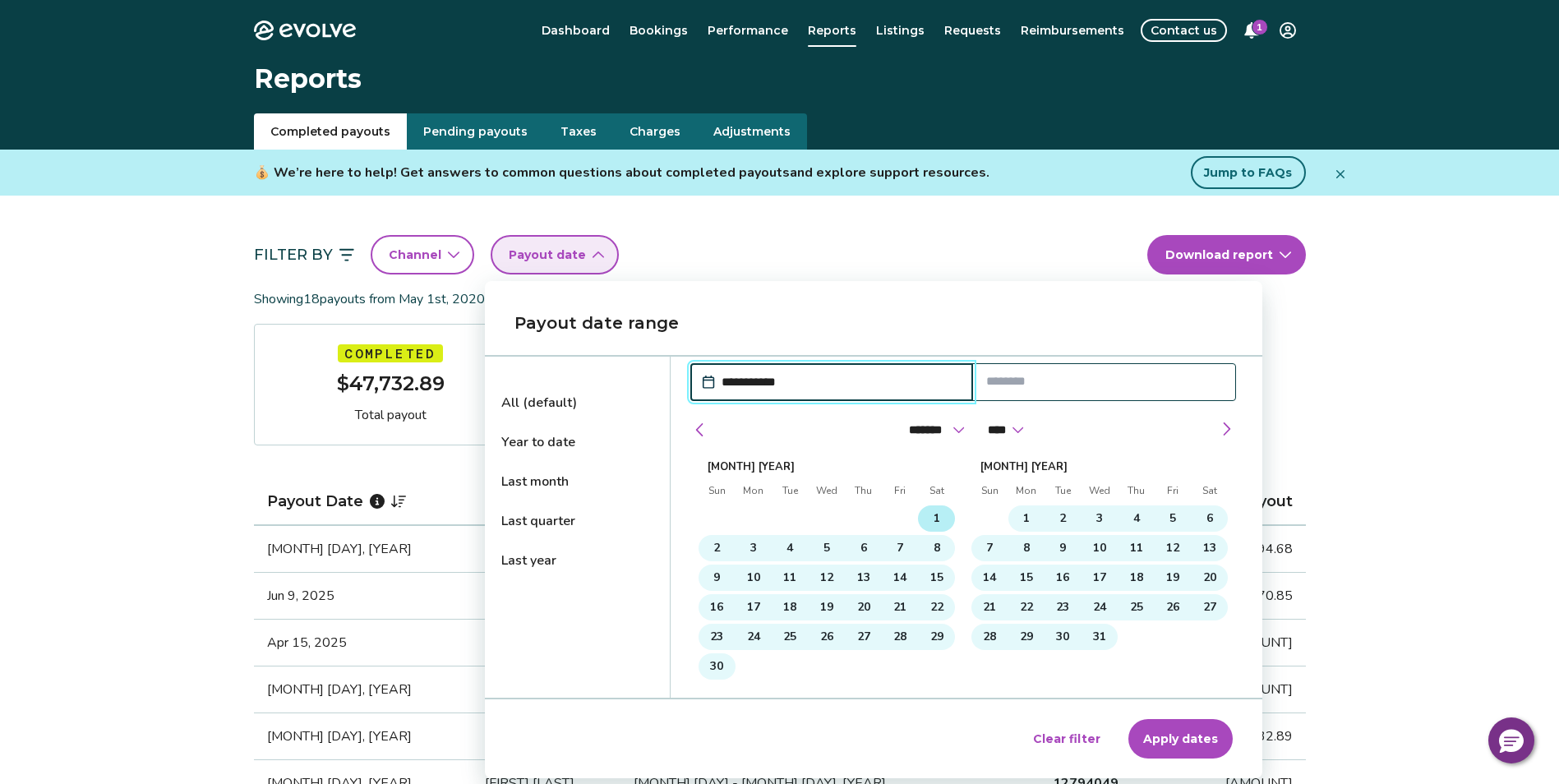 click on "1" at bounding box center (937, 519) 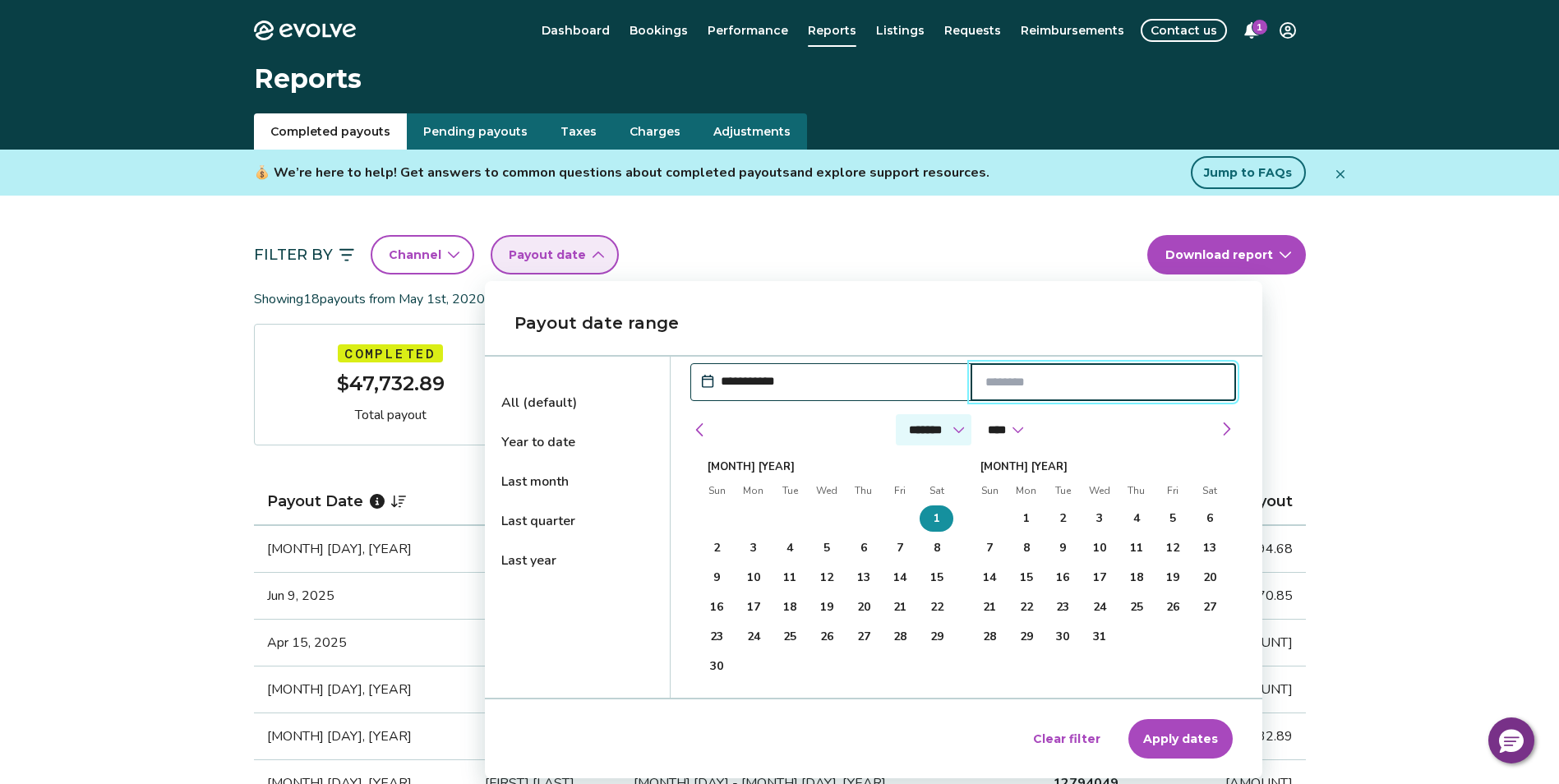 click on "******* ******** ***** ***** *** **** **** ****** ********* ******* ******** ********" at bounding box center (934, 430) 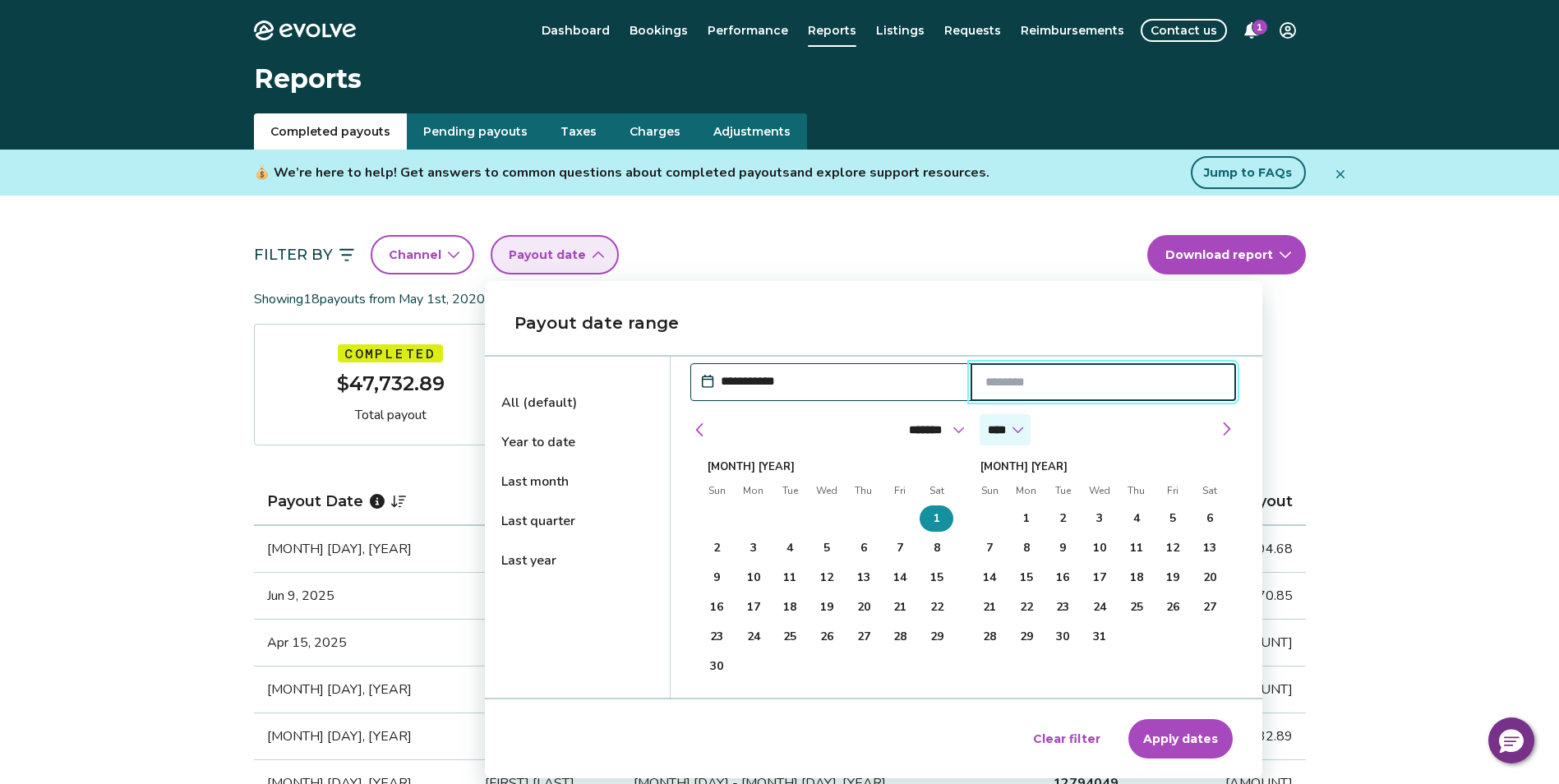 click on "**** **** **** **** **** **** **** **** **** **** **** **** **** **** **** **** **** **** **** **** **** **** **** **** **** ****" at bounding box center [1005, 430] 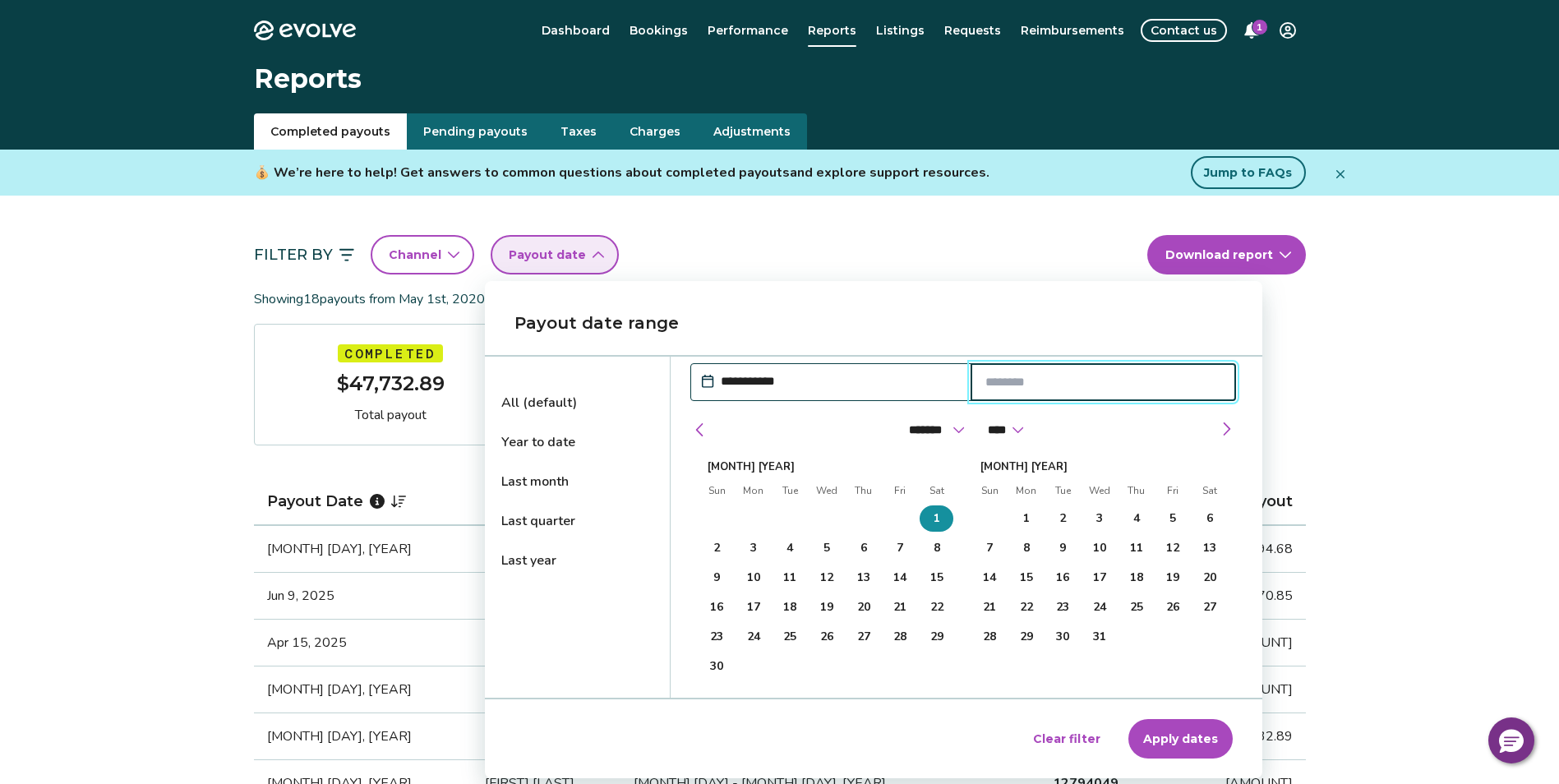 select on "****" 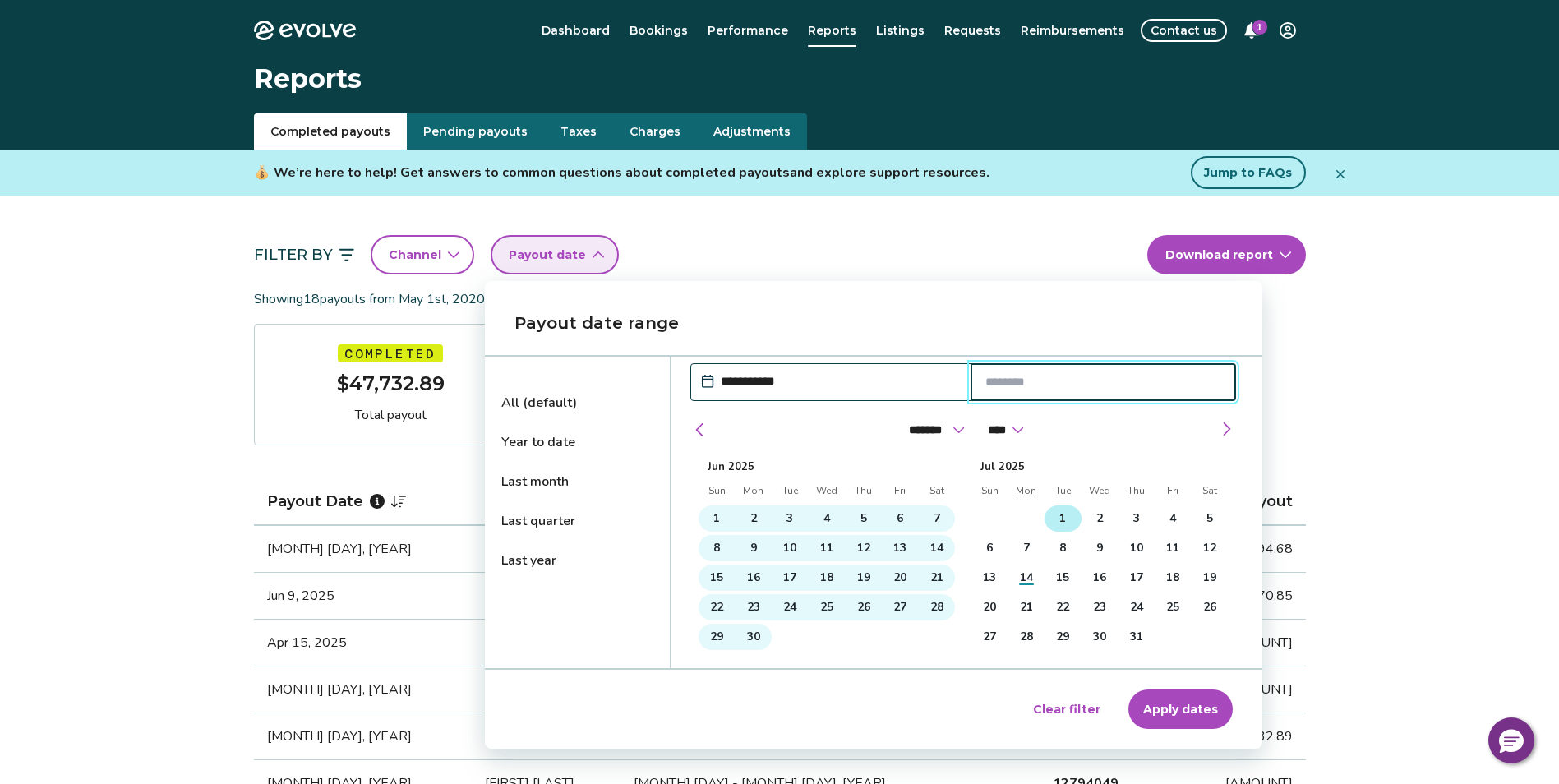click on "1" at bounding box center (1063, 519) 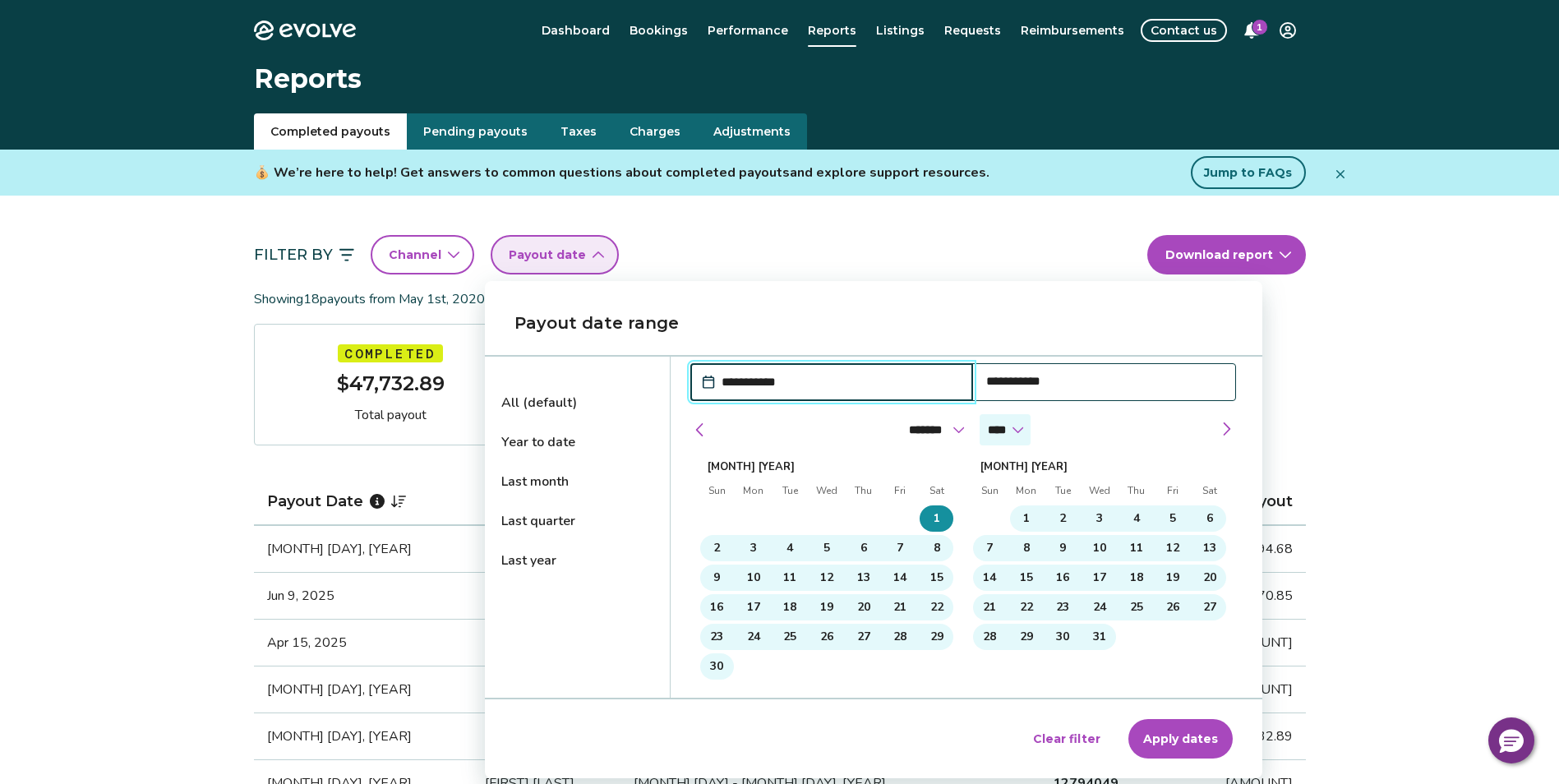 click on "**** **** **** **** **** **** **** **** **** **** **** **** **** **** **** **** **** **** **** **** **** **** **** **** **** ****" at bounding box center (1005, 430) 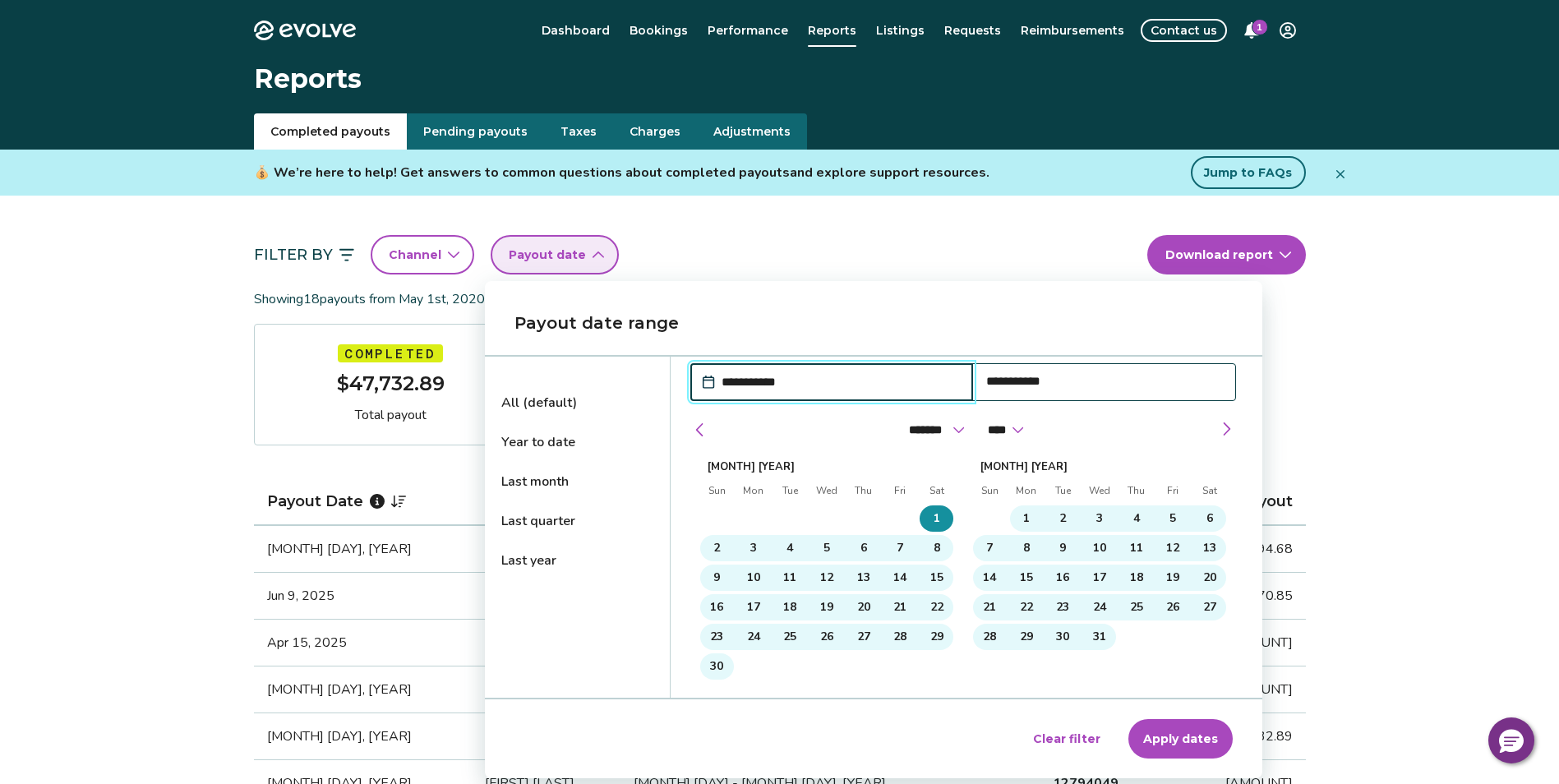 select on "****" 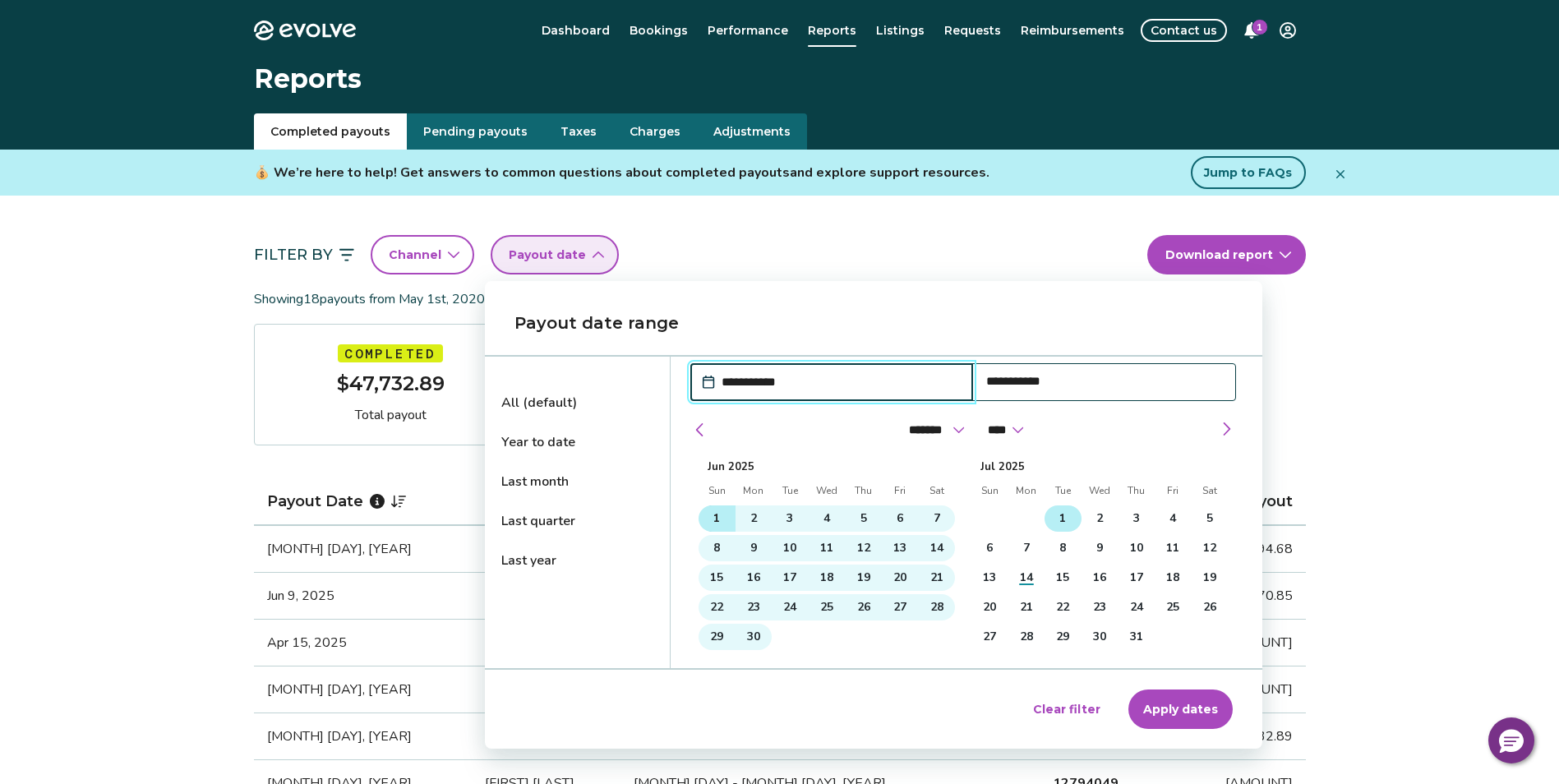 click on "1" at bounding box center [717, 519] 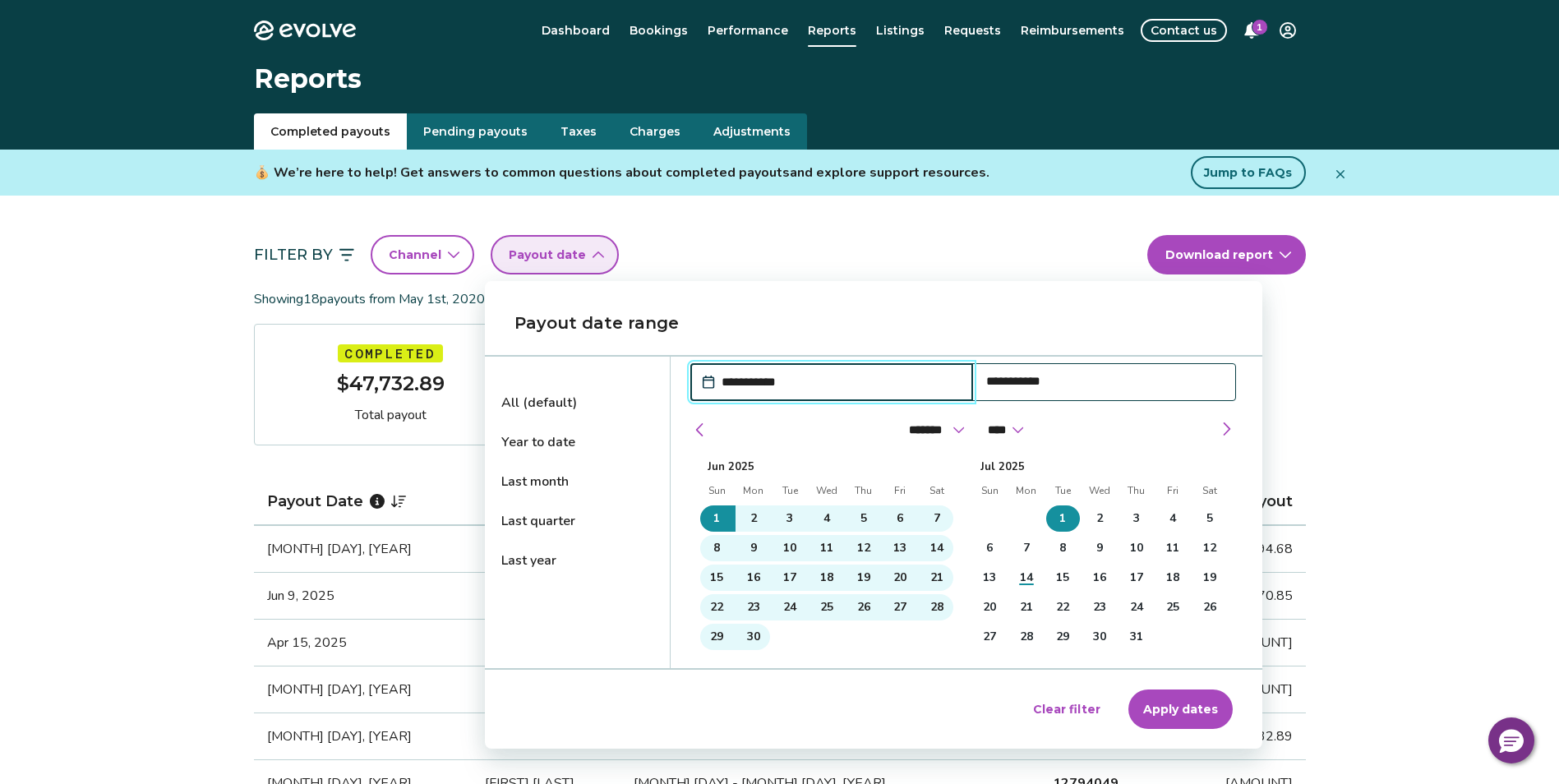 click on "**********" at bounding box center (840, 382) 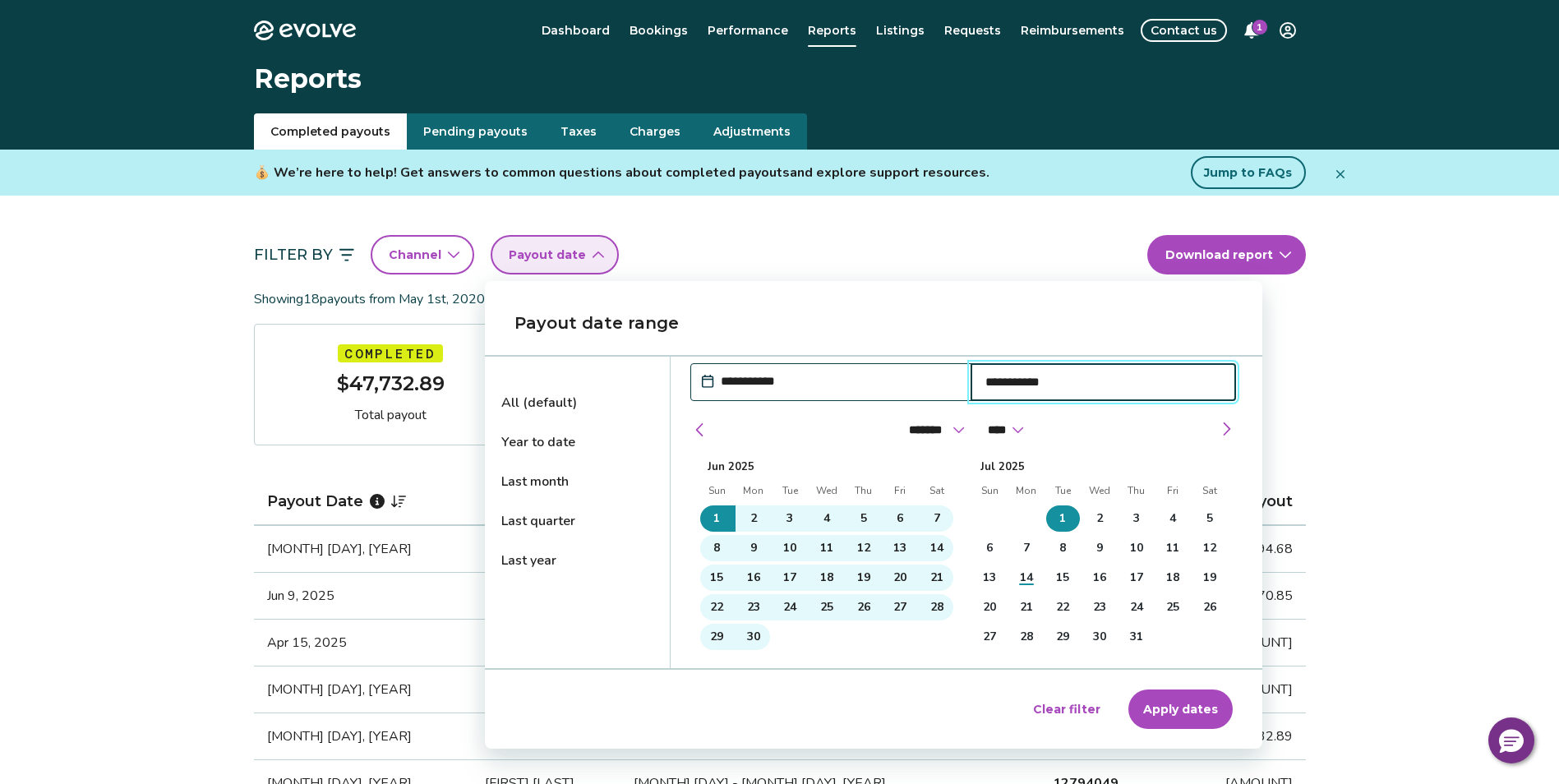 click on "**********" at bounding box center [1104, 382] 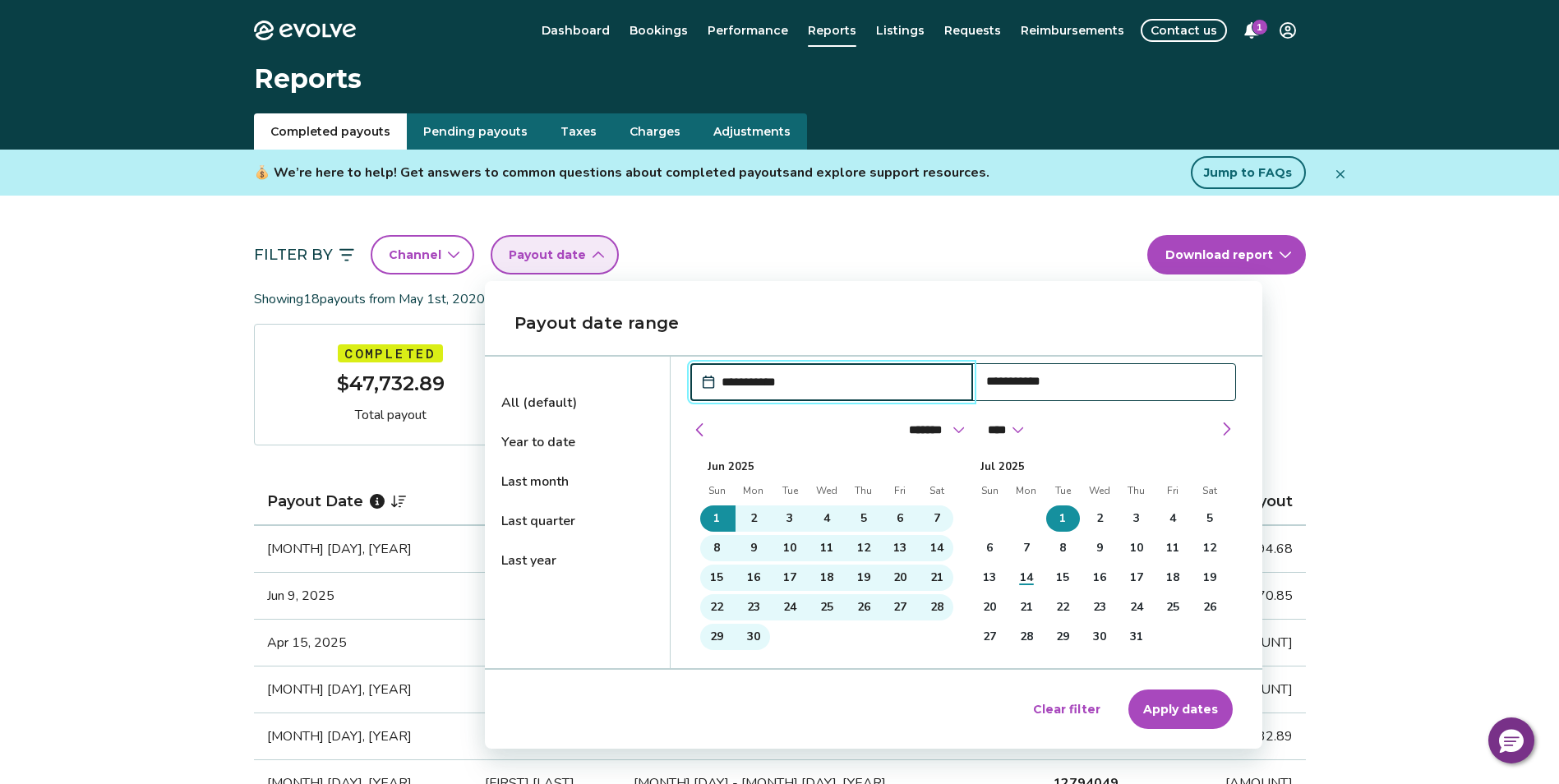 click on "**********" at bounding box center [840, 382] 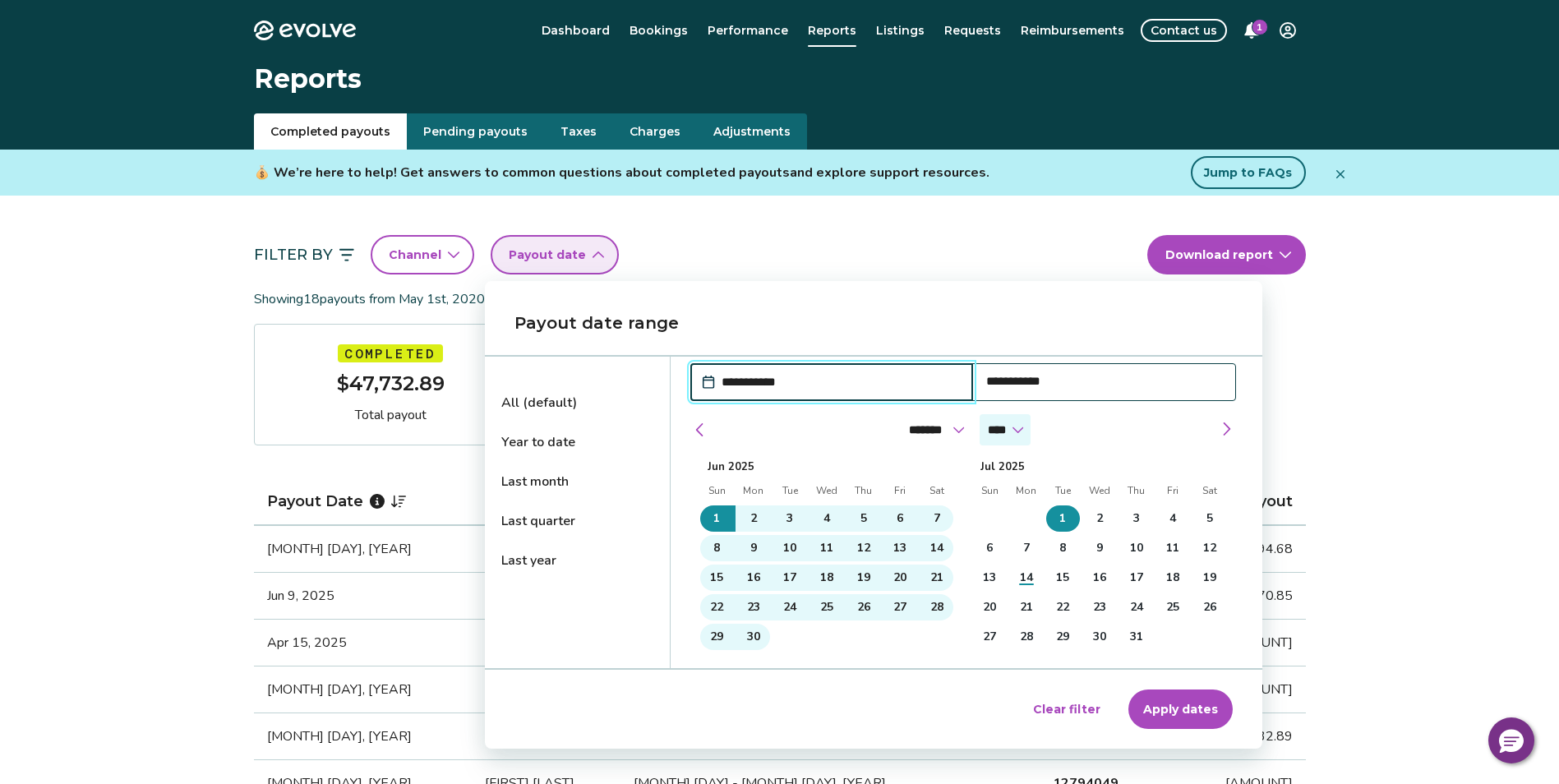 click on "**** **** **** **** **** **** **** **** **** **** **** **** **** **** **** **** **** **** **** **** **** **** **** **** **** ****" at bounding box center (1005, 430) 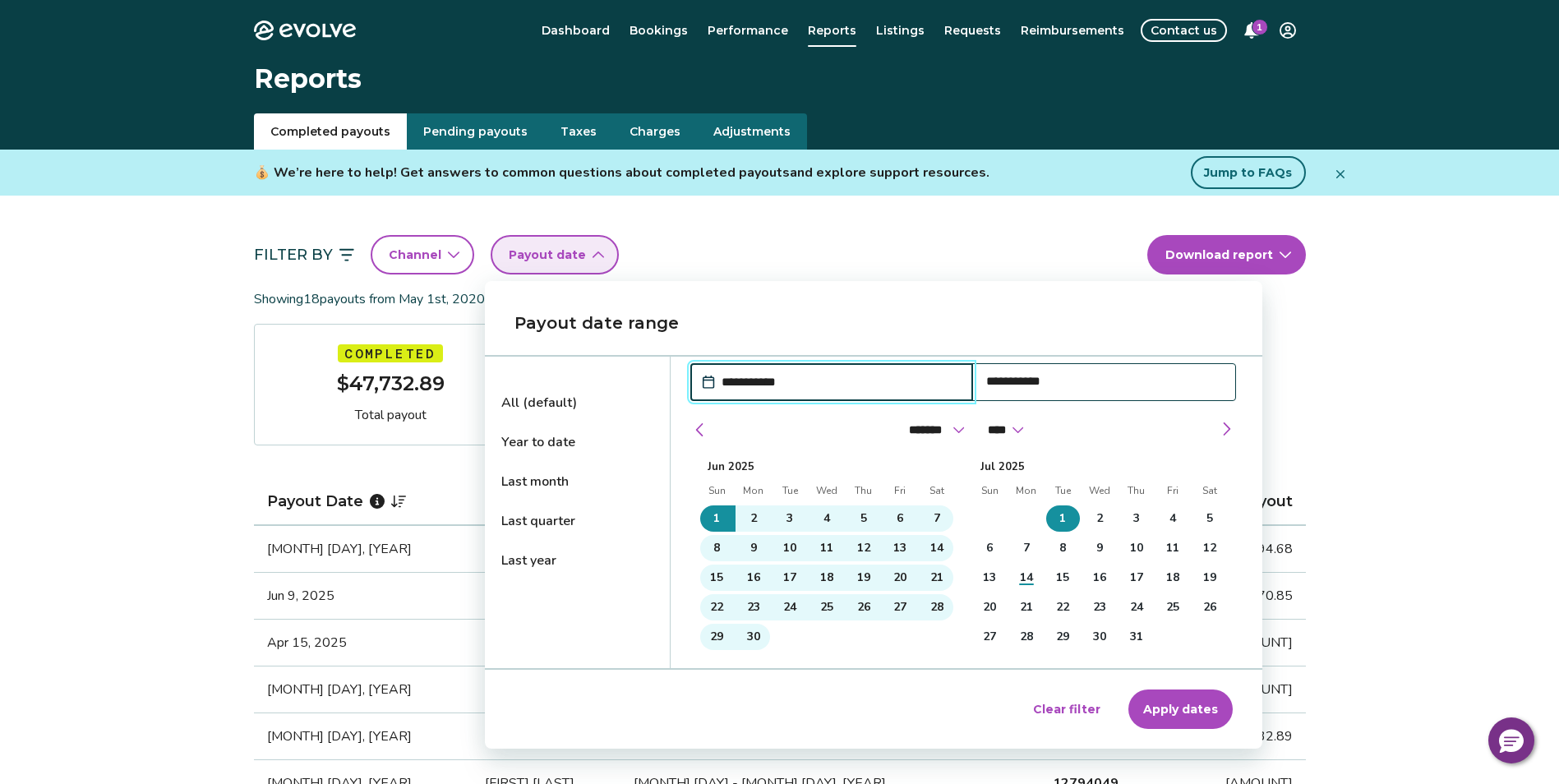 select on "****" 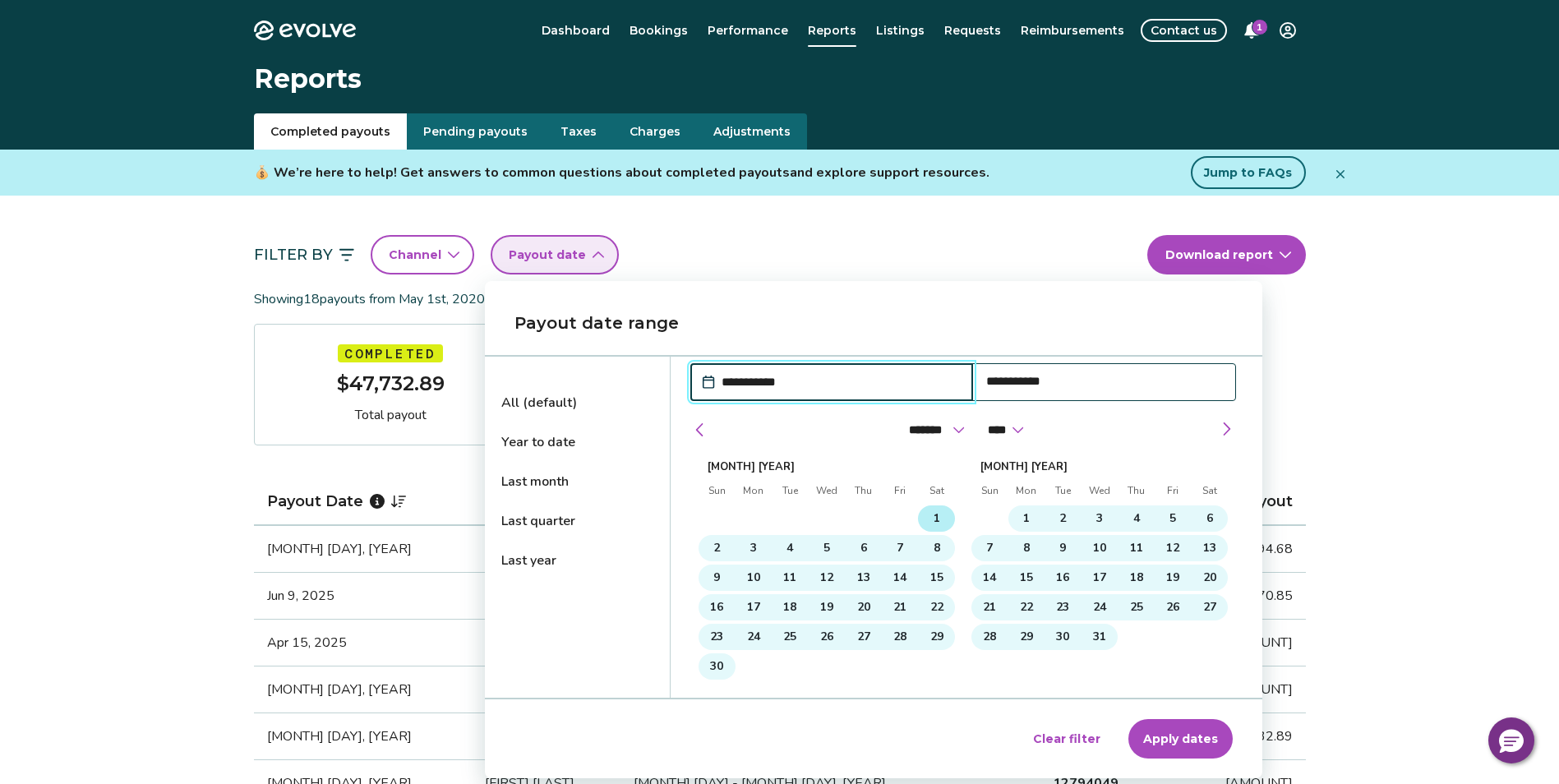 click on "1" at bounding box center (937, 519) 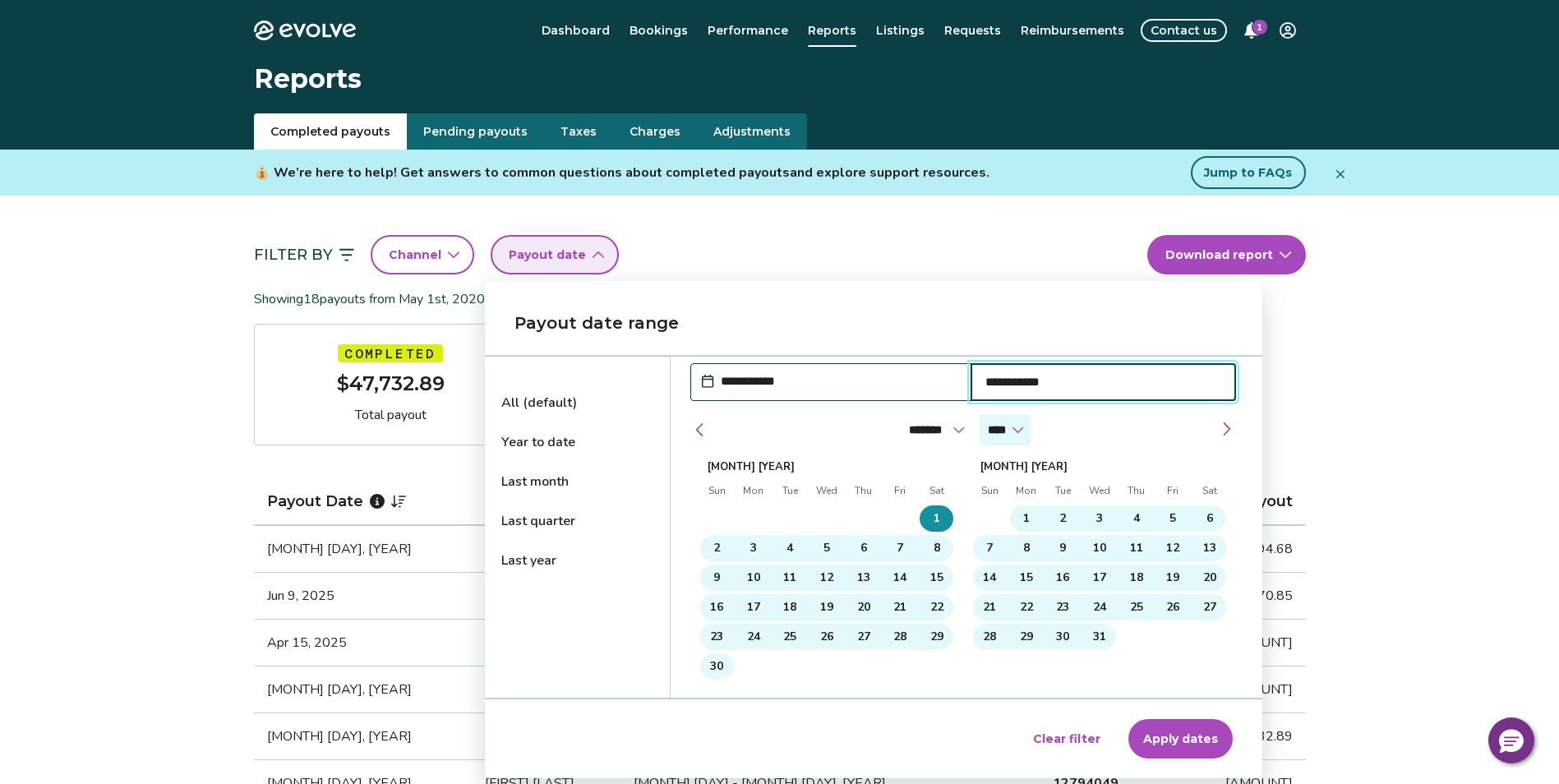 click on "**** **** **** **** **** **** **** **** **** **** **** **** **** **** **** **** **** **** **** **** **** **** **** **** **** ****" at bounding box center [1005, 430] 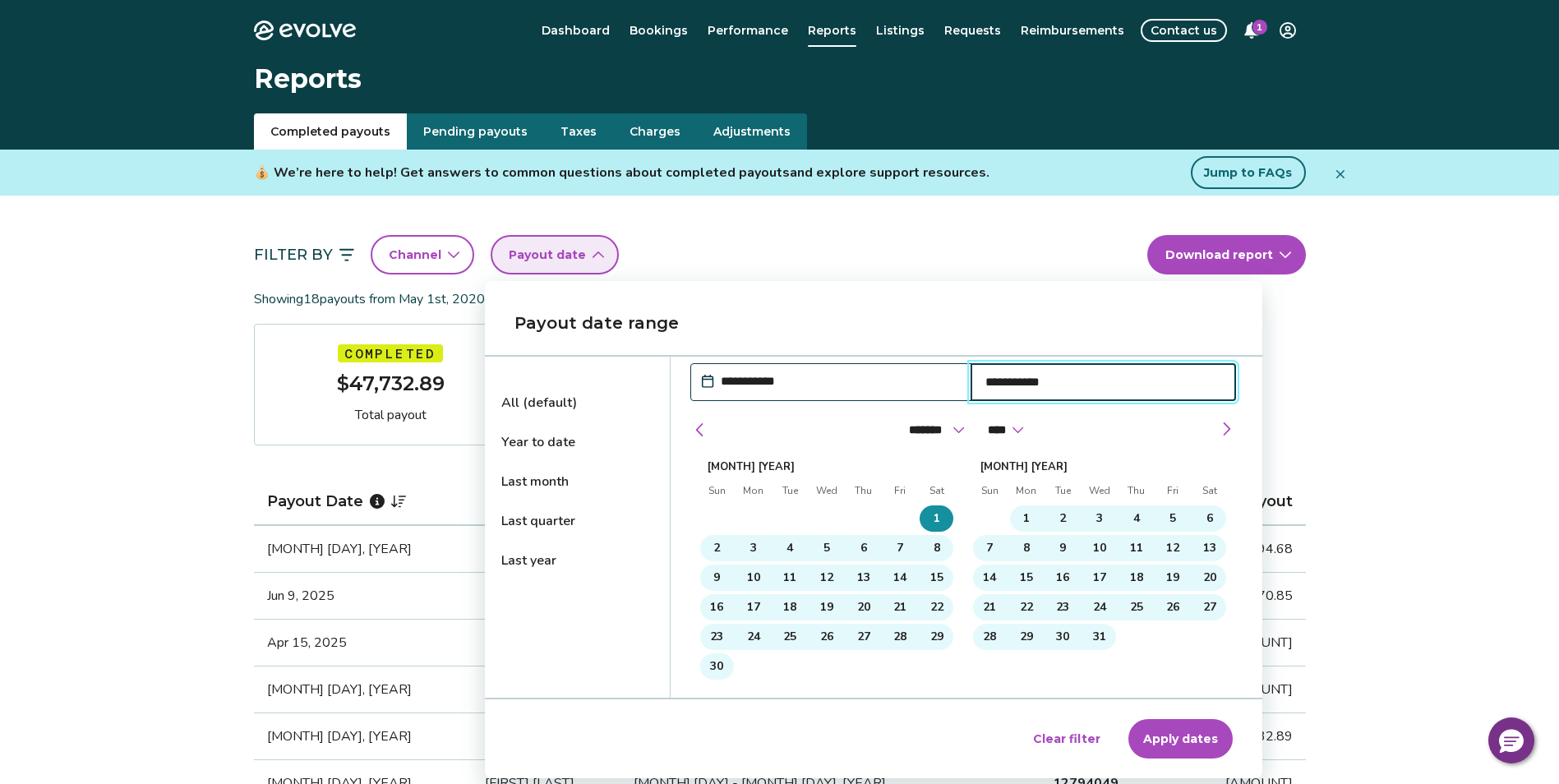 select on "****" 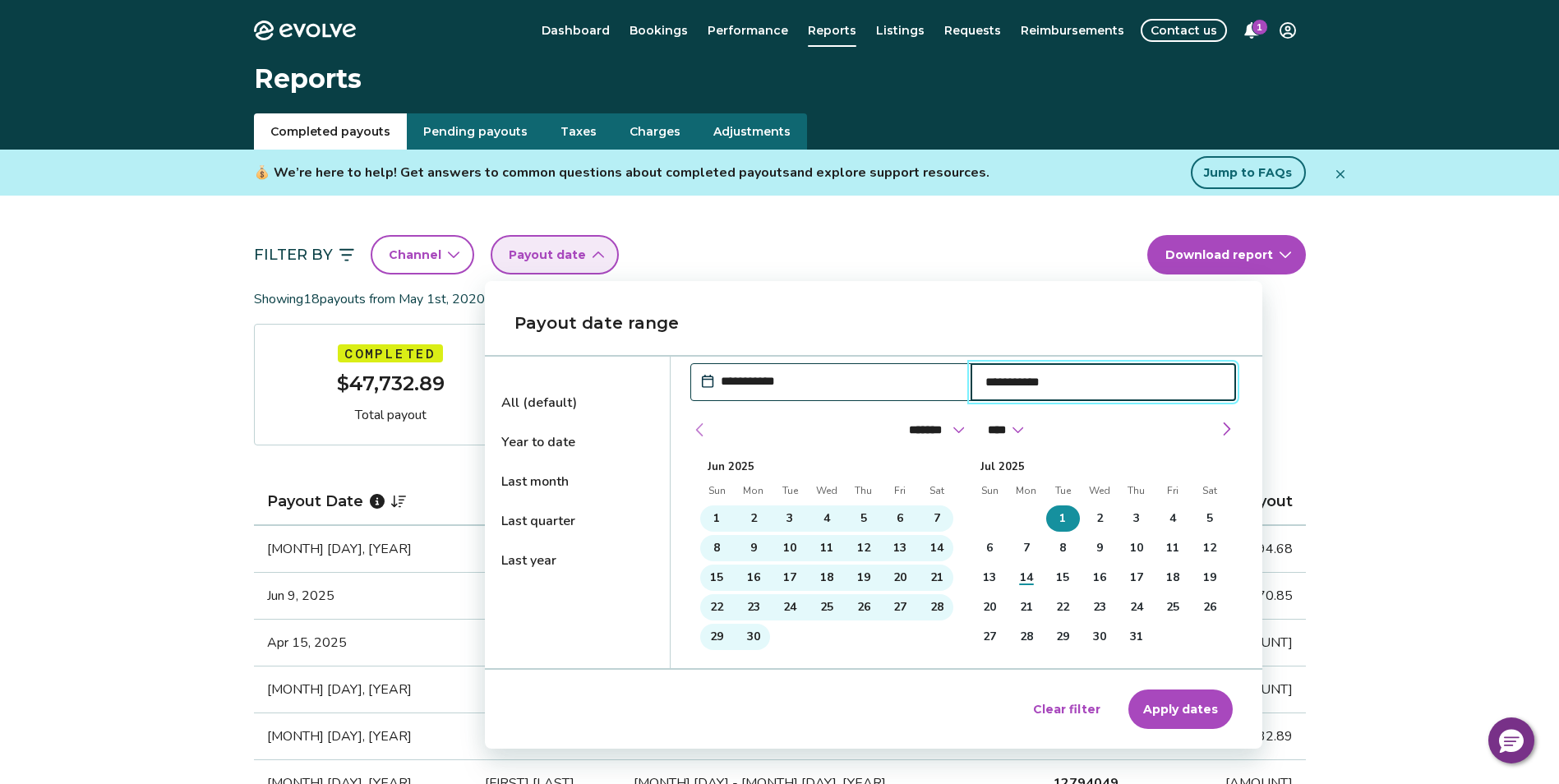 click at bounding box center (700, 430) 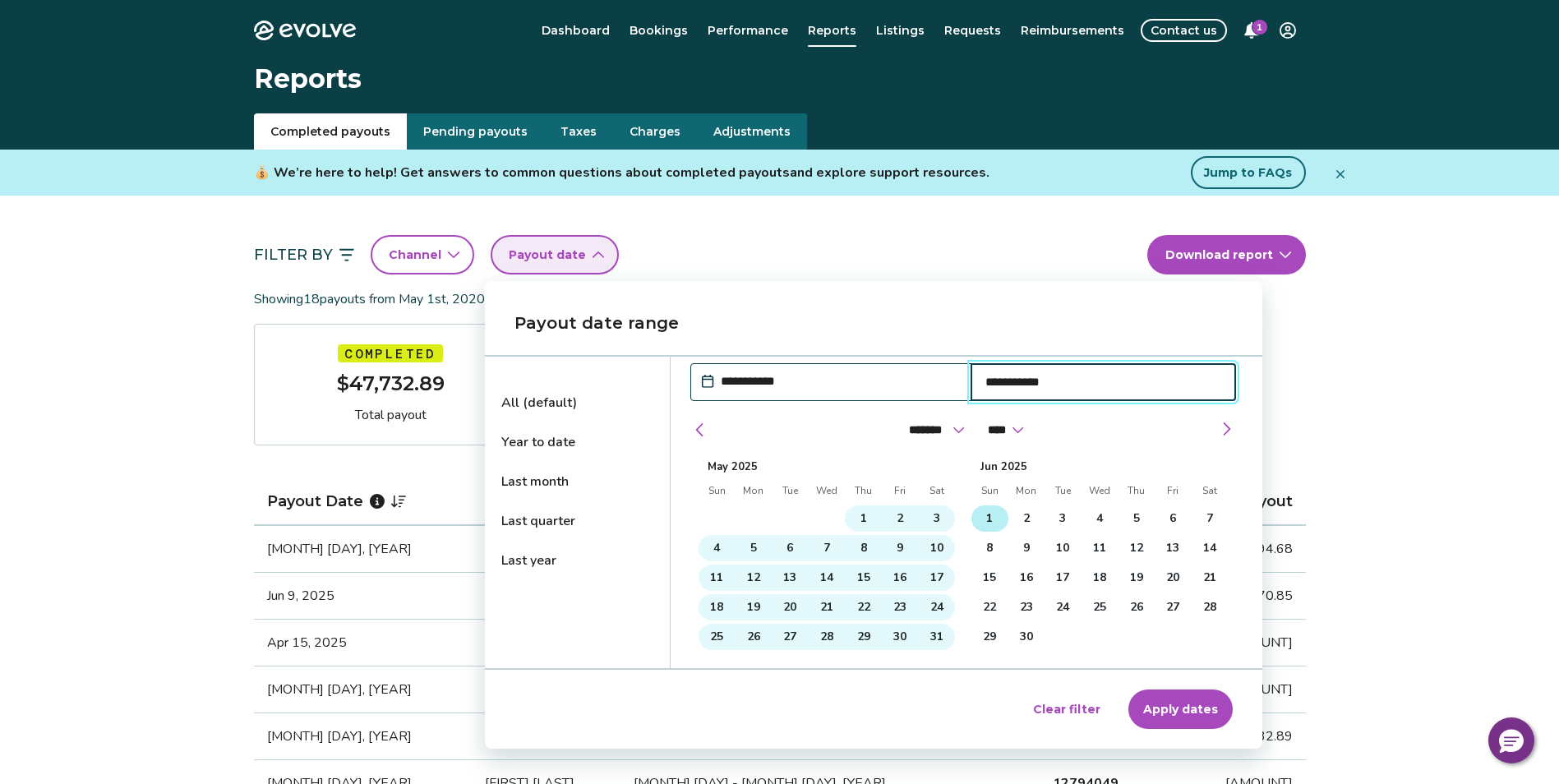 click on "1" at bounding box center [989, 519] 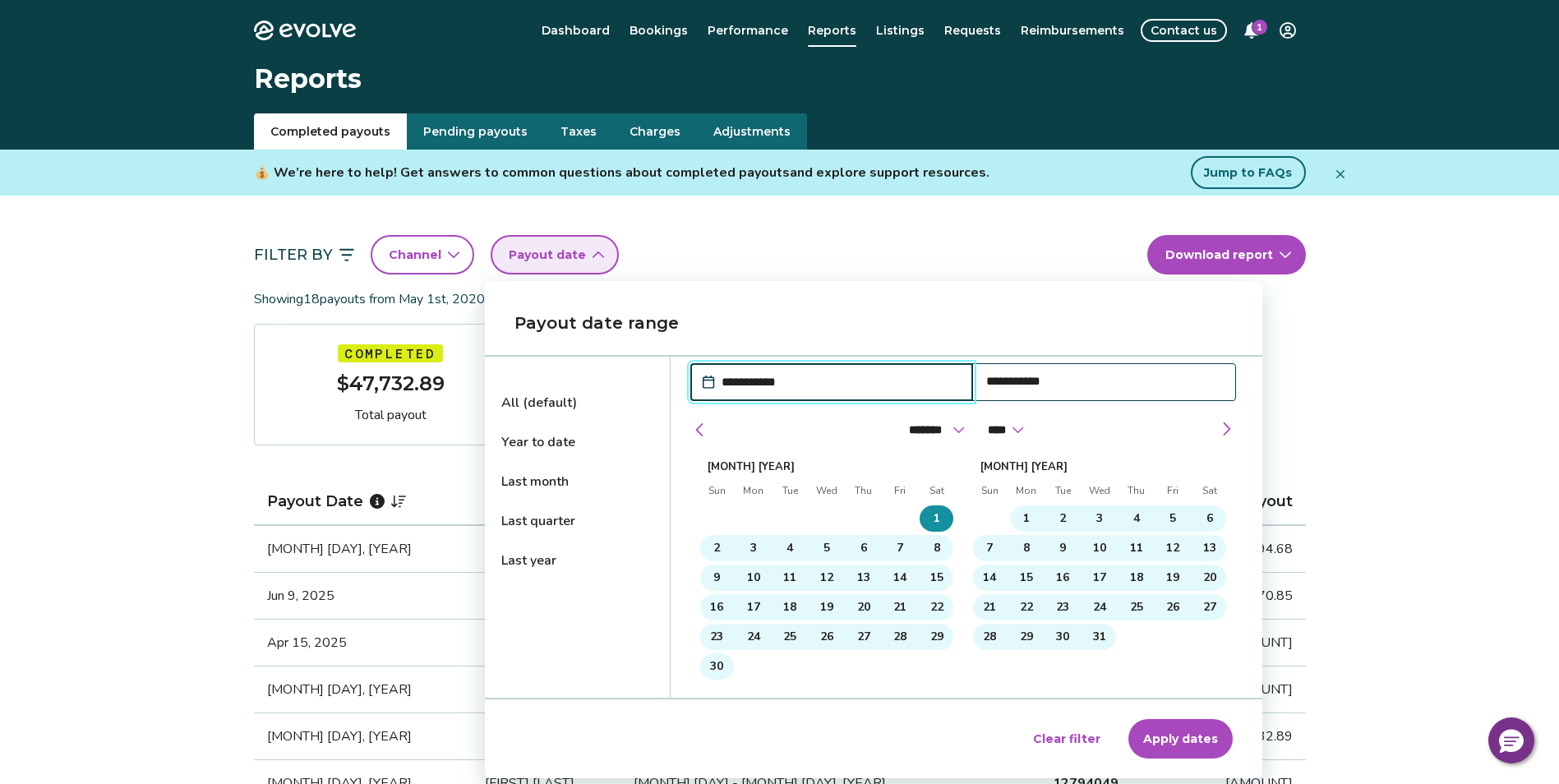 click on "Apply dates" at bounding box center [1180, 739] 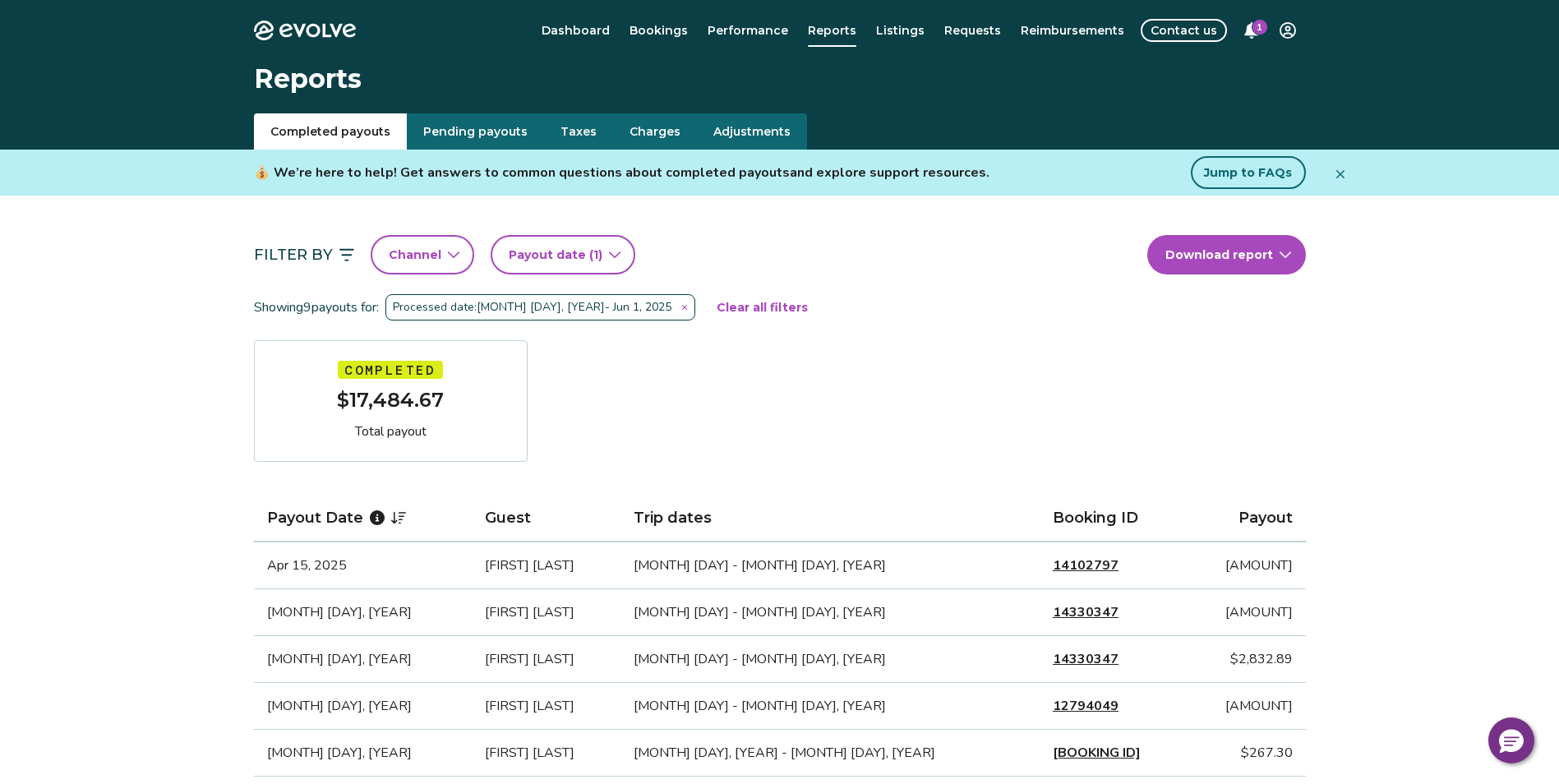 click at bounding box center [685, 307] 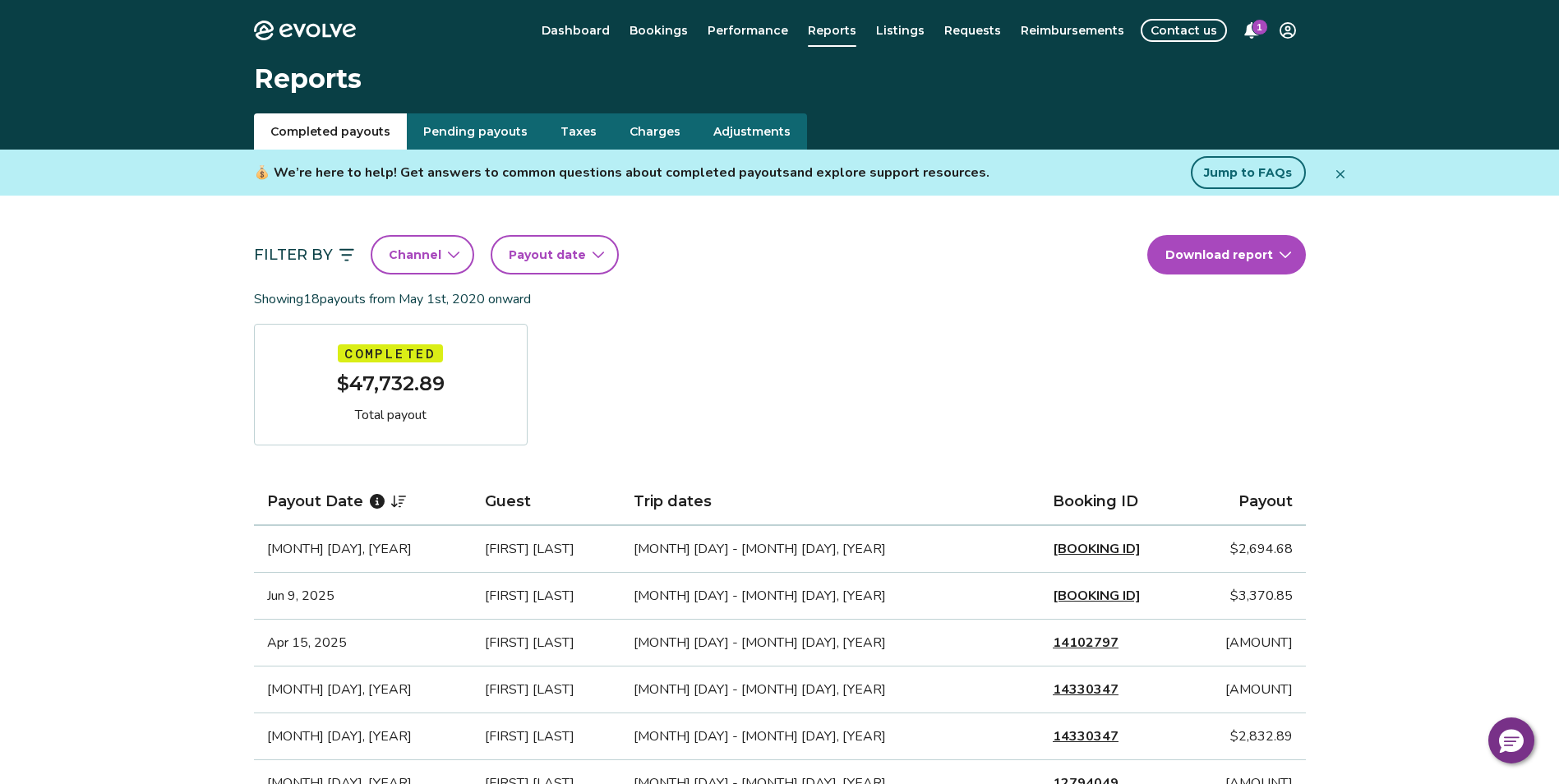click 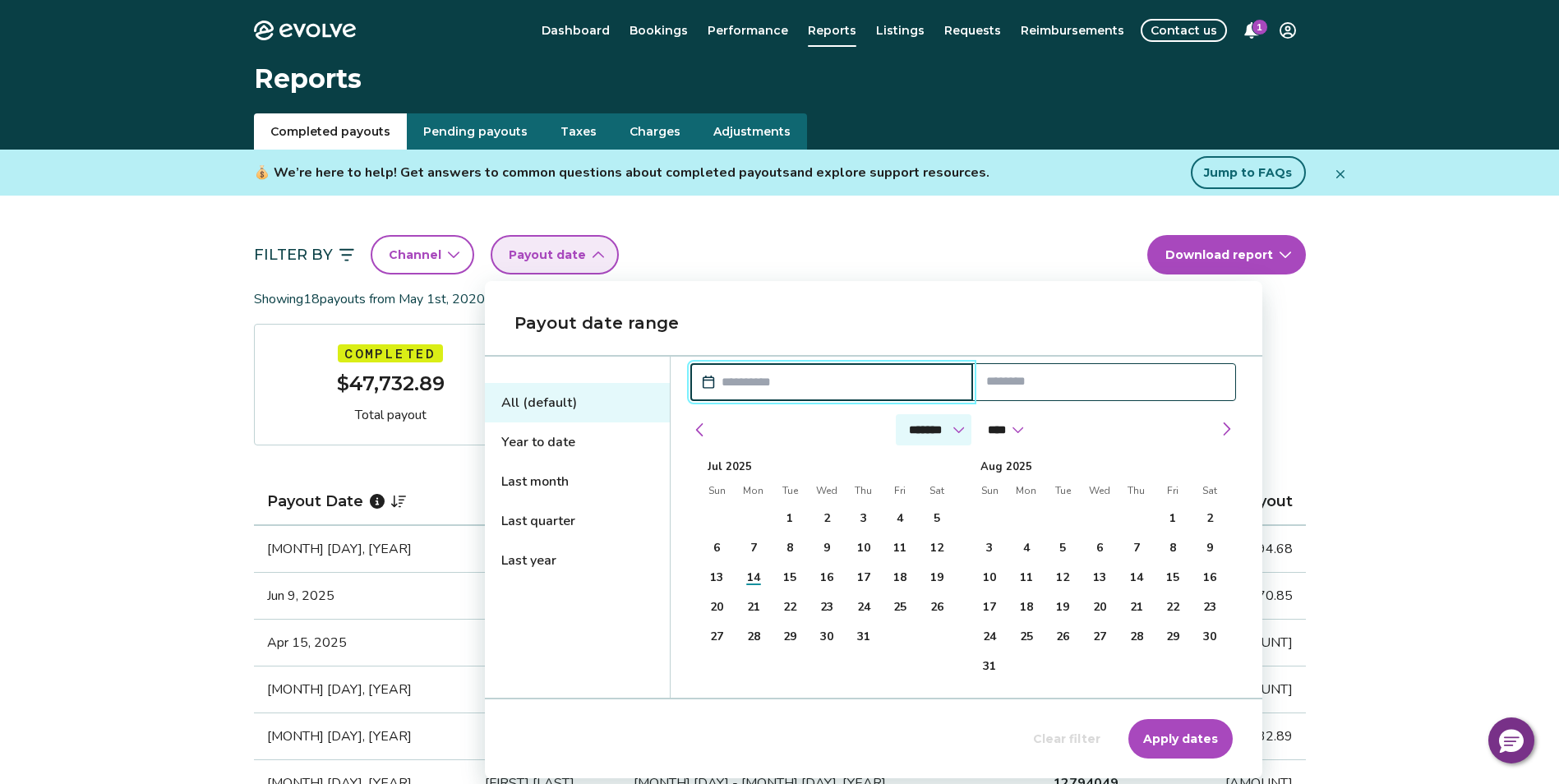 click on "******* ******** ***** ***** *** **** **** ****** ********* ******* ******** ********" at bounding box center (934, 430) 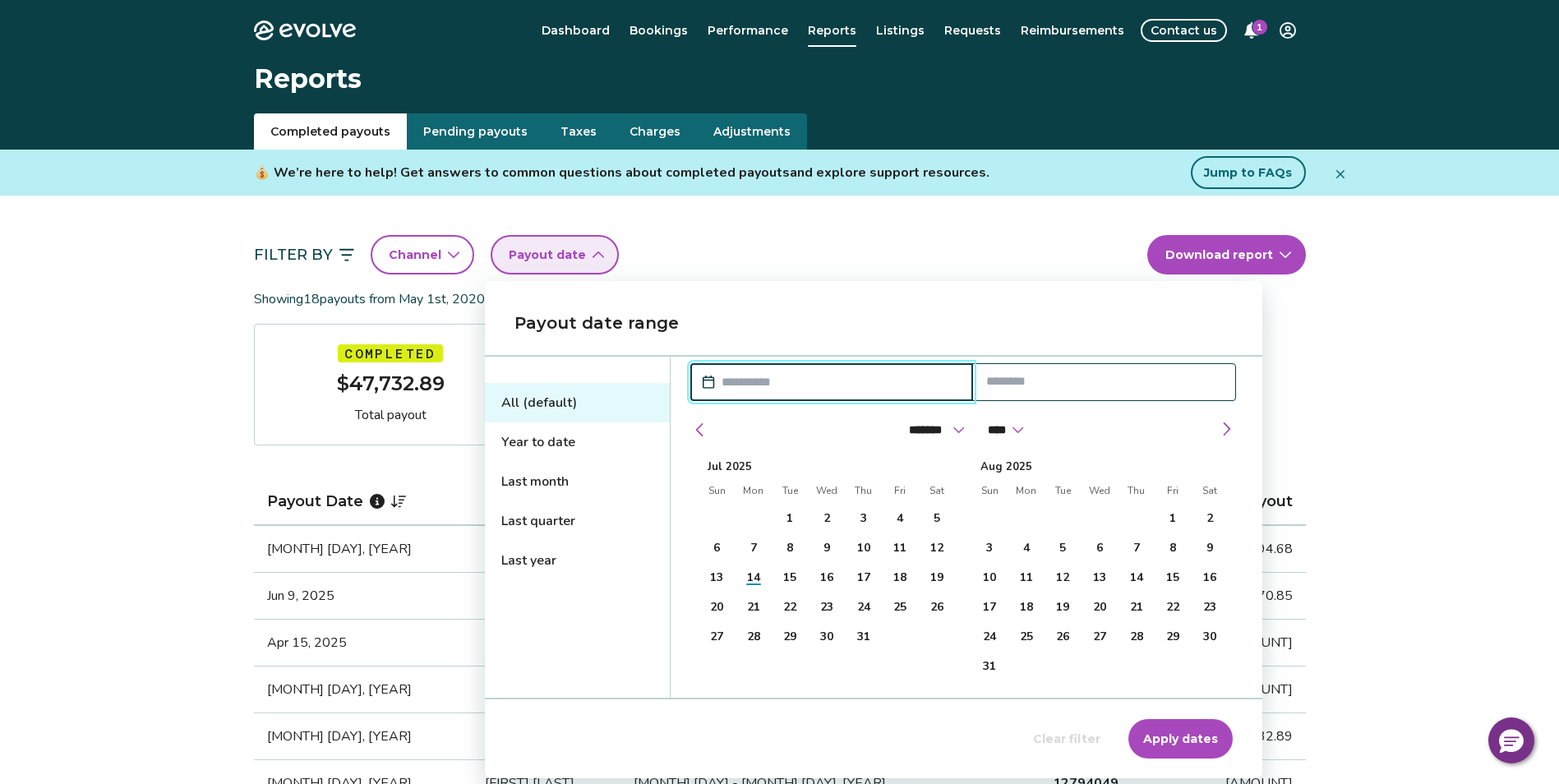 click on "******* ******** ***** ***** *** **** **** ****** ********* ******* ******** ********" at bounding box center (934, 430) 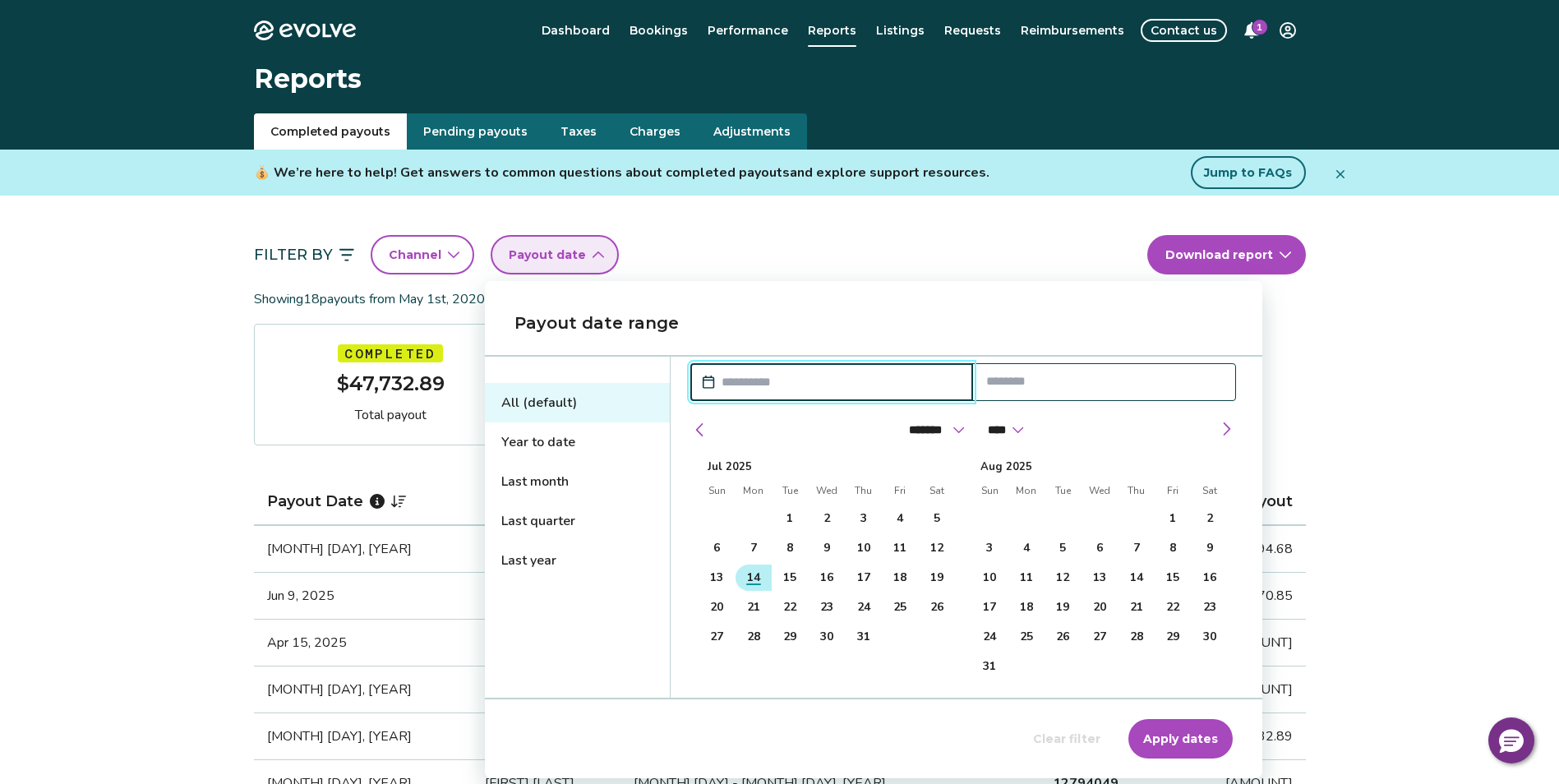 click on "14" at bounding box center [754, 578] 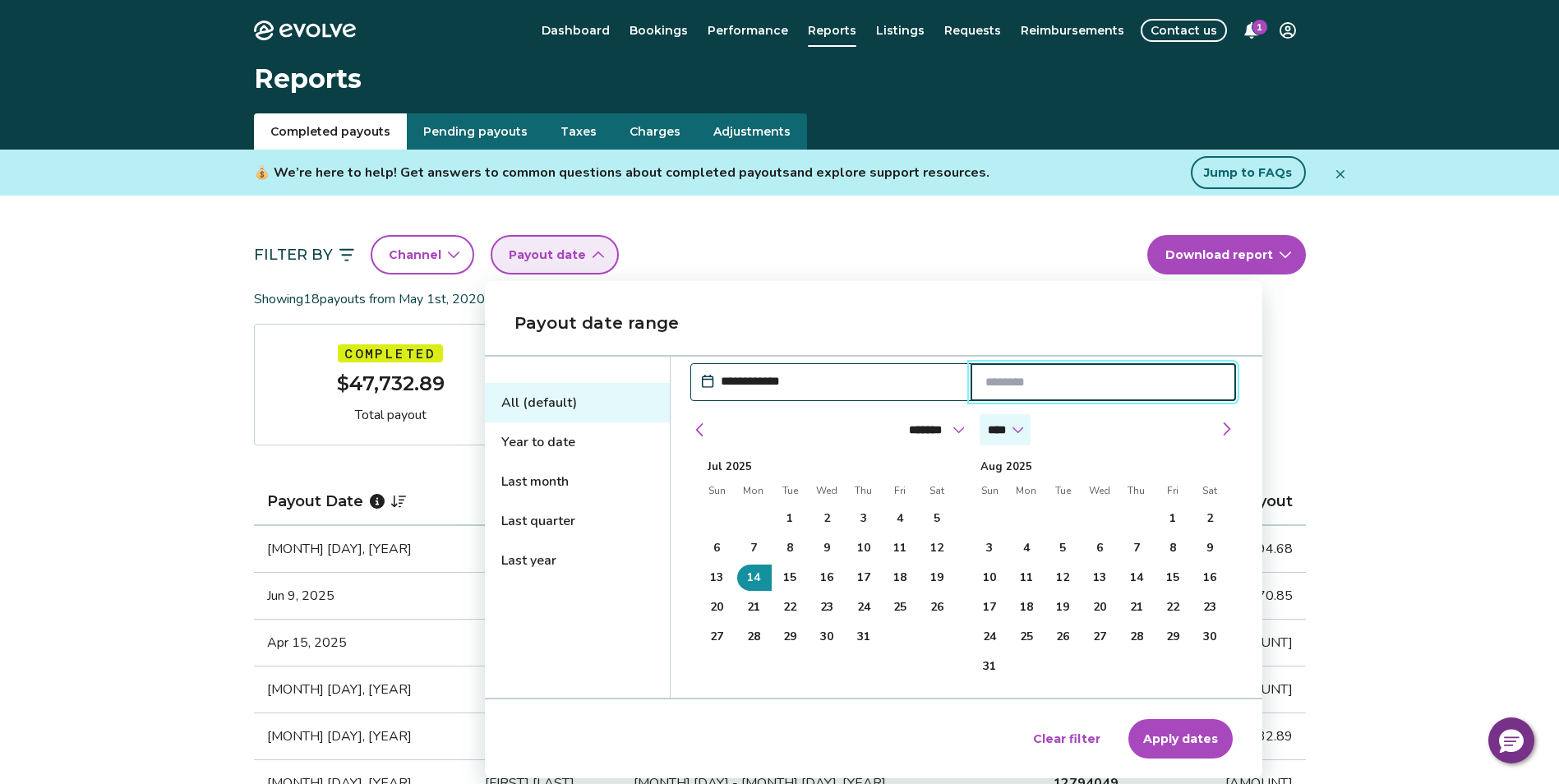 click on "**** **** **** **** **** **** **** **** **** **** **** **** **** **** **** **** **** **** **** **** **** **** **** **** **** ****" at bounding box center [1005, 430] 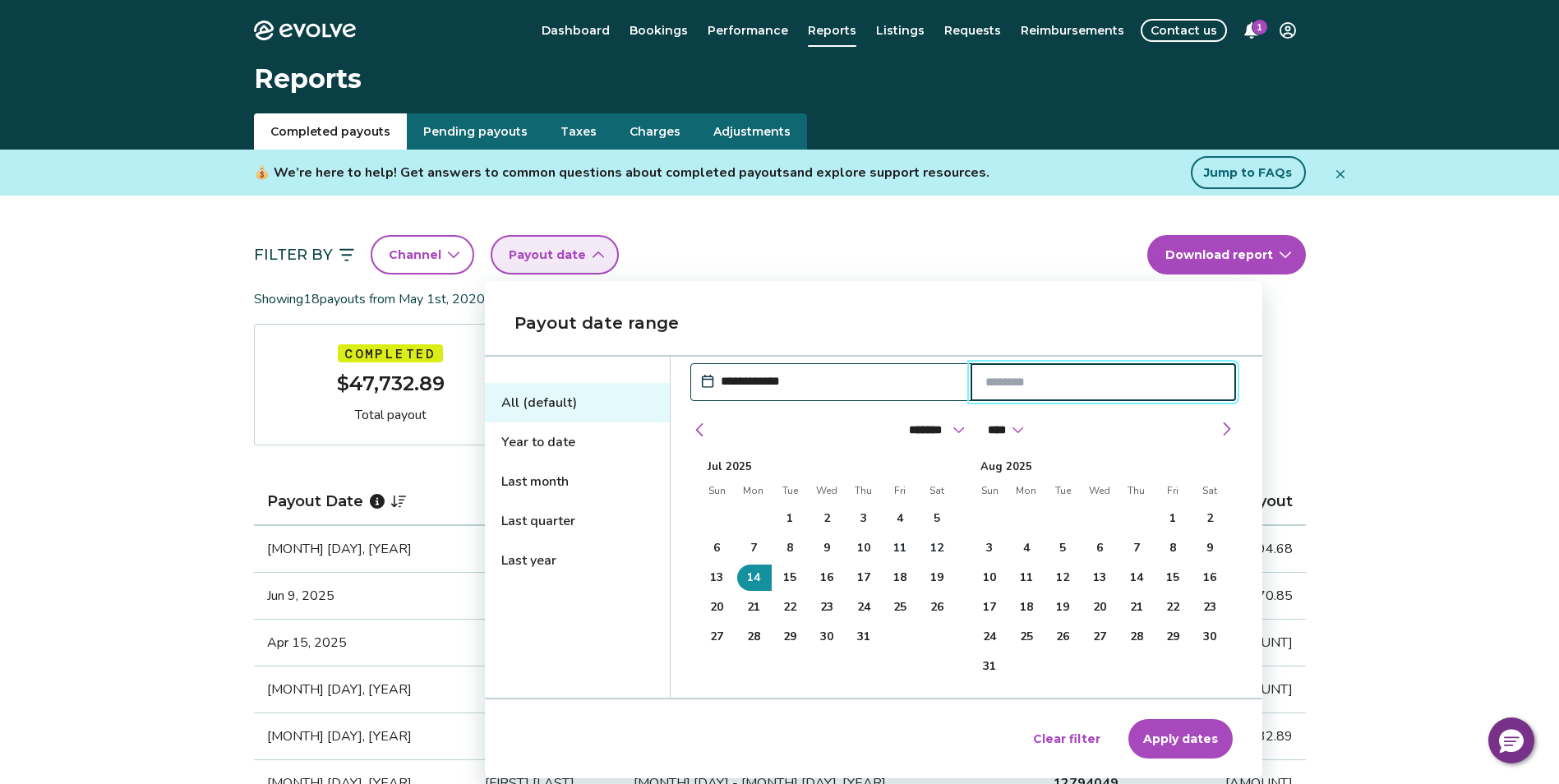 select on "****" 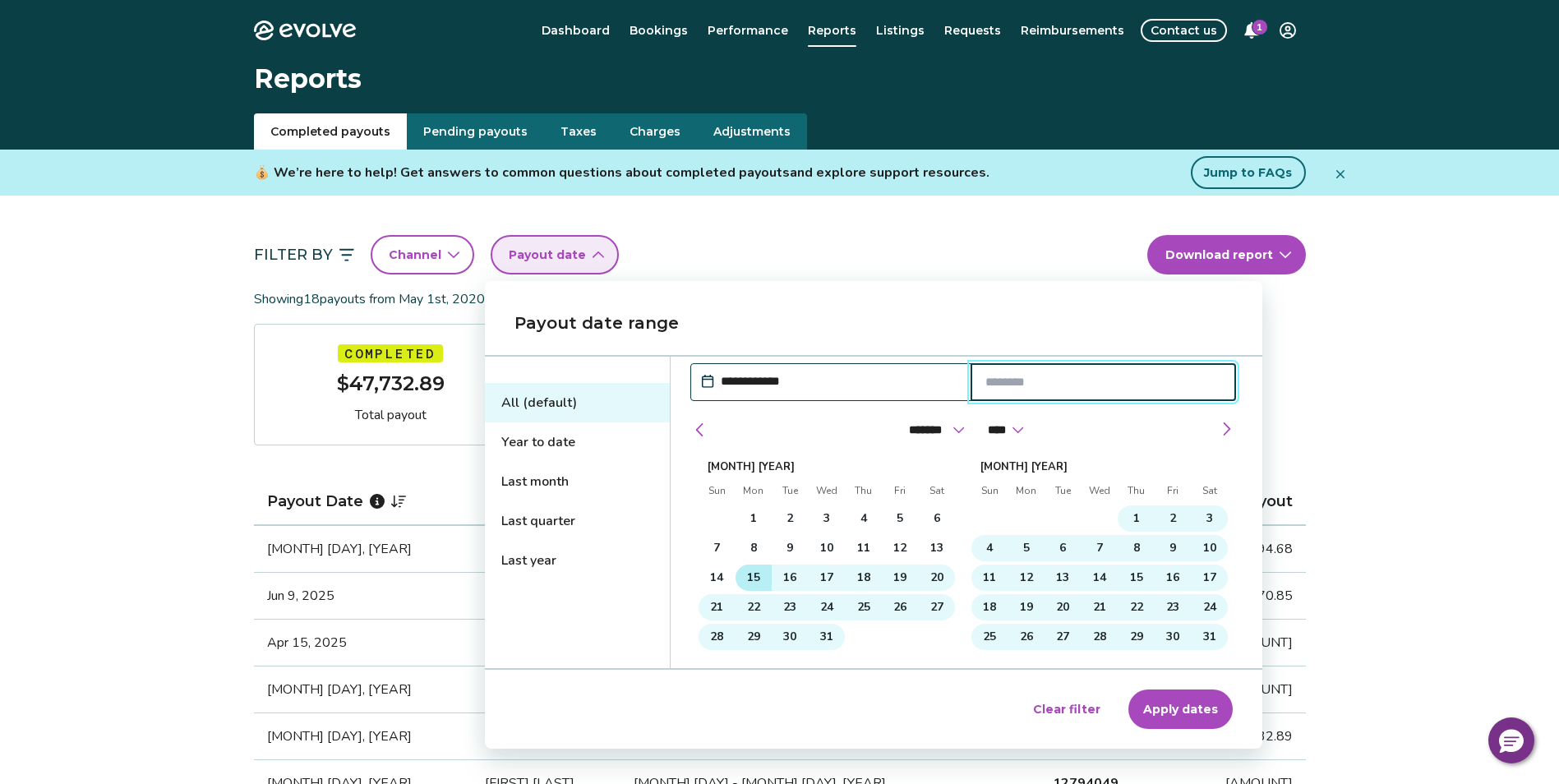 click on "15" at bounding box center (754, 578) 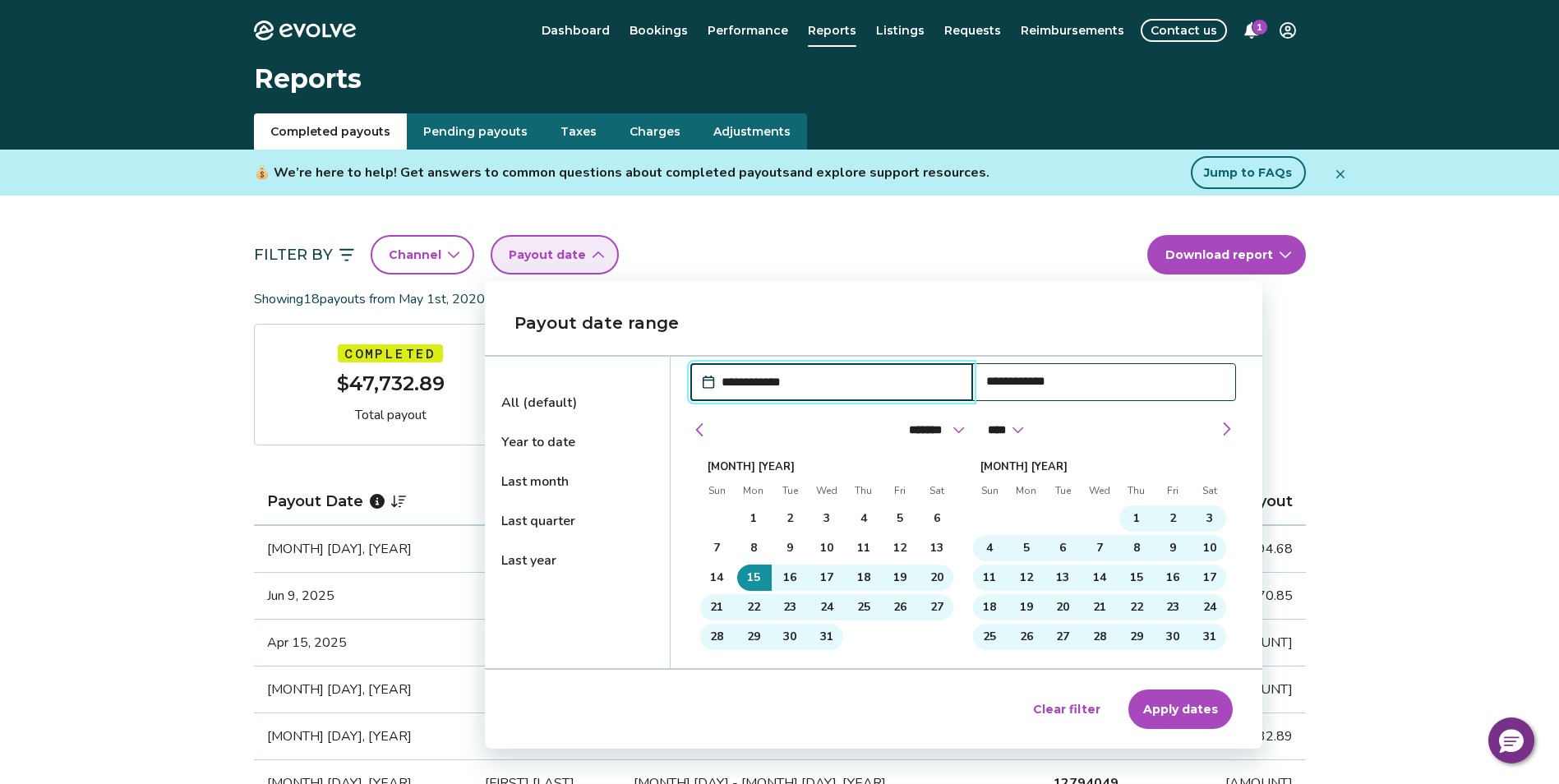 click on "Apply dates" at bounding box center [1180, 709] 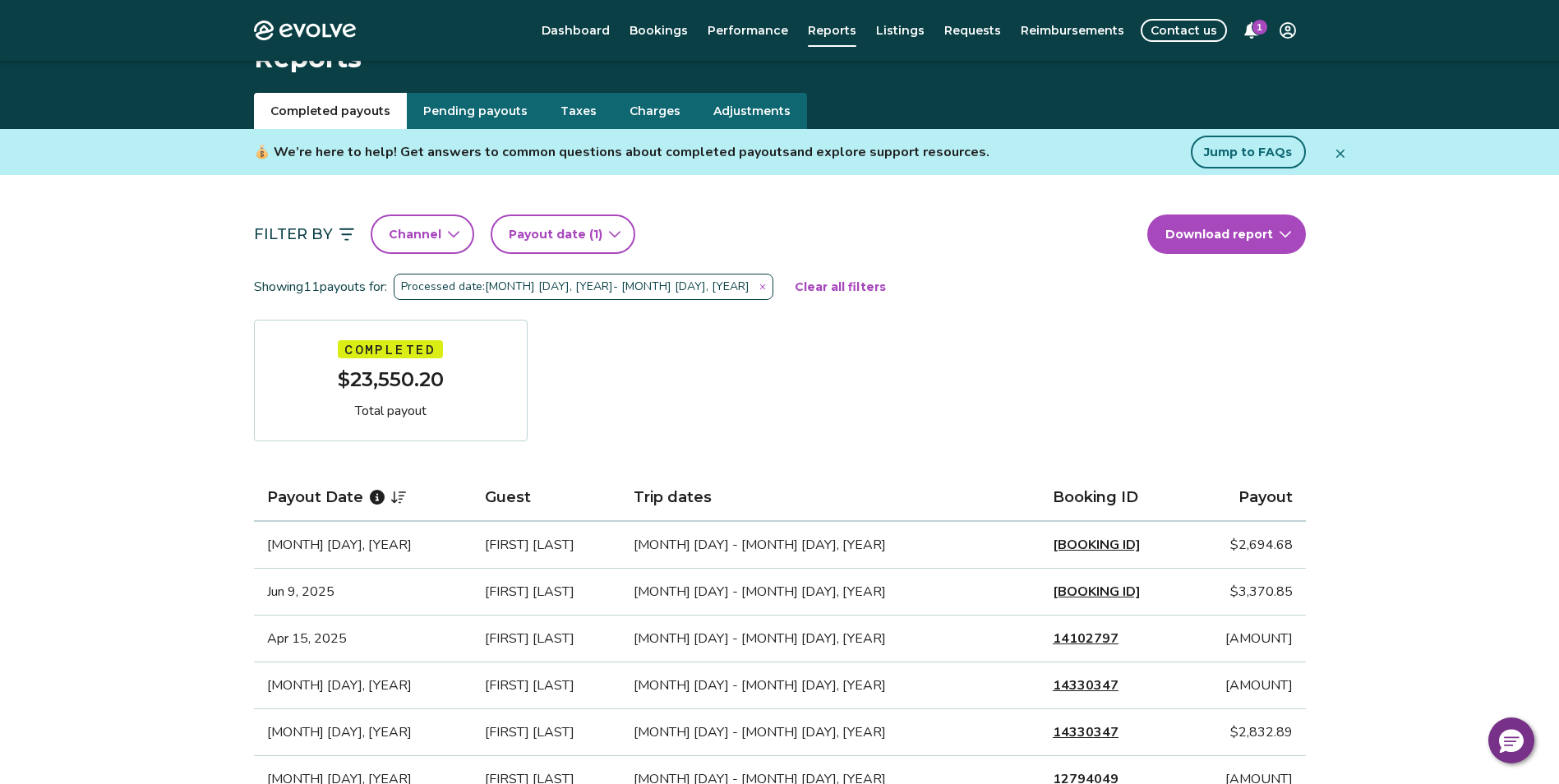 scroll, scrollTop: 0, scrollLeft: 0, axis: both 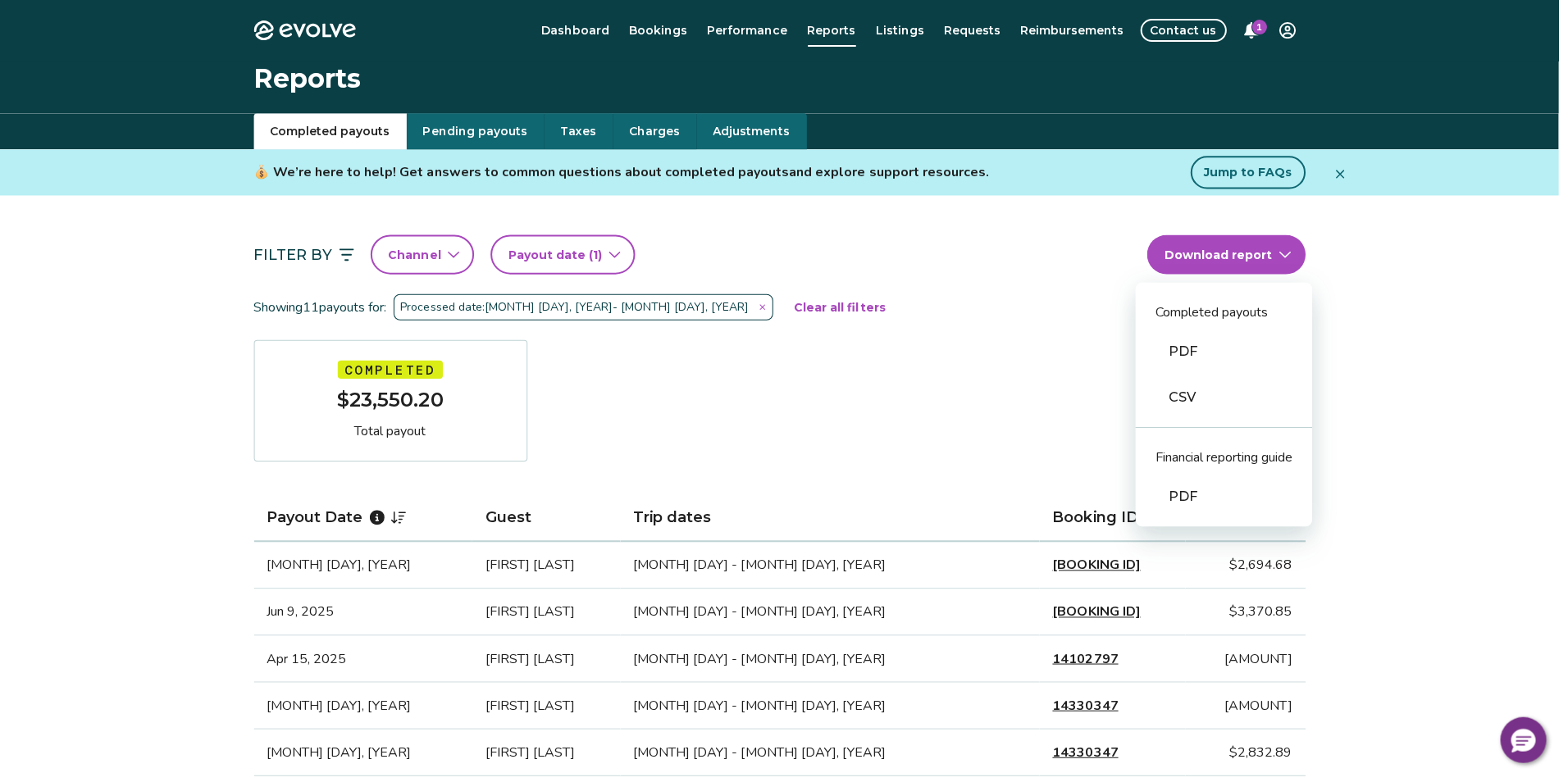 click on "Evolve Dashboard Bookings Performance Reports Listings Requests Reimbursements Contact us 1 Reports Completed payouts Pending payouts Taxes Charges Adjustments 💰 We’re here to help! Get answers to common questions about completed payouts and explore support resources. Jump to FAQs Filter By Channel Payout date (1) Download report Completed payouts PDF CSV Financial reporting guide PDF Showing 11 payouts for: Processed date: [MONTH] [DAY], [YEAR] - [MONTH] [DAY], [YEAR] Clear all filters Completed Total payout Payout Date Guest Trip dates Booking ID Payout [MONTH] [DAY], [YEAR] [FIRST] [LAST] [MONTH] [DAY] - [MONTH] [DAY], [YEAR] [BOOKING ID] [AMOUNT] [MONTH] [DAY], [YEAR] [FIRST] [LAST] [MONTH] [DAY] - [MONTH] [DAY], [YEAR] [BOOKING ID] [AMOUNT] [MONTH] [DAY], [YEAR] [FIRST] [LAST] [MONTH] [DAY] - [MONTH] [DAY], [YEAR] [BOOKING ID] [AMOUNT] [MONTH] [DAY], [YEAR] [FIRST] [LAST] [MONTH] [DAY] - [MONTH] [DAY], [YEAR] [BOOKING ID] [AMOUNT] [MONTH] [DAY], [YEAR] [FIRST] [LAST] [MONTH] [DAY] - [MONTH] [DAY], [YEAR] [BOOKING ID] [AMOUNT] [MONTH] [DAY], [YEAR] [FIRST] [LAST] [MONTH] [DAY] - [MONTH] [DAY], [YEAR] [BOOKING ID] [AMOUNT] [MONTH] [DAY], [YEAR] [FIRST] [LAST] [MONTH] [DAY] - [MONTH] [DAY], [YEAR] [BOOKING ID] [AMOUNT]" at bounding box center (784, 832) 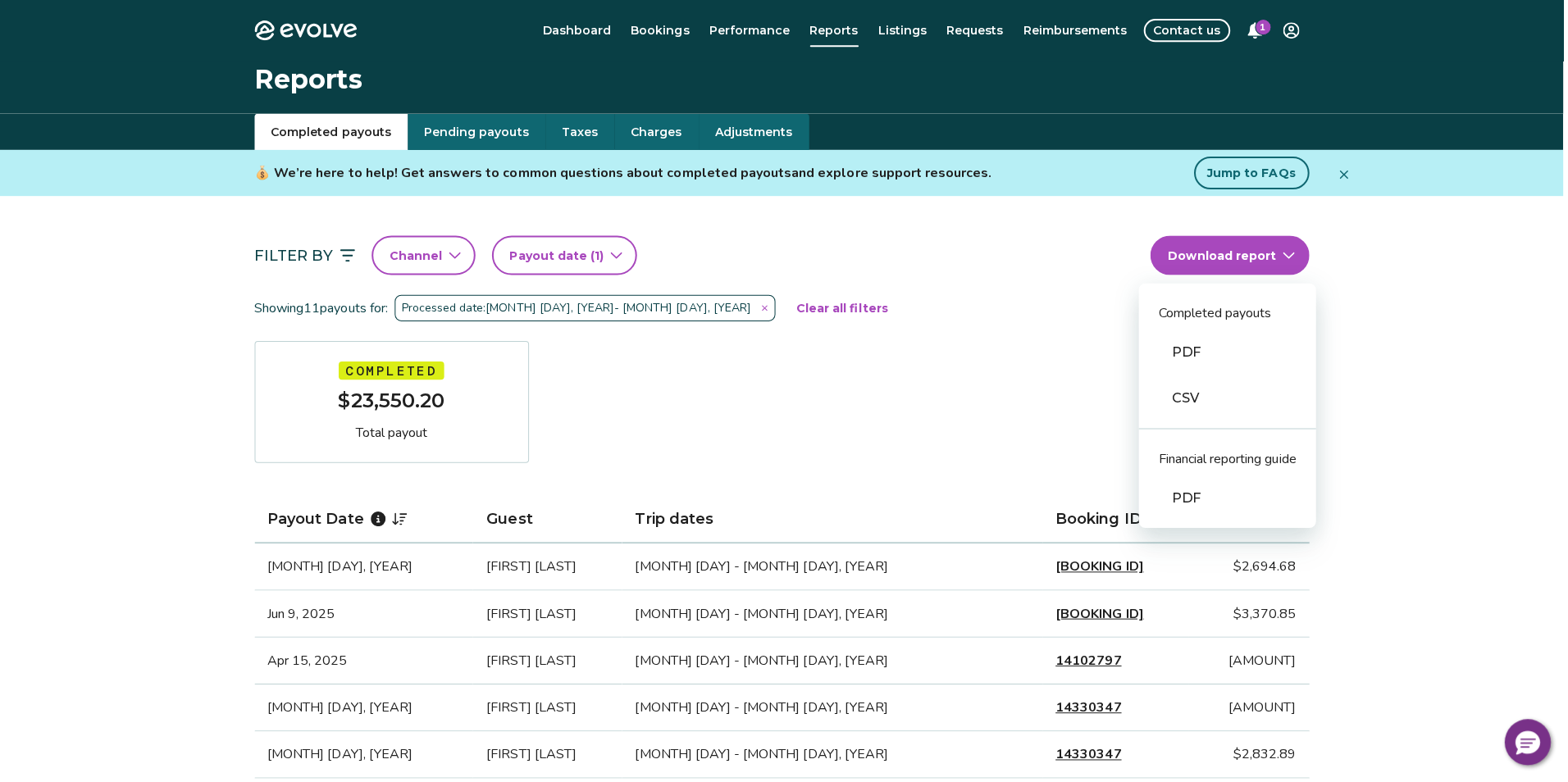 click on "Evolve Dashboard Bookings Performance Reports Listings Requests Reimbursements Contact us 1 Reports Completed payouts Pending payouts Taxes Charges Adjustments 💰 We’re here to help! Get answers to common questions about completed payouts and explore support resources. Jump to FAQs Filter By Channel Payout date (1) Download report Completed payouts PDF CSV Financial reporting guide PDF Showing 11 payouts for: Processed date: [MONTH] [DAY], [YEAR] - [MONTH] [DAY], [YEAR] Clear all filters Completed Total payout Payout Date Guest Trip dates Booking ID Payout [MONTH] [DAY], [YEAR] [FIRST] [LAST] [MONTH] [DAY] - [MONTH] [DAY], [YEAR] [BOOKING ID] [AMOUNT] [MONTH] [DAY], [YEAR] [FIRST] [LAST] [MONTH] [DAY] - [MONTH] [DAY], [YEAR] [BOOKING ID] [AMOUNT] [MONTH] [DAY], [YEAR] [FIRST] [LAST] [MONTH] [DAY] - [MONTH] [DAY], [YEAR] [BOOKING ID] [AMOUNT] [MONTH] [DAY], [YEAR] [FIRST] [LAST] [MONTH] [DAY] - [MONTH] [DAY], [YEAR] [BOOKING ID] [AMOUNT] [MONTH] [DAY], [YEAR] [FIRST] [LAST] [MONTH] [DAY] - [MONTH] [DAY], [YEAR] [BOOKING ID] [AMOUNT] [MONTH] [DAY], [YEAR] [FIRST] [LAST] [MONTH] [DAY] - [MONTH] [DAY], [YEAR] [BOOKING ID] [AMOUNT] [MONTH] [DAY], [YEAR] [FIRST] [LAST] [MONTH] [DAY] - [MONTH] [DAY], [YEAR] [BOOKING ID] [AMOUNT]" at bounding box center (784, 832) 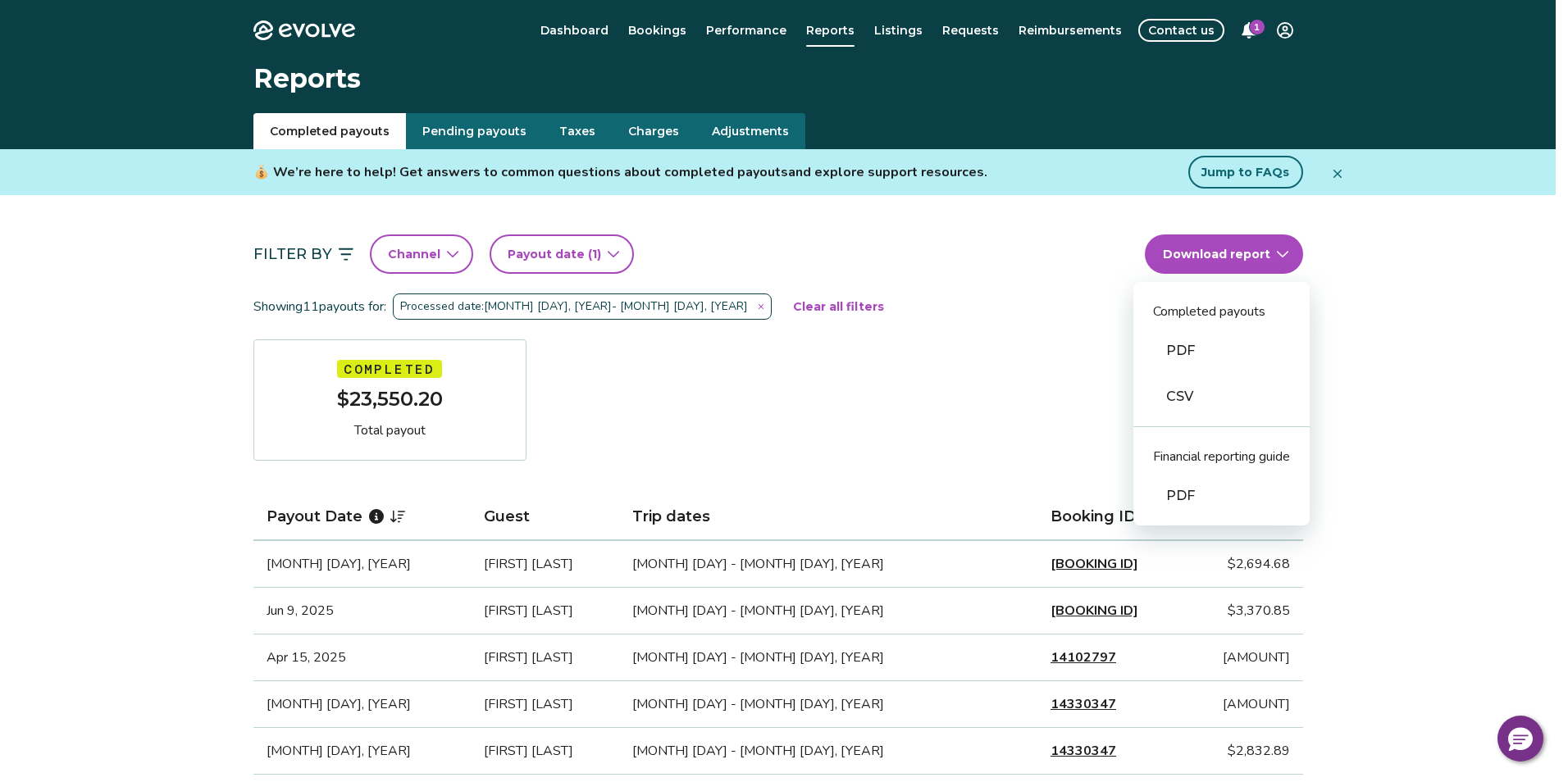 click on "Evolve Dashboard Bookings Performance Reports Listings Requests Reimbursements Contact us 1 Reports Completed payouts Pending payouts Taxes Charges Adjustments 💰 We’re here to help! Get answers to common questions about completed payouts and explore support resources. Jump to FAQs Filter By Channel Payout date (1) Download report Completed payouts PDF CSV Financial reporting guide PDF Showing 11 payouts for: Processed date: [MONTH] [DAY], [YEAR] - [MONTH] [DAY], [YEAR] Clear all filters Completed Total payout Payout Date Guest Trip dates Booking ID Payout [MONTH] [DAY], [YEAR] [FIRST] [LAST] [MONTH] [DAY] - [MONTH] [DAY], [YEAR] [BOOKING ID] [AMOUNT] [MONTH] [DAY], [YEAR] [FIRST] [LAST] [MONTH] [DAY] - [MONTH] [DAY], [YEAR] [BOOKING ID] [AMOUNT] [MONTH] [DAY], [YEAR] [FIRST] [LAST] [MONTH] [DAY] - [MONTH] [DAY], [YEAR] [BOOKING ID] [AMOUNT] [MONTH] [DAY], [YEAR] [FIRST] [LAST] [MONTH] [DAY] - [MONTH] [DAY], [YEAR] [BOOKING ID] [AMOUNT] [MONTH] [DAY], [YEAR] [FIRST] [LAST] [MONTH] [DAY] - [MONTH] [DAY], [YEAR] [BOOKING ID] [AMOUNT] [MONTH] [DAY], [YEAR] [FIRST] [LAST] [MONTH] [DAY] - [MONTH] [DAY], [YEAR] [BOOKING ID] [AMOUNT] [MONTH] [DAY], [YEAR] [FIRST] [LAST] [MONTH] [DAY] - [MONTH] [DAY], [YEAR] [BOOKING ID] [AMOUNT]" at bounding box center (784, 832) 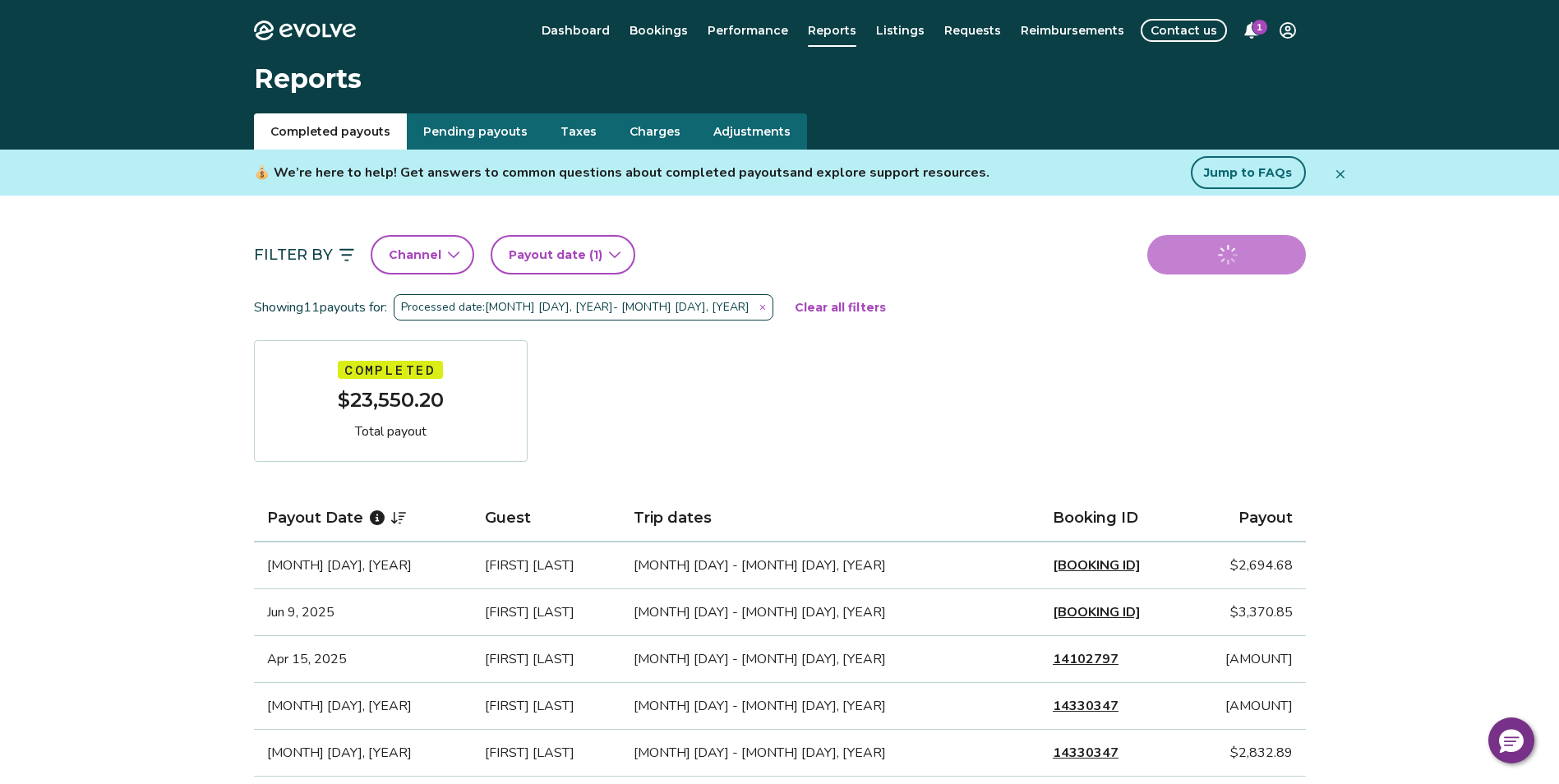 click on "Filter By Channel Payout date (1) Download report Showing 11 payouts for: Processed date: [MONTH] [DAY], [YEAR] - [MONTH] [DAY], [YEAR] Clear all filters Completed Total payout Payout Date Guest Trip dates Booking ID Payout [MONTH] [DAY], [YEAR] [FIRST] [LAST] [MONTH] [DAY] - [MONTH] [DAY], [YEAR] [BOOKING ID] [AMOUNT] [MONTH] [DAY], [YEAR] [FIRST] [LAST] [MONTH] [DAY] - [MONTH] [DAY], [YEAR] [BOOKING ID] [AMOUNT] [MONTH] [DAY], [YEAR] [FIRST] [LAST] [MONTH] [DAY] - [MONTH] [DAY], [YEAR] [BOOKING ID] [AMOUNT] [MONTH] [DAY], [YEAR] [FIRST] [LAST] [MONTH] [DAY] - [MONTH] [DAY], [YEAR] [BOOKING ID] [AMOUNT] [MONTH] [DAY], [YEAR] [FIRST] [LAST] [MONTH] [DAY] - [MONTH] [DAY], [YEAR] [BOOKING ID] [AMOUNT] [MONTH] [DAY], [YEAR] [FIRST] [LAST] [MONTH] [DAY] - [MONTH] [DAY], [YEAR] [BOOKING ID] [AMOUNT] [MONTH] [DAY], [YEAR] [FIRST] [LAST] [MONTH] [DAY] - [MONTH] [DAY], [YEAR] [BOOKING ID] [AMOUNT] [MONTH] [DAY], [YEAR] [FIRST] [LAST] [MONTH] [DAY] - [MONTH] [DAY], [YEAR] [BOOKING ID] [AMOUNT] [MONTH] [DAY], [YEAR] [FIRST] [LAST] [MONTH] [DAY] - [MONTH] [DAY], [YEAR] [BOOKING ID] [AMOUNT]" at bounding box center (780, 646) 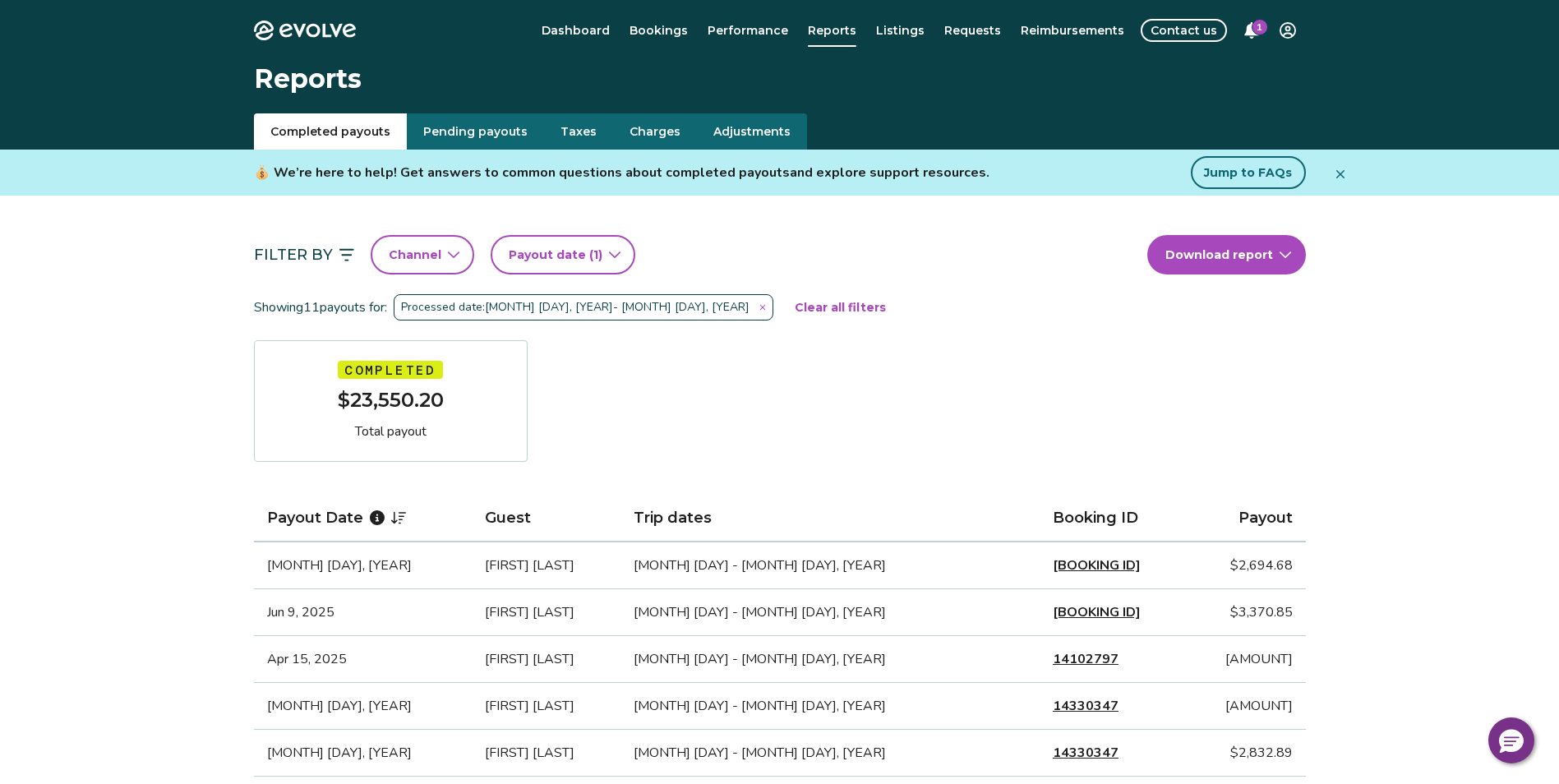 click 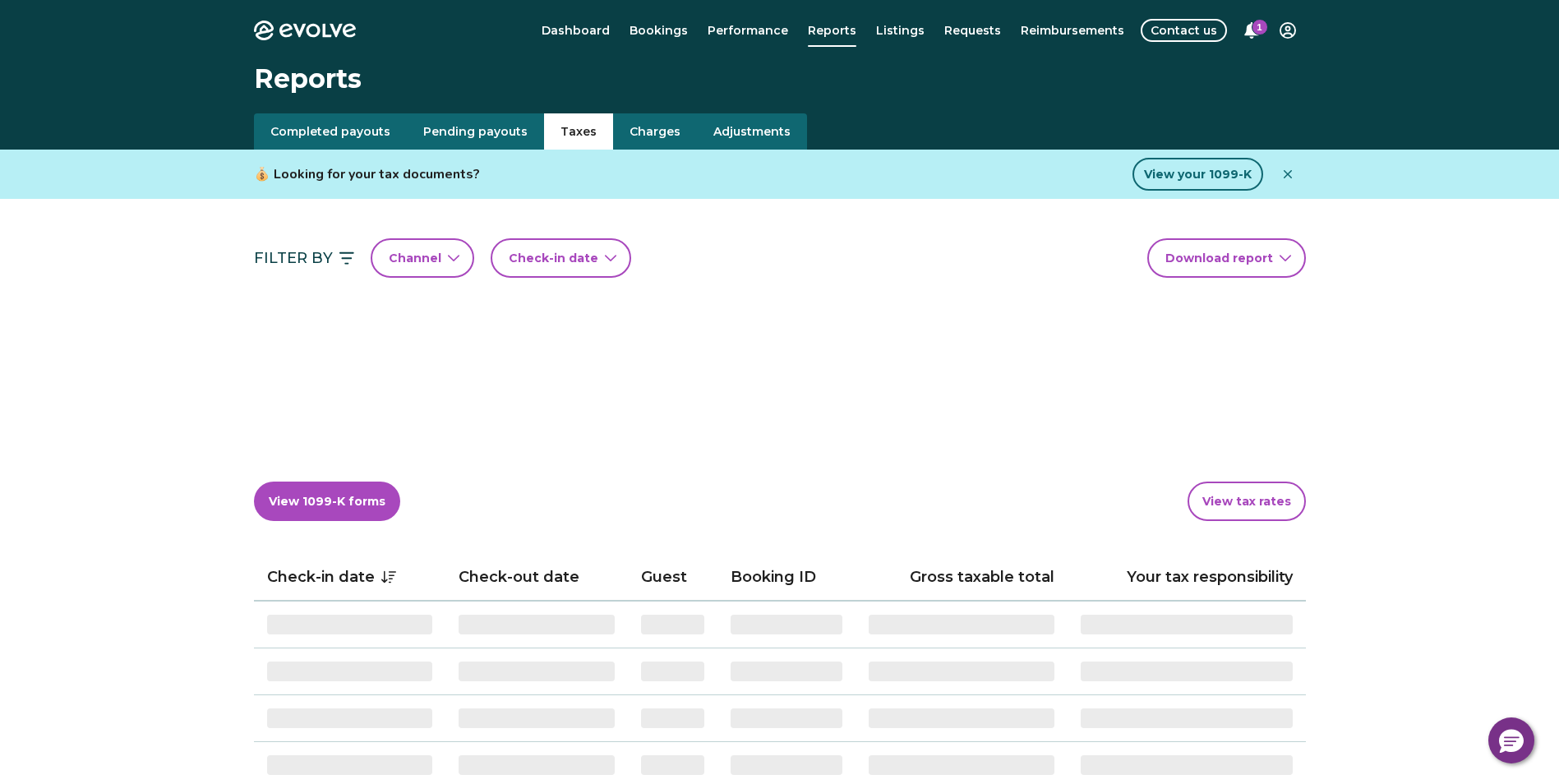 click on "Taxes" at bounding box center (579, 131) 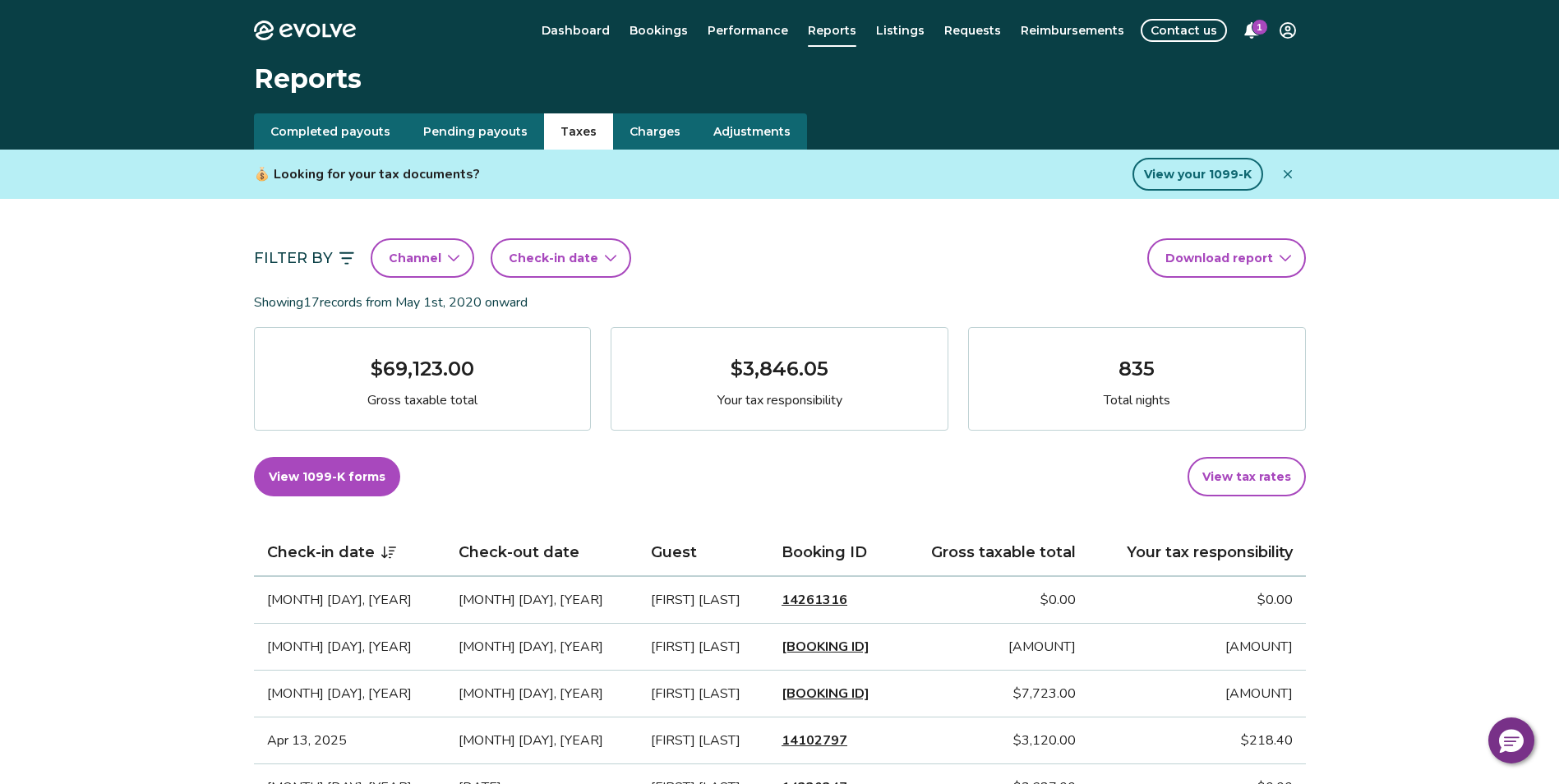 click 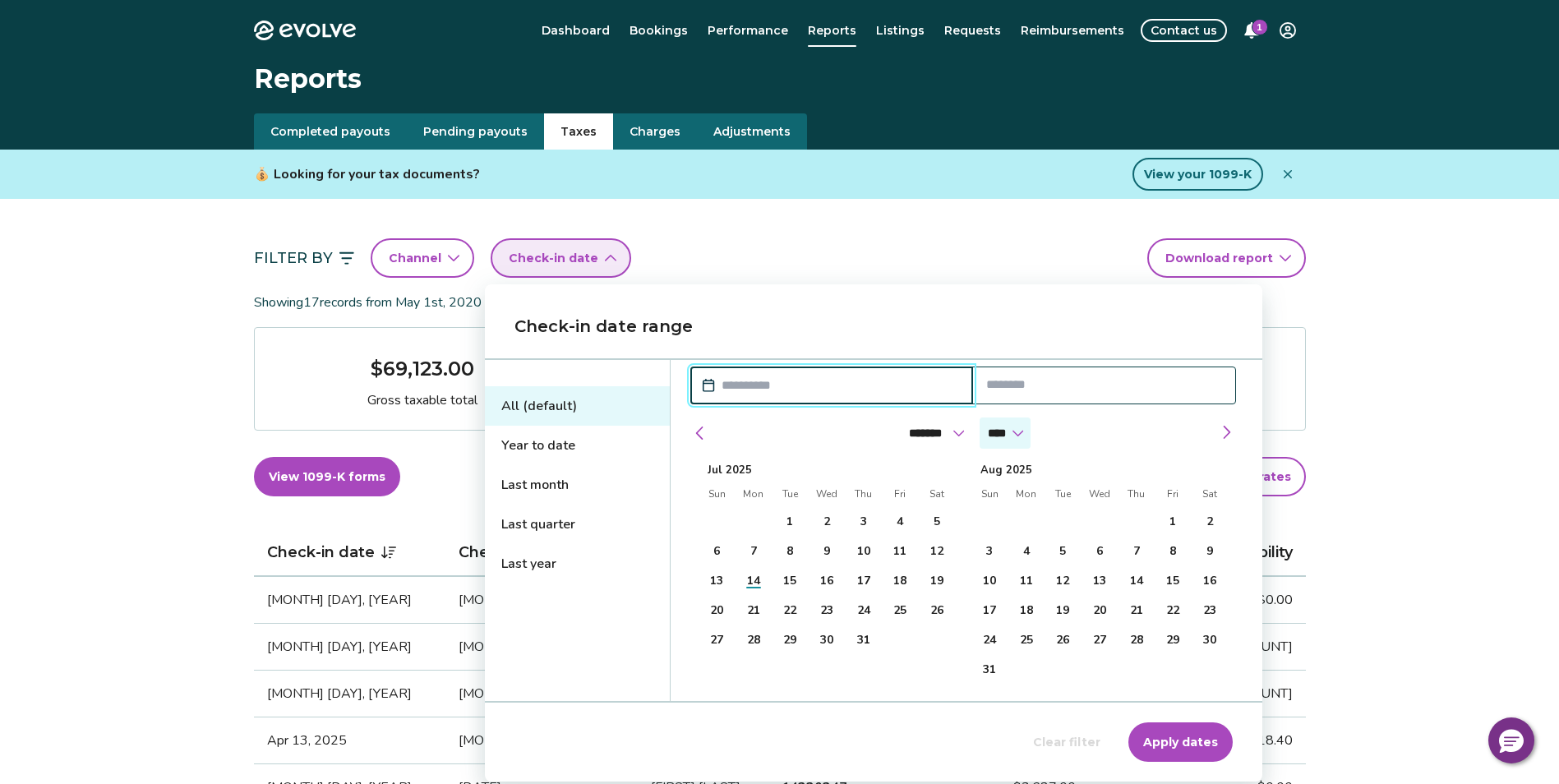 click on "**** **** **** **** **** **** **** **** **** **** **** **** **** **** **** **** **** **** **** **** **** **** **** **** **** ****" at bounding box center (1005, 433) 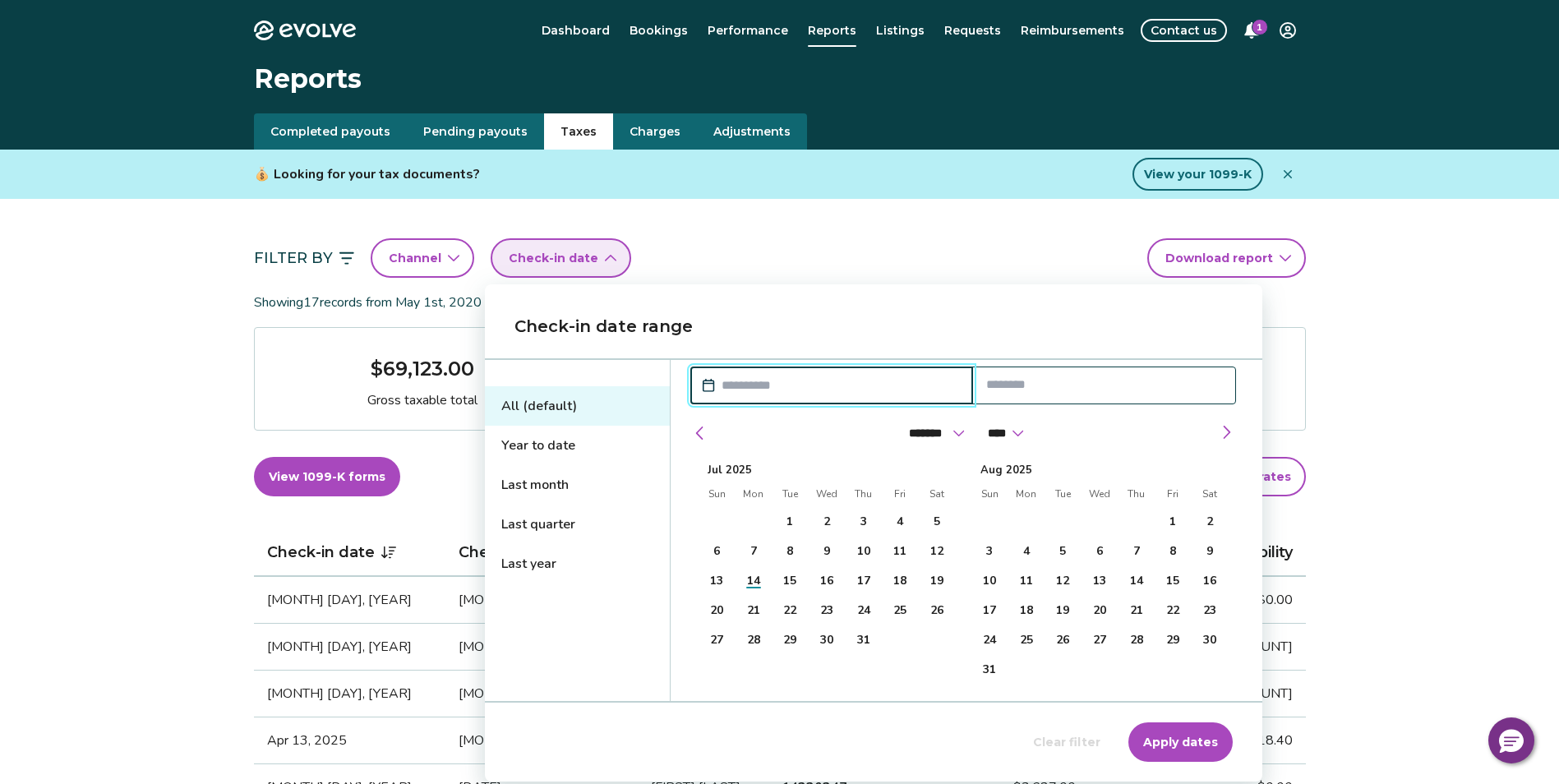 select on "****" 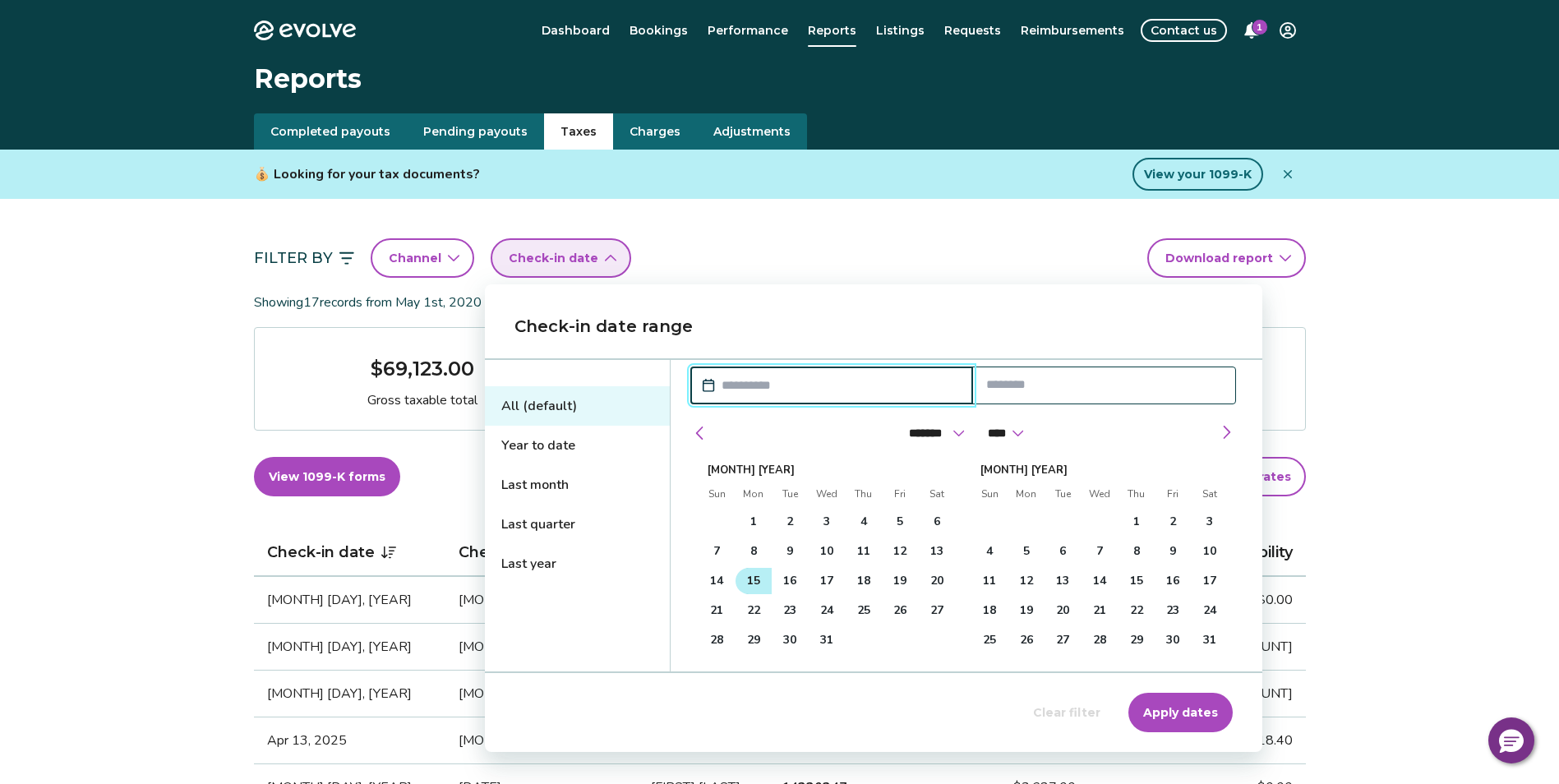 click on "15" at bounding box center [754, 581] 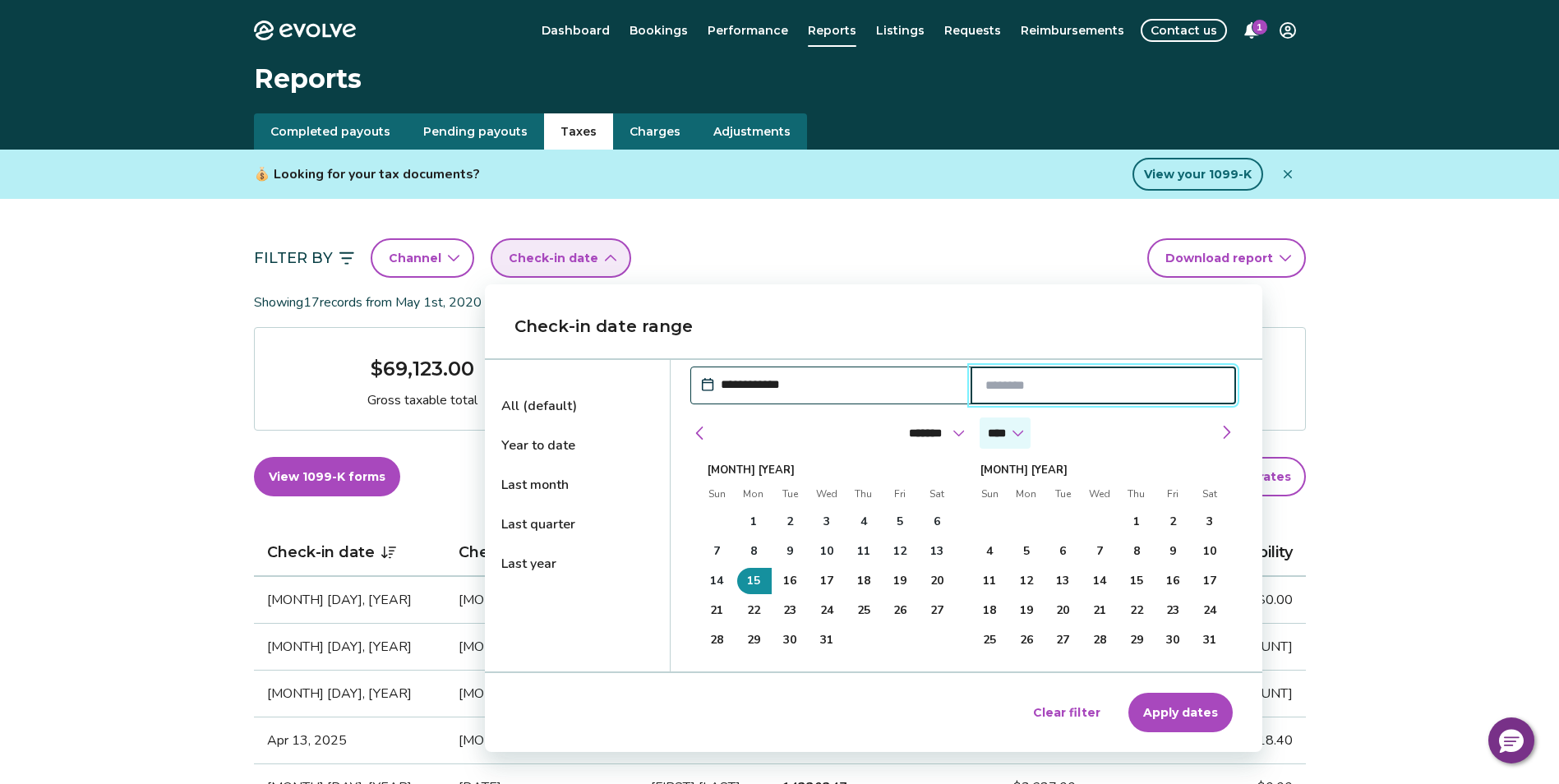 click on "**** **** **** **** **** **** **** **** **** **** **** **** **** **** **** **** **** **** **** **** **** **** **** **** **** ****" at bounding box center (1005, 433) 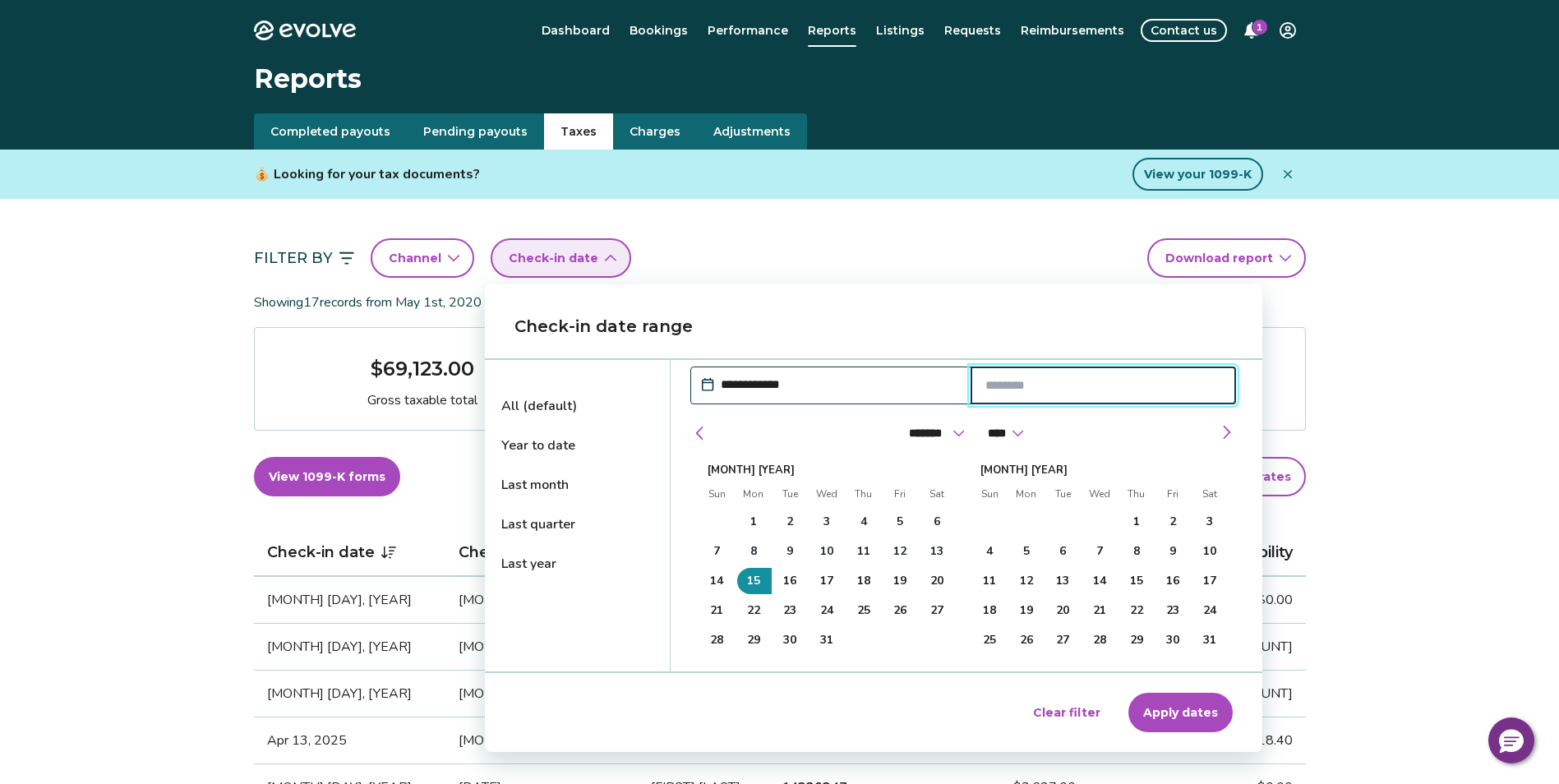 select on "****" 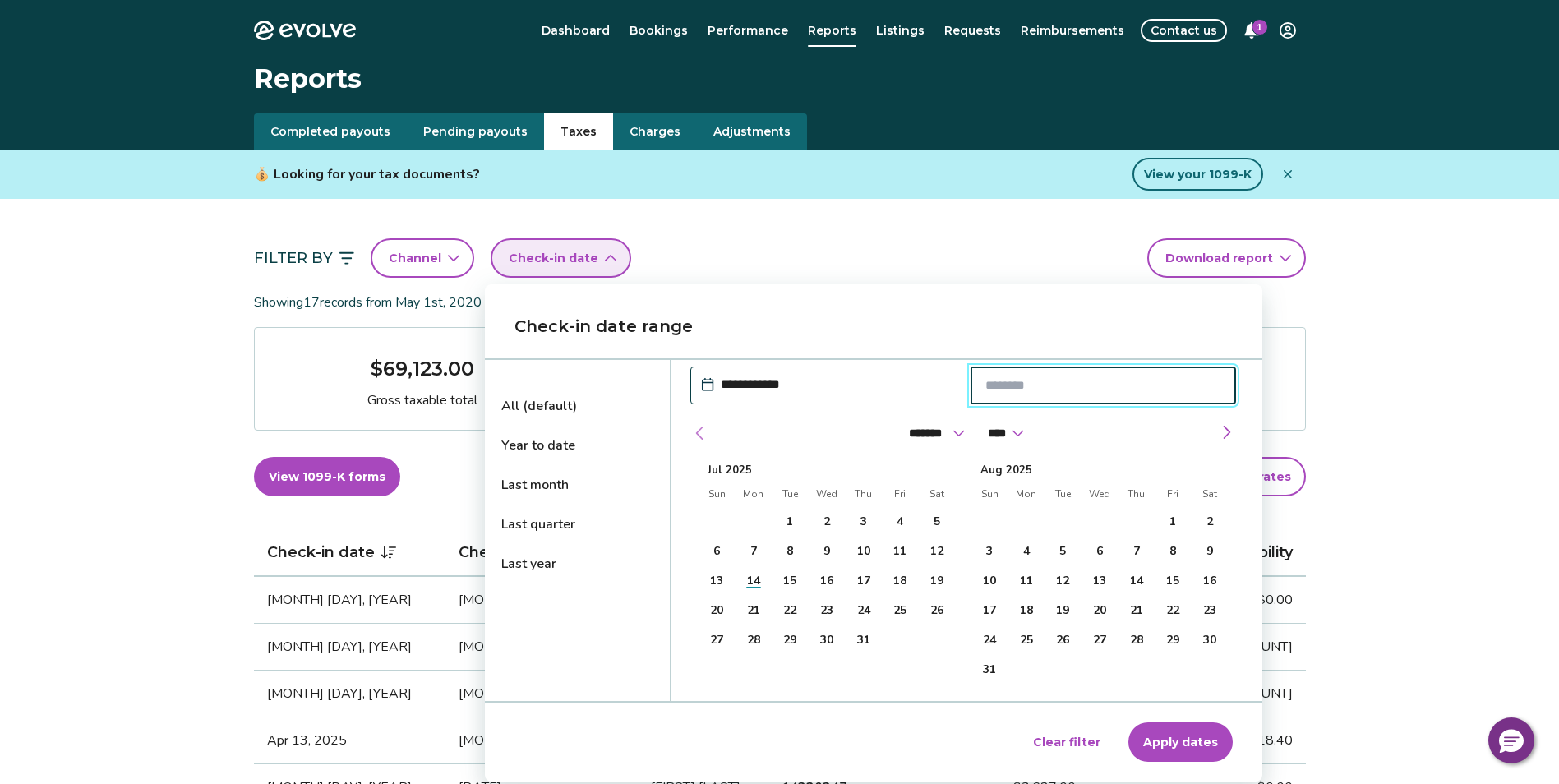 click at bounding box center [700, 433] 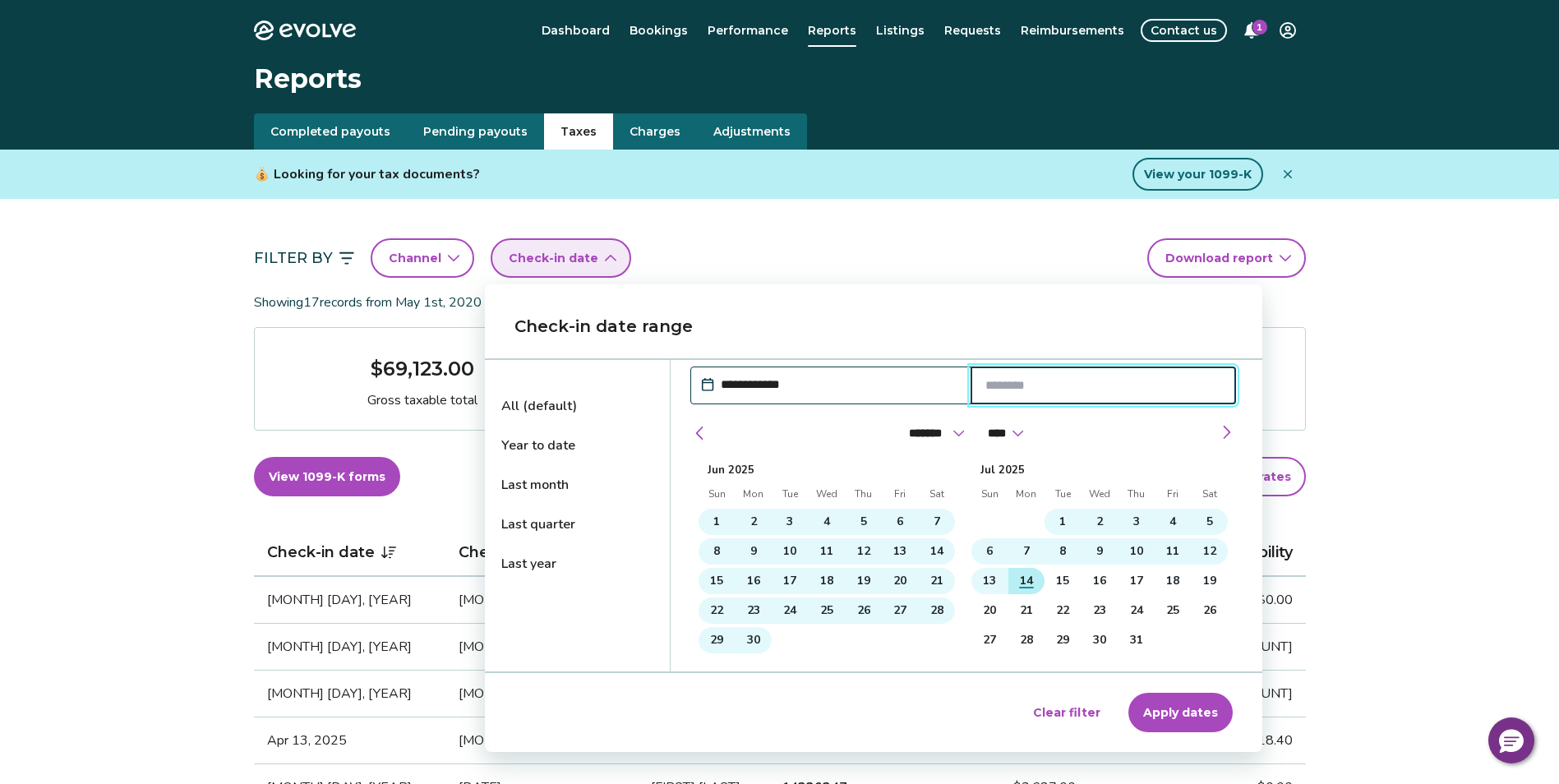 click on "14" at bounding box center (1026, 581) 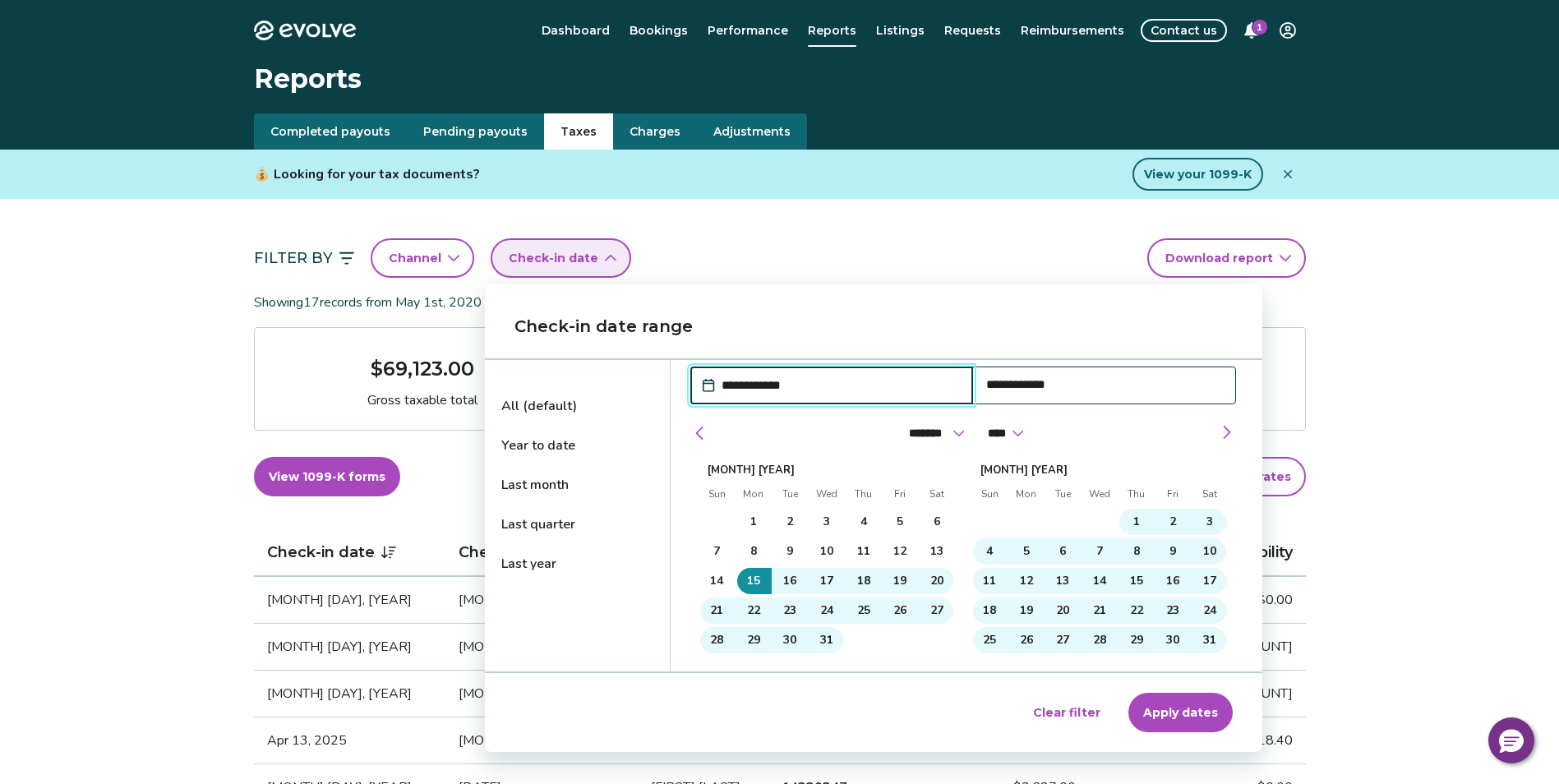 click on "Apply dates" at bounding box center [1180, 713] 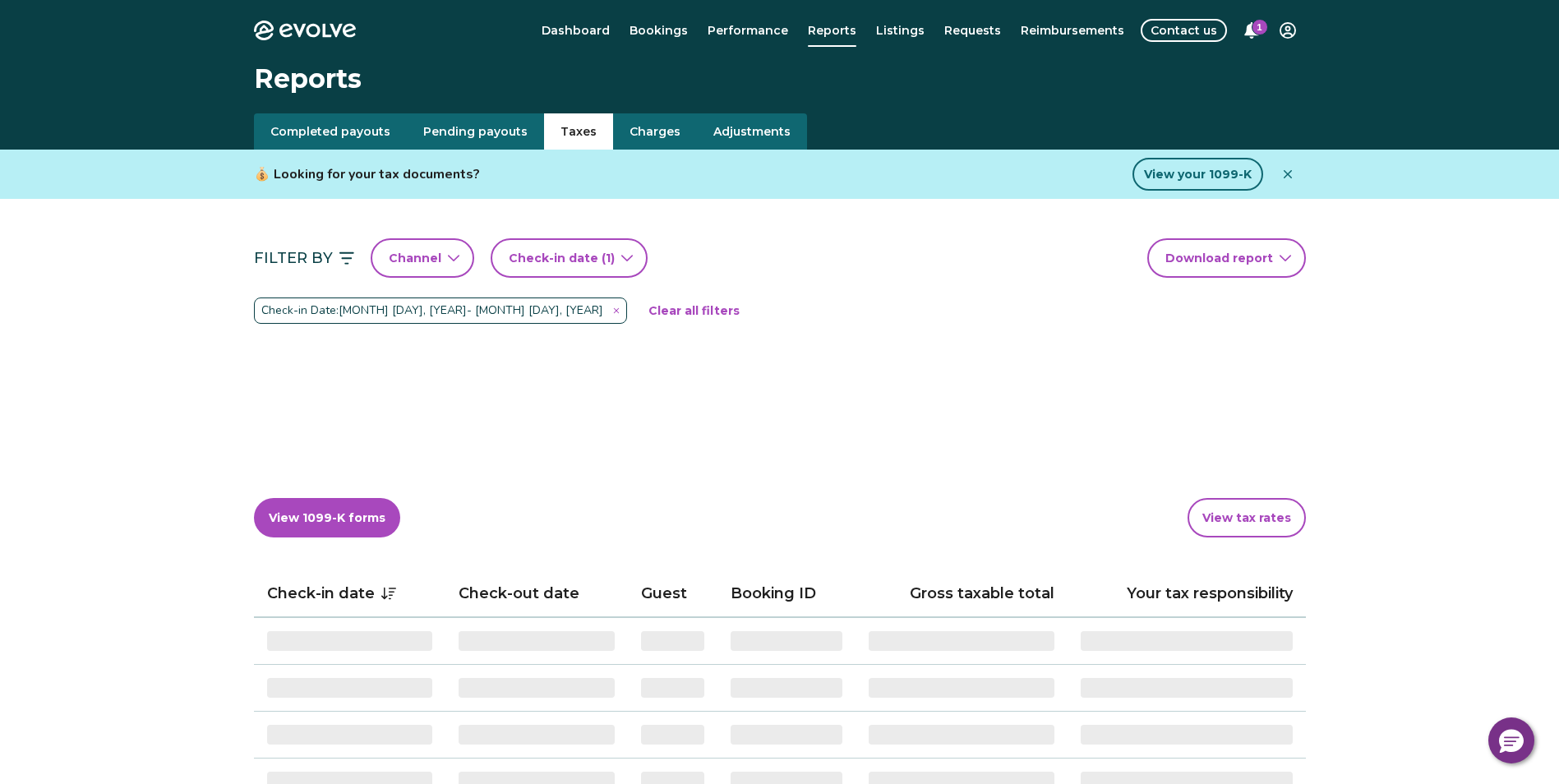 click on "‌" at bounding box center (1187, 688) 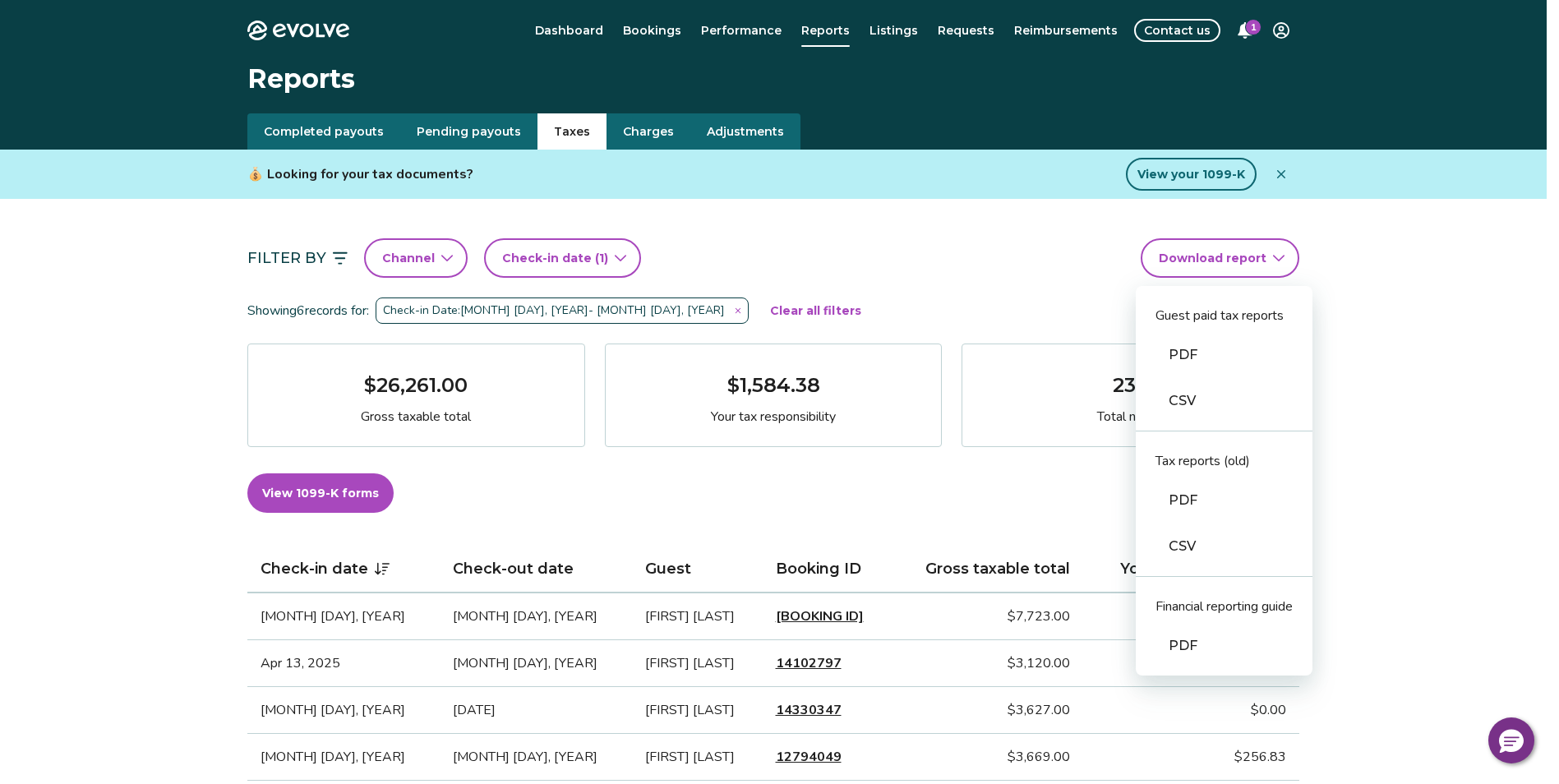 click on "Evolve Dashboard Bookings Performance Reports Listings Requests Reimbursements Contact us 1 Reports Completed payouts Pending payouts Taxes Charges Adjustments 💰 Looking for your tax documents? View your 1099-K Filter By Channel Check-in date (1) Download report Guest paid tax reports PDF CSV Tax reports (old) PDF CSV Financial reporting guide PDF Showing 6 records for: Check-in Date: [MONTH] [DAY], [YEAR] - [MONTH] [DAY], [YEAR] Clear all filters Gross taxable total Your tax responsibility Total nights View 1099-K forms View tax rates Check-in date Check-out date Guest Booking ID Gross taxable total Your tax responsibility Jun [DAY], [YEAR] Aug [DAY], [YEAR] [FIRST] [LAST] [BOOKING ID] [AMOUNT] [AMOUNT] Apr [DAY], [YEAR] May [DAY], [YEAR] [FIRST] [LAST] [BOOKING ID] [AMOUNT] [AMOUNT] Mar [DAY], [YEAR] Apr [DAY], [YEAR] [FIRST] [LAST] [BOOKING ID] [AMOUNT] [AMOUNT] Feb [DAY], [YEAR] Mar [DAY], [YEAR] [FIRST] [LAST] [BOOKING ID] [AMOUNT] [AMOUNT] Dec [DAY], [YEAR] Jan [DAY], [YEAR] [FIRST] [LAST] [BOOKING ID] [AMOUNT] [AMOUNT] Nov [DAY], [YEAR] Dec [DAY], [YEAR] [FIRST] [LAST] [BOOKING ID] [AMOUNT] [AMOUNT]" at bounding box center (779, 772) 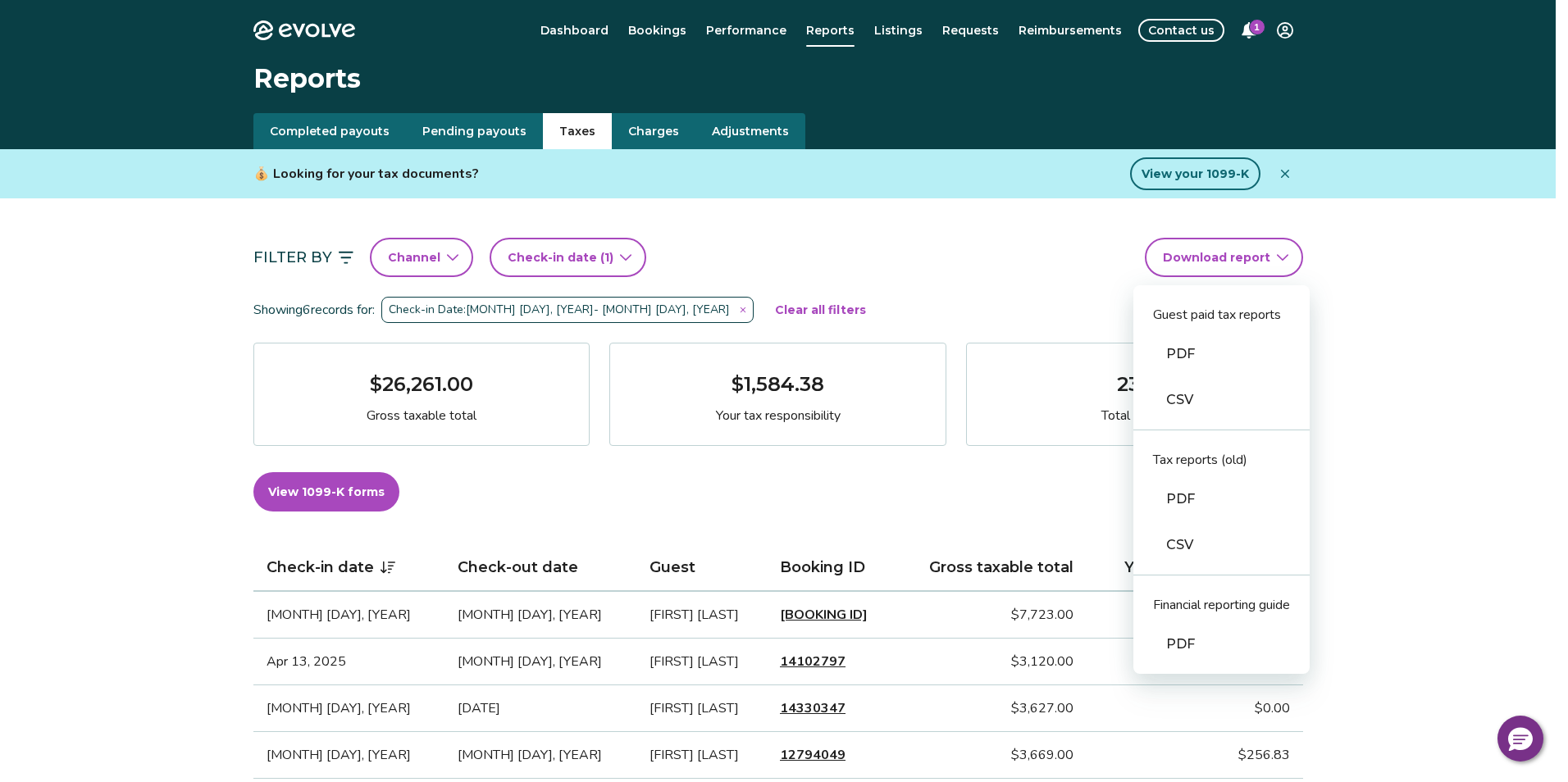 click on "PDF" at bounding box center (1221, 644) 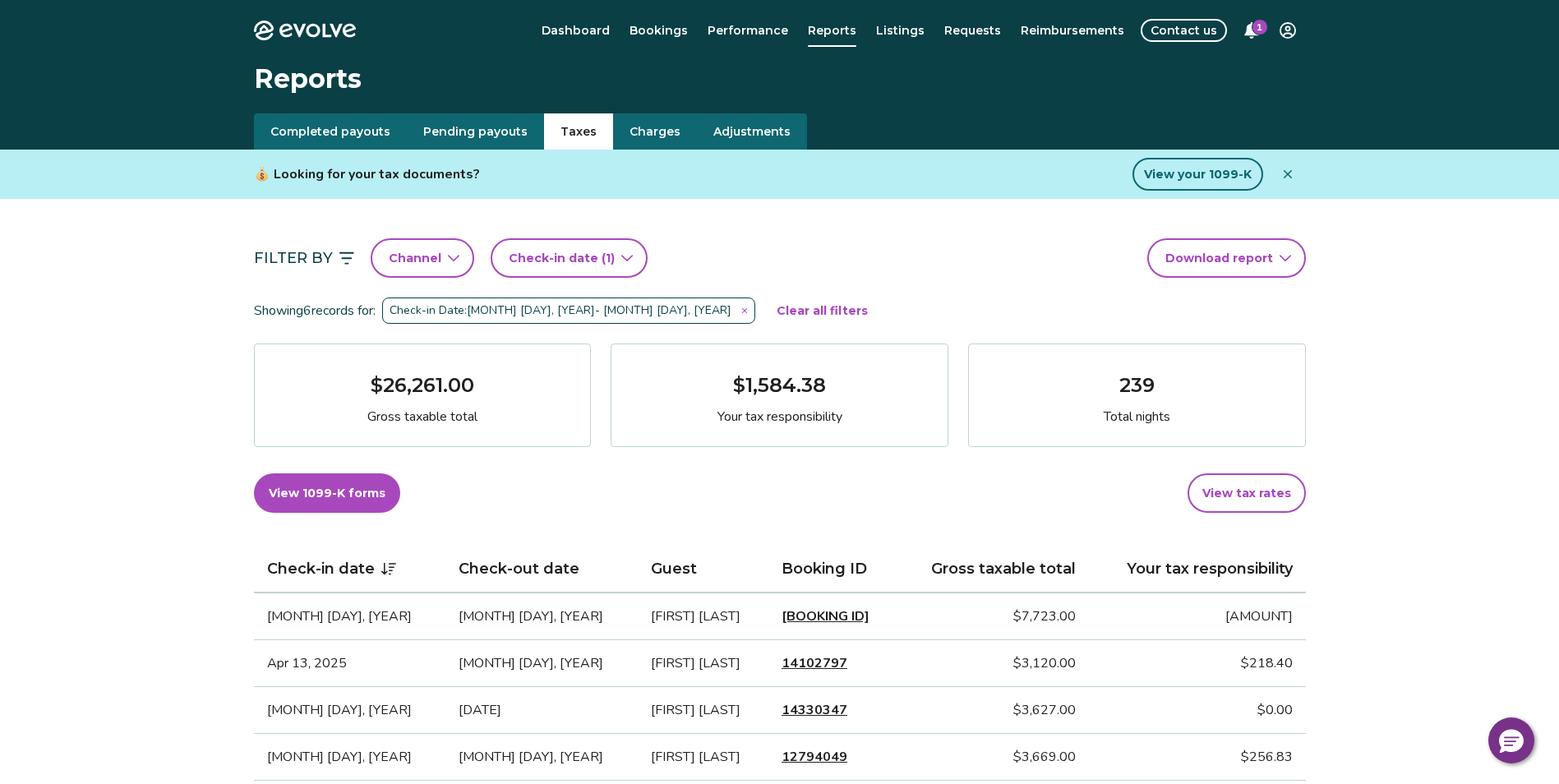 click on "Evolve Dashboard Bookings Performance Reports Listings Requests Reimbursements Contact us 1 Reports Completed payouts Pending payouts Taxes Charges Adjustments 💰 Looking for your tax documents? View your 1099-K Filter By  Channel Check-in date (1) Download   report Showing  6  records   for: Check-in Date:  [DATE]  -   [DATE] Clear all filters $26,261.00 Gross taxable total $1,584.38 Your tax responsibility 239 Total nights View 1099-K forms View tax rates Check-in date Check-out date Guest Booking ID Gross taxable total Your tax responsibility [DATE] [DATE] [FIRST] [LAST] 14571384 $7,723.00 $540.61 [DATE] [DATE] [FIRST] [LAST] 14102797 $3,120.00 $218.40 [DATE] [DATE] [FIRST] [LAST] 14330347 $3,627.00 $0.00 [DATE] [DATE] [FIRST] [LAST] 12794049 $3,669.00 $256.83 [DATE] [DATE] [FIRST] [LAST] 13942257 $3,417.00 $239.19 [DATE] [DATE] [FIRST] [LAST] 13293742 $4,705.00 $329.35 Tax FAQs How is my gross taxable total calculated? |" at bounding box center [779, 772] 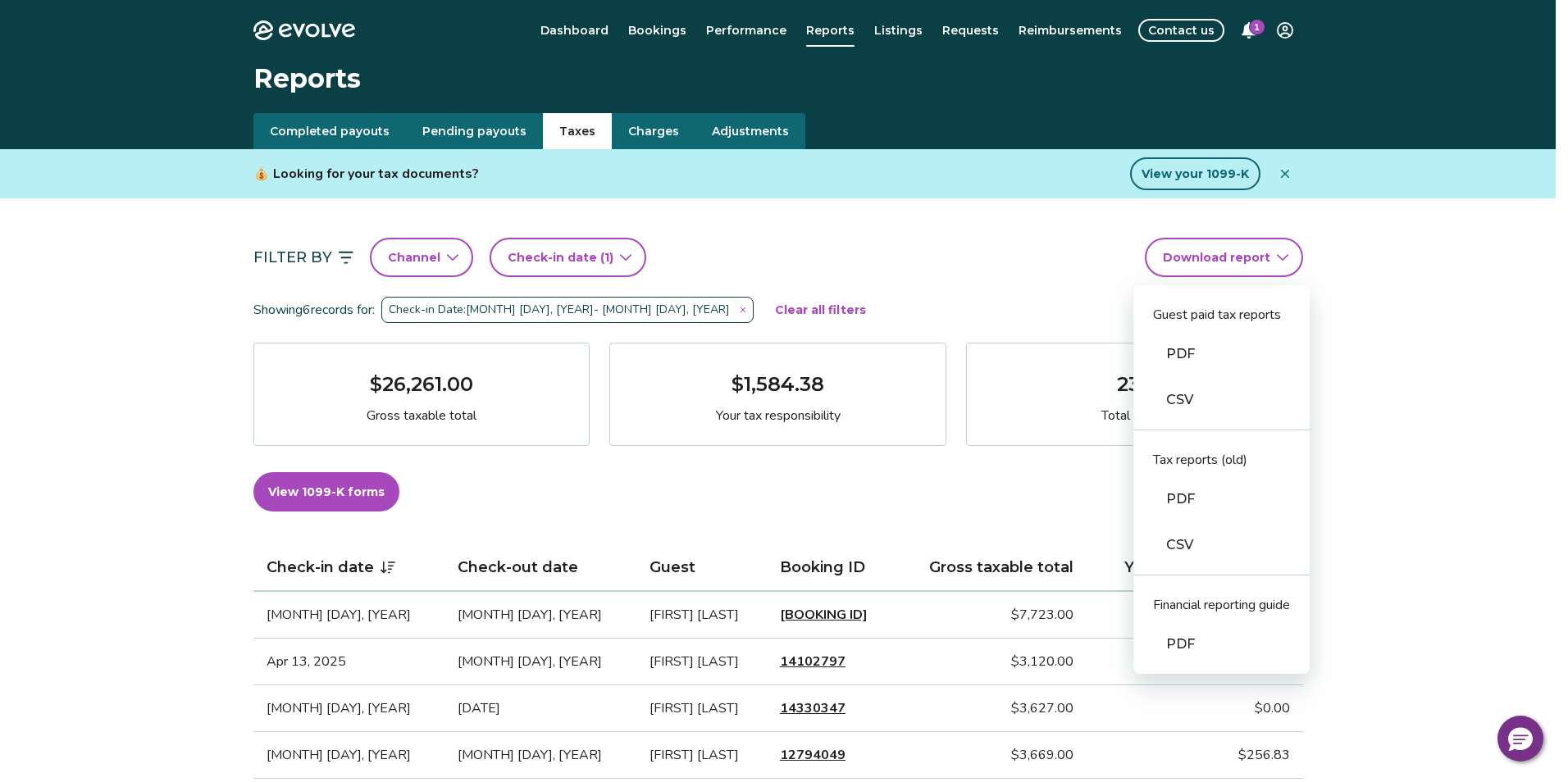 click on "PDF" at bounding box center (1221, 499) 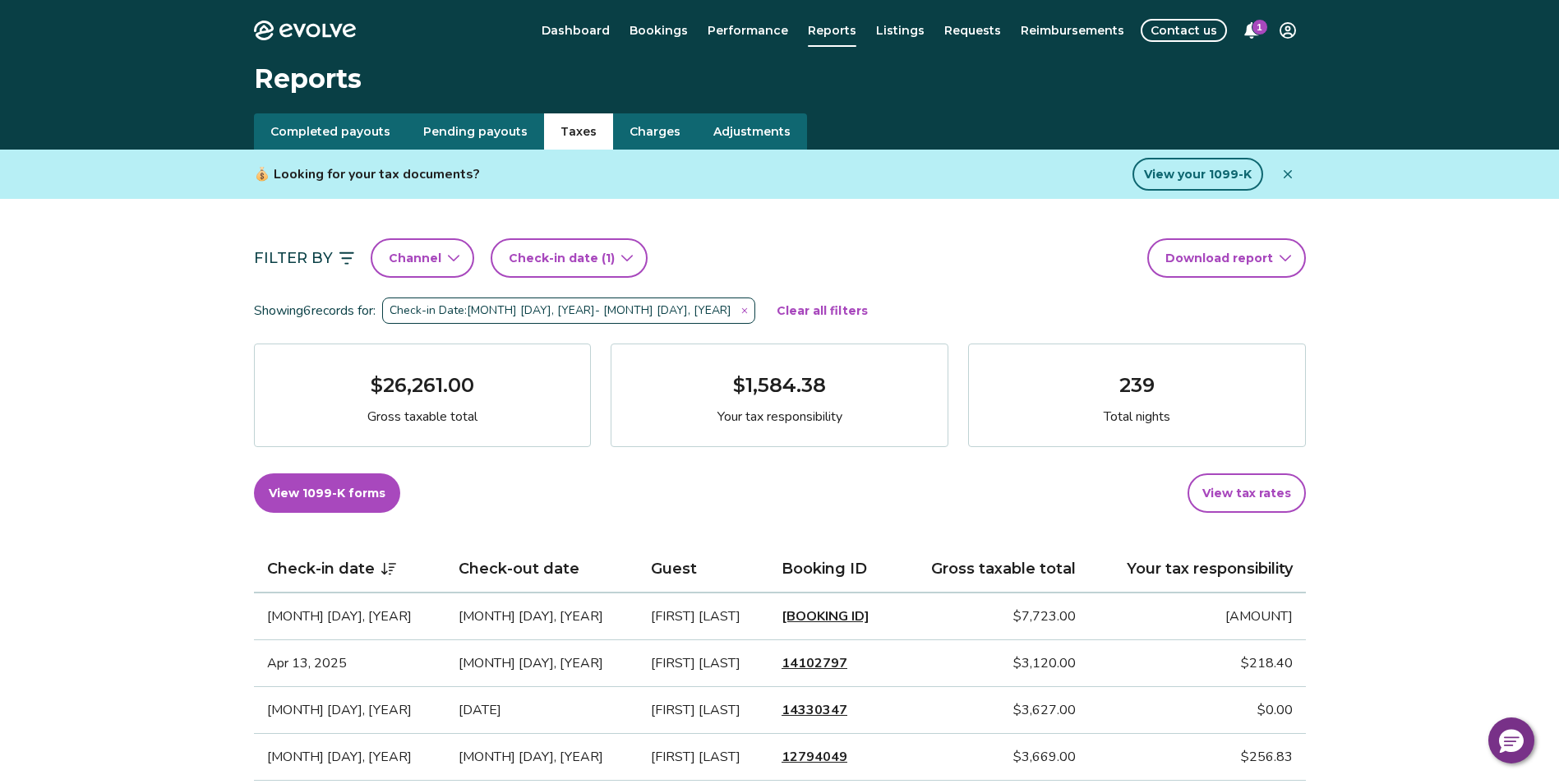 click 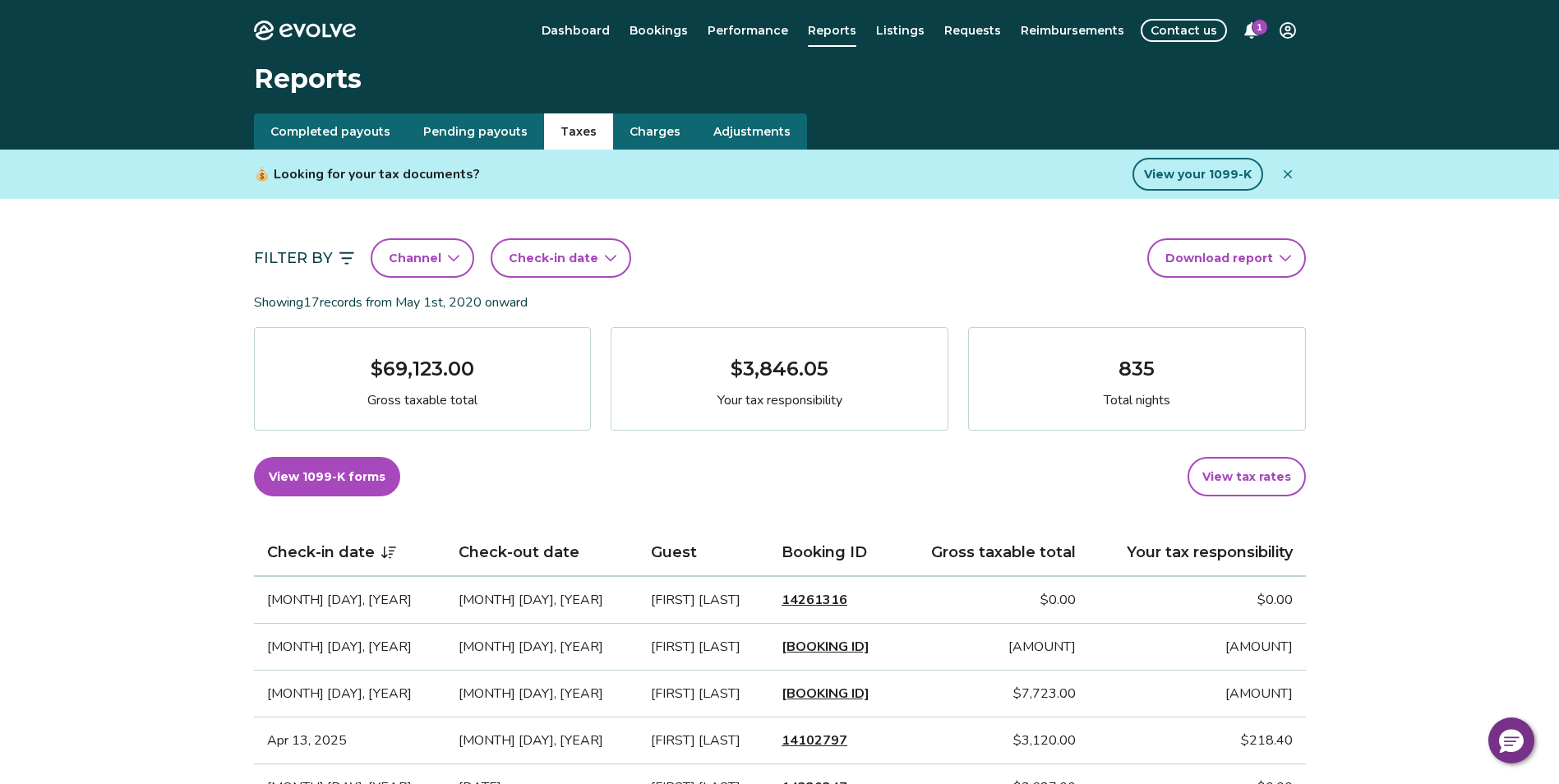 click on "Adjustments" at bounding box center [752, 131] 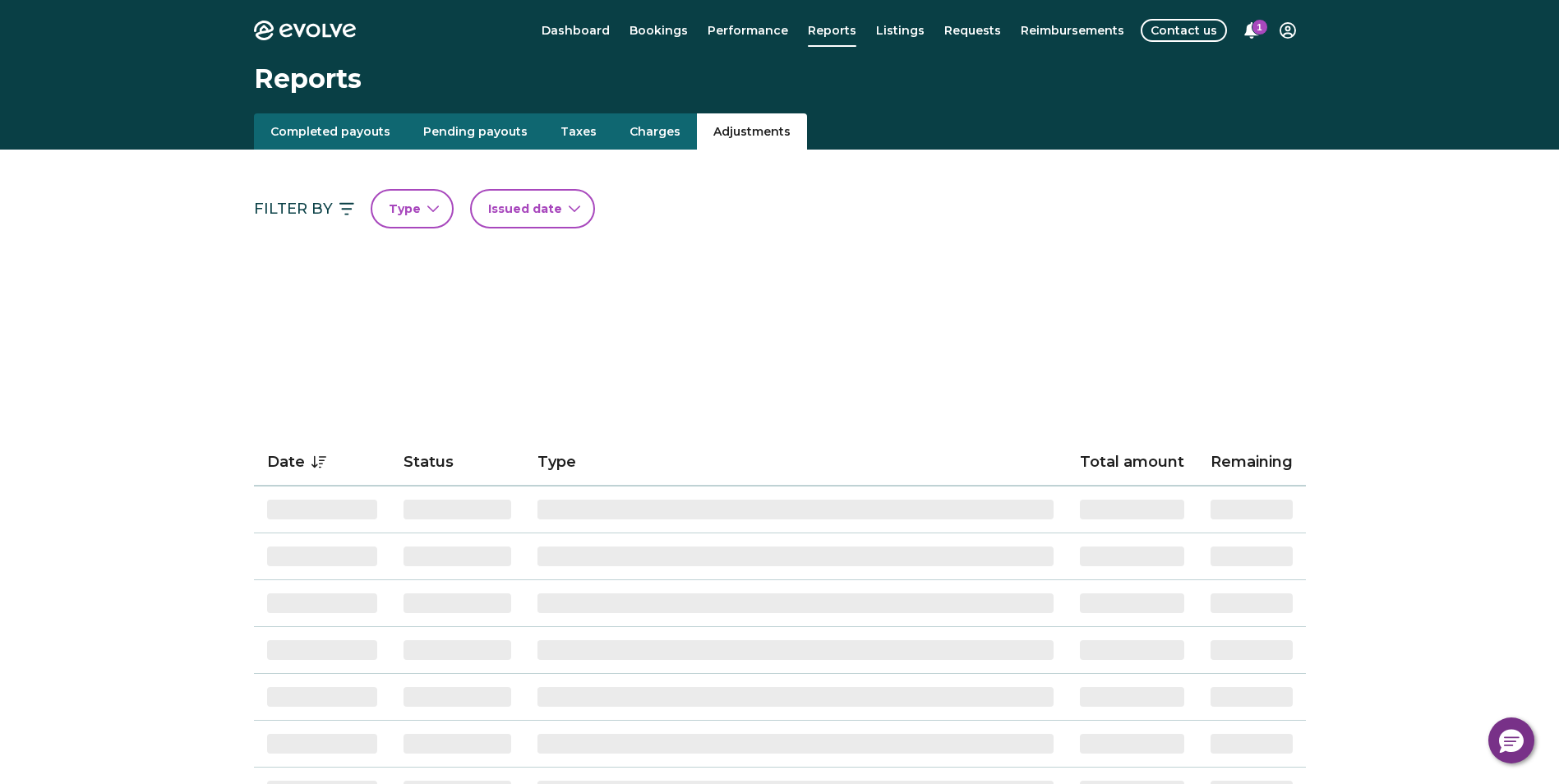 click on "Adjustments" at bounding box center [752, 131] 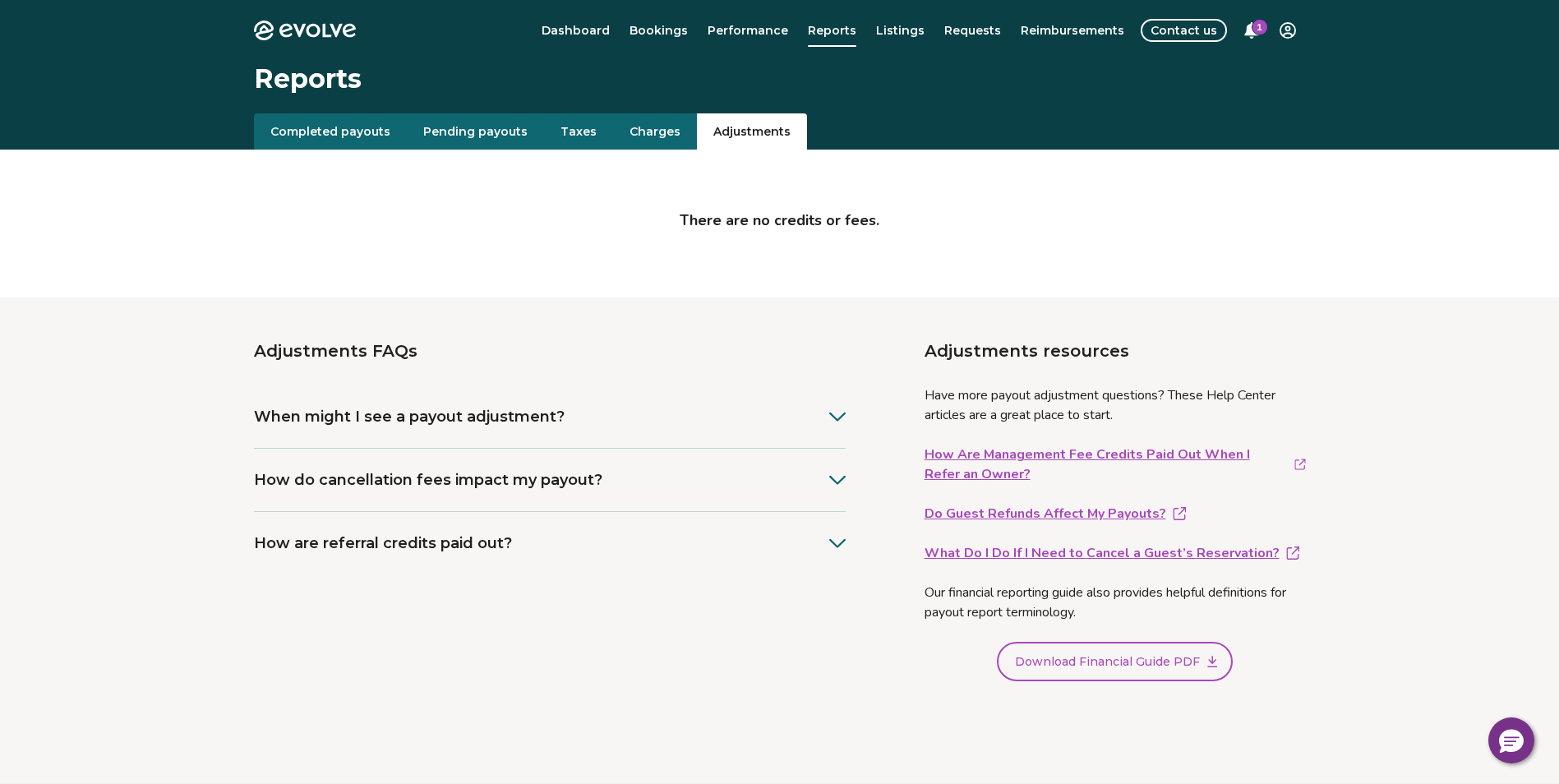 click on "Charges" at bounding box center [655, 131] 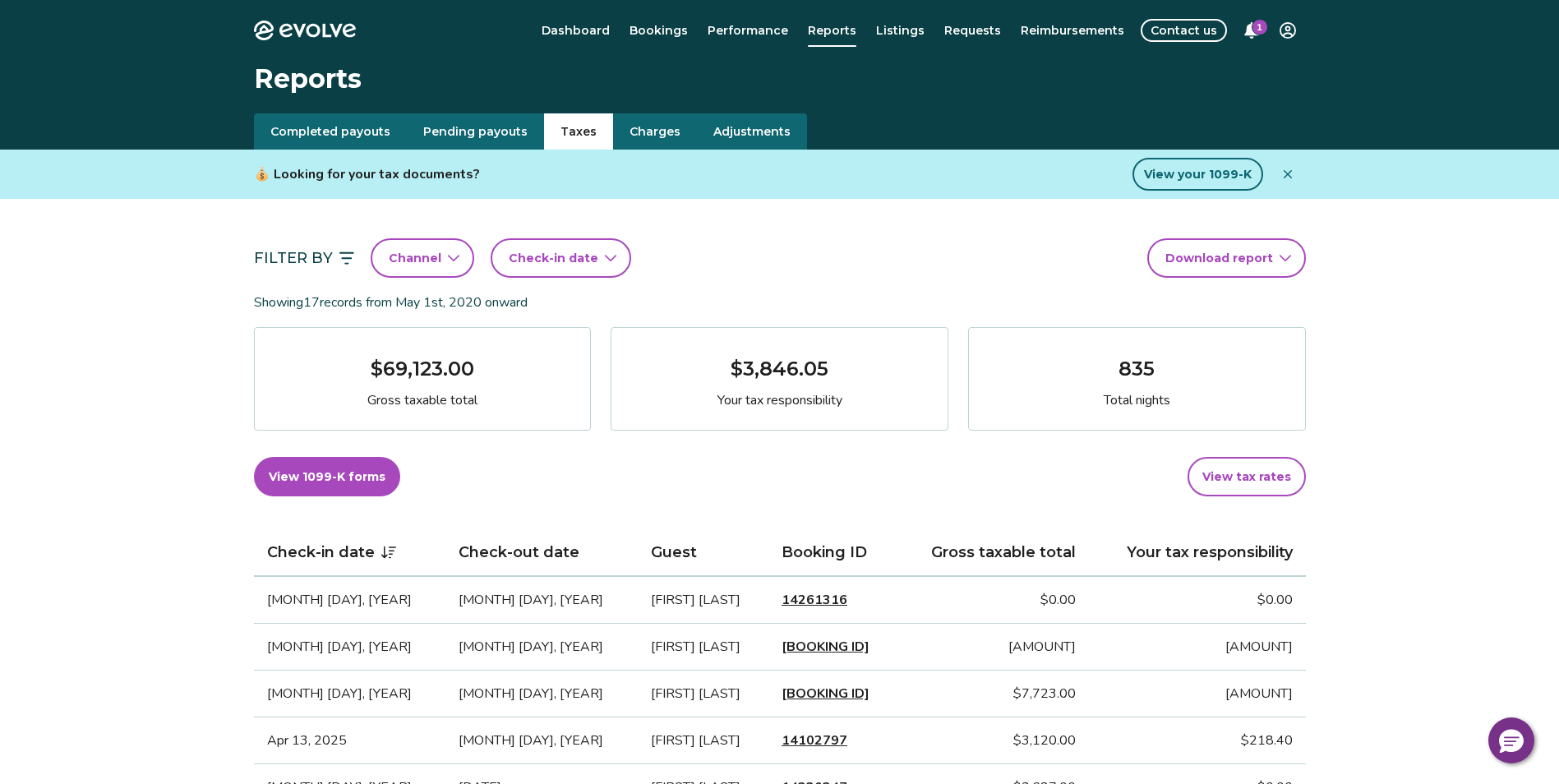 click on "Taxes" at bounding box center [579, 131] 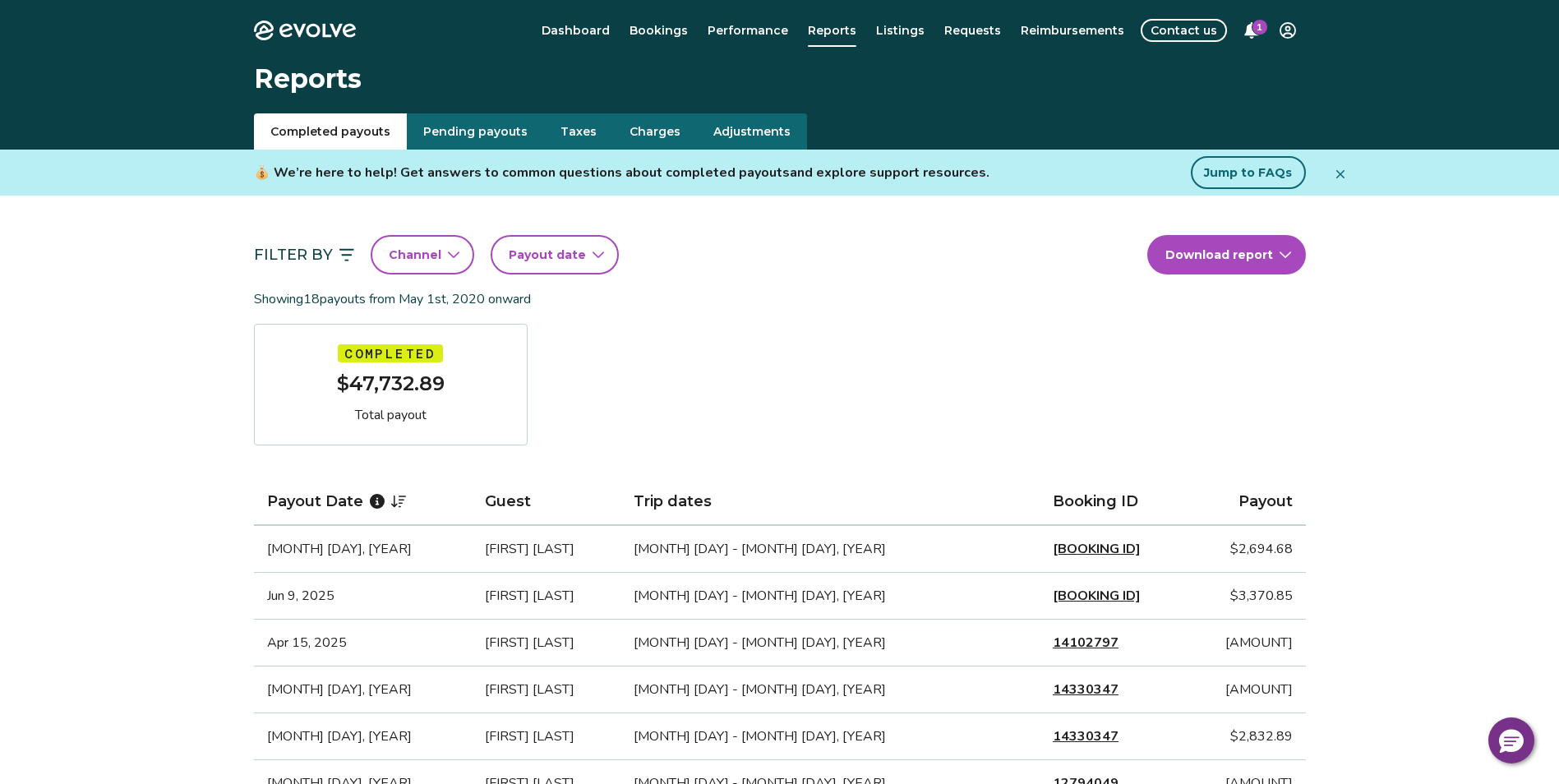 click on "Completed payouts" at bounding box center [330, 131] 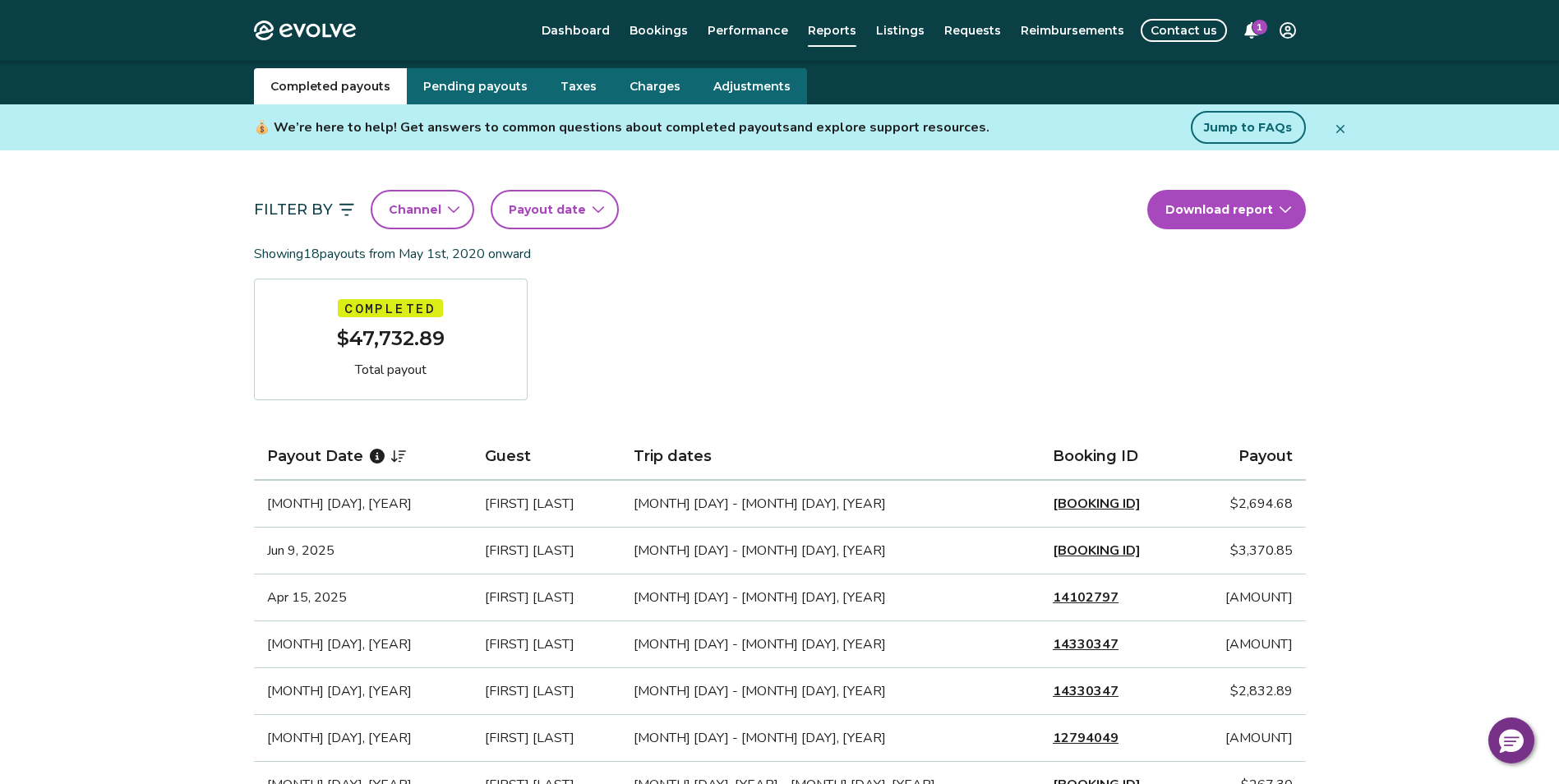 scroll, scrollTop: 0, scrollLeft: 0, axis: both 